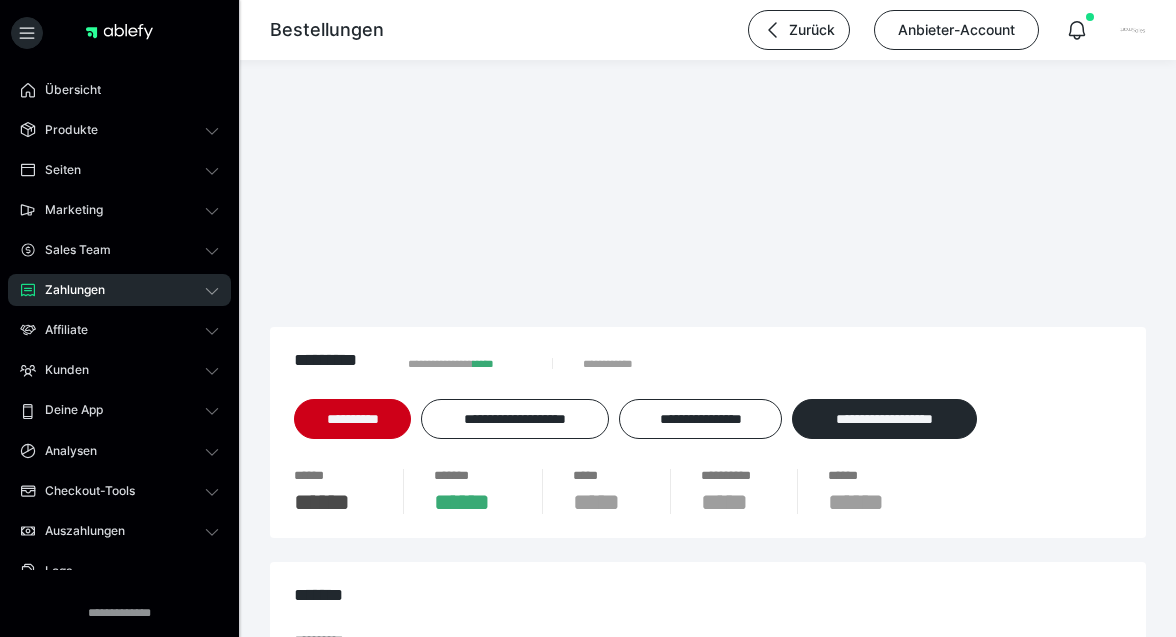 scroll, scrollTop: 0, scrollLeft: 0, axis: both 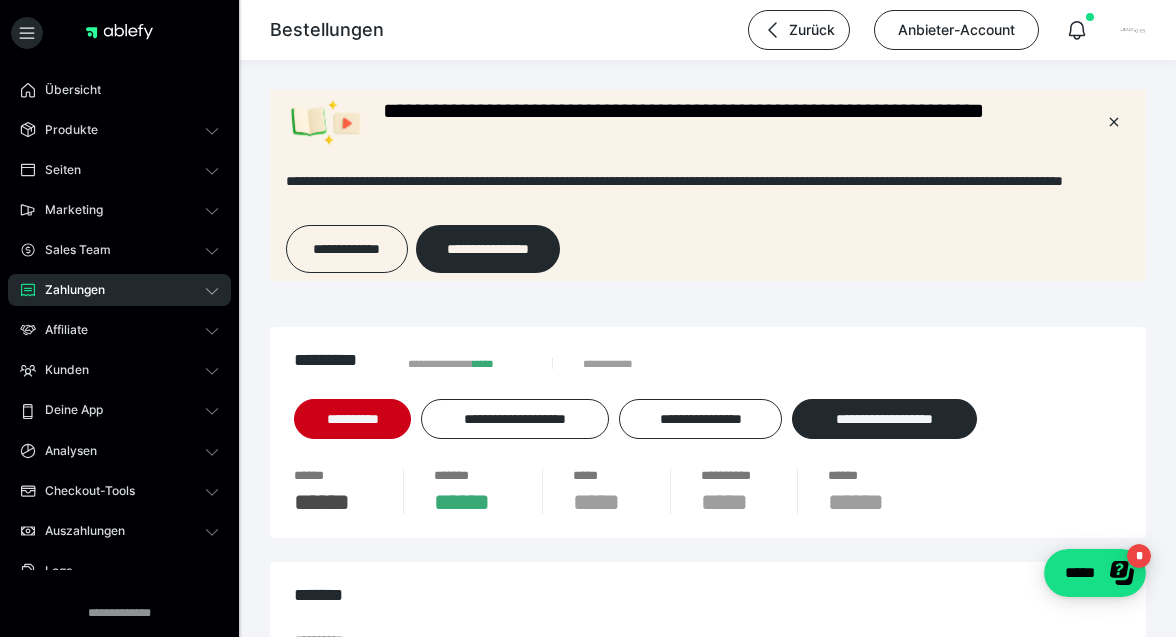 click on "Übersicht" at bounding box center (66, 90) 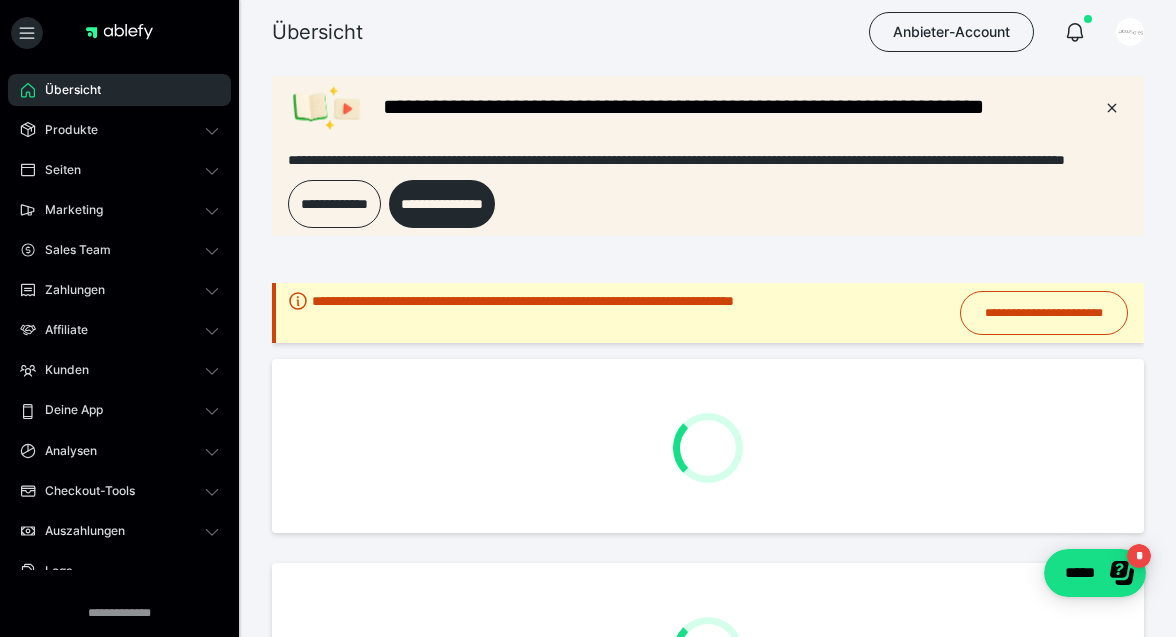 scroll, scrollTop: 0, scrollLeft: 0, axis: both 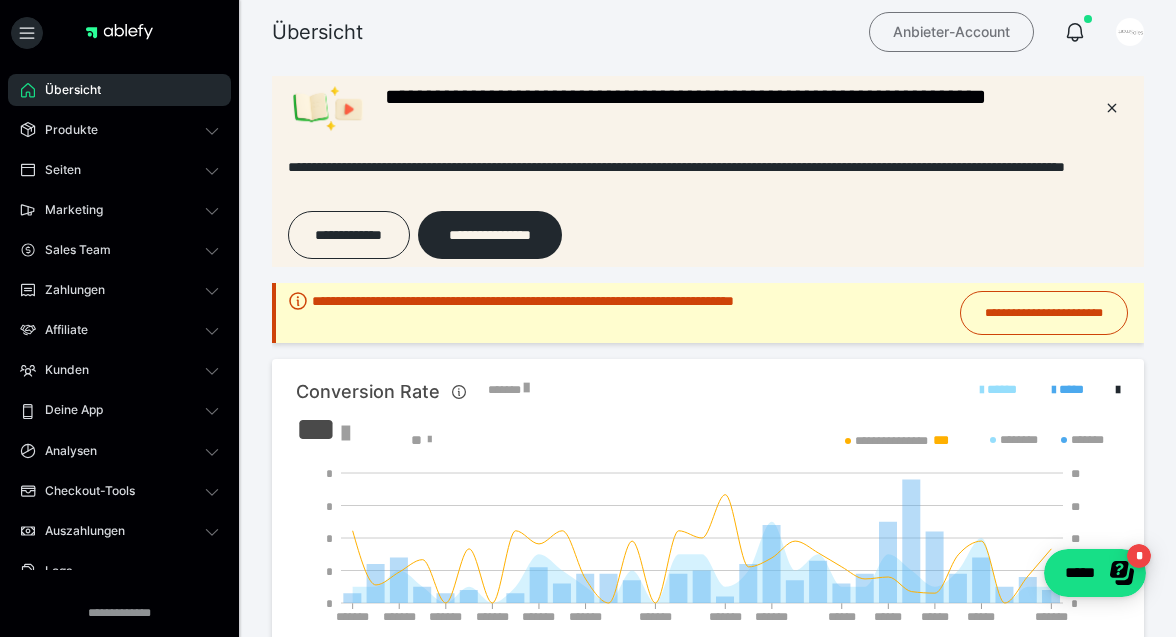 click on "Anbieter-Account" at bounding box center (951, 32) 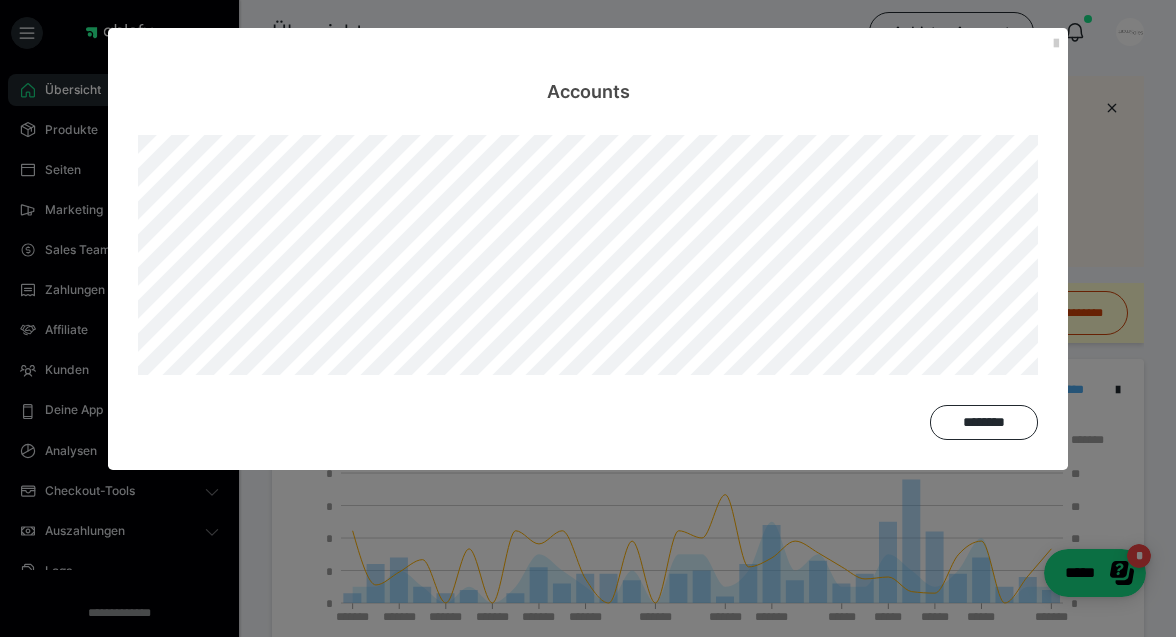click on "Accounts" at bounding box center (588, 66) 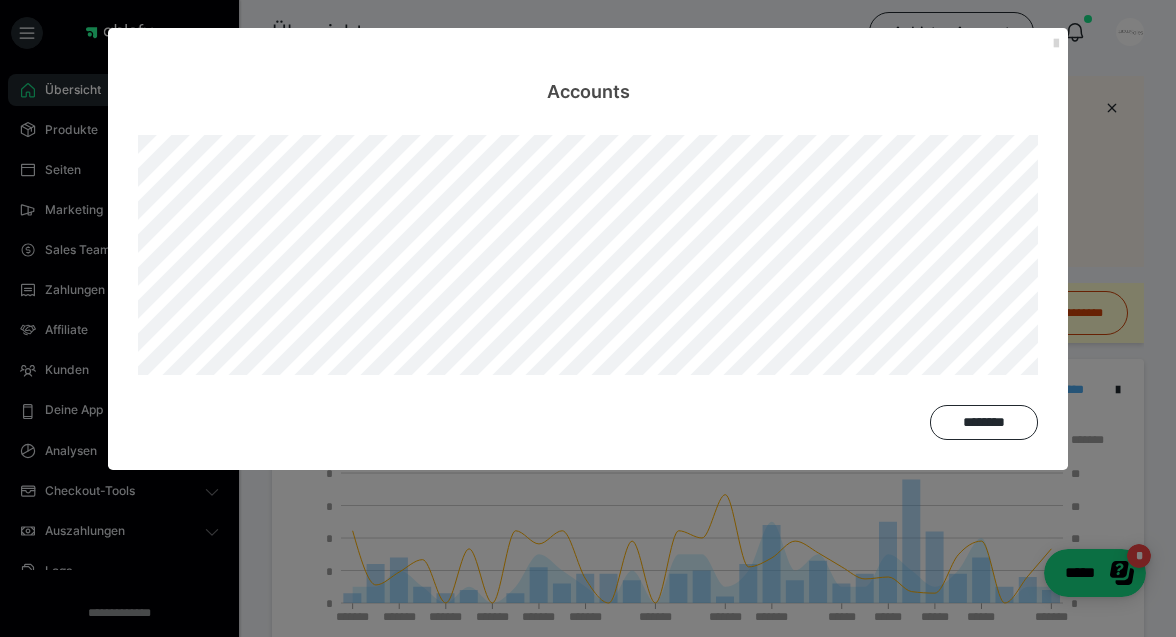 click at bounding box center (1056, 44) 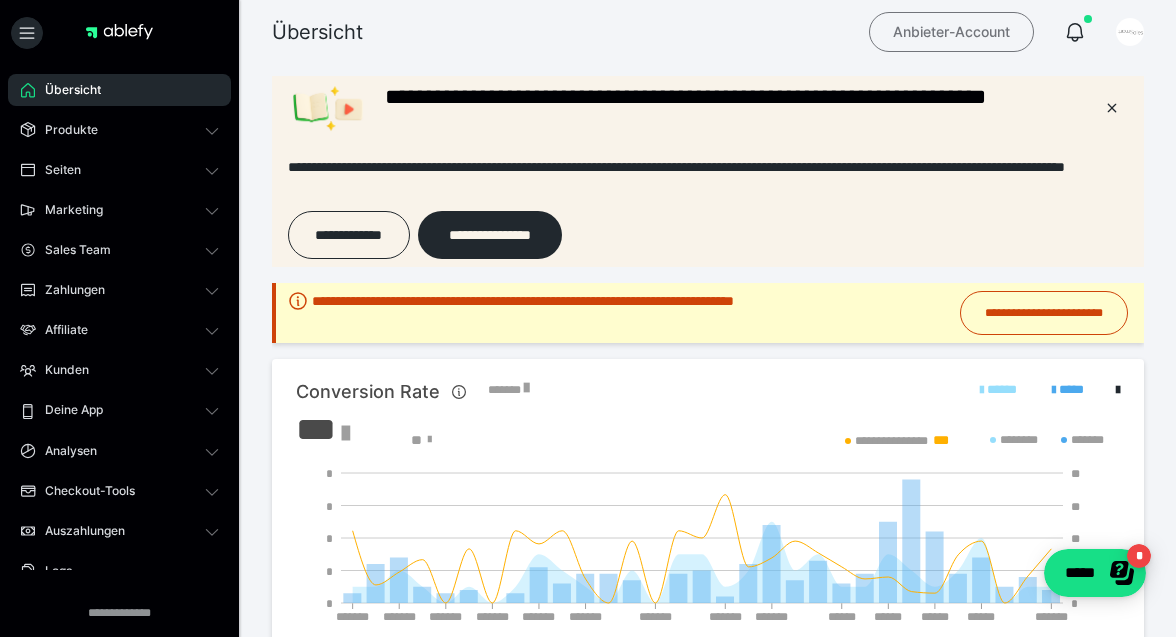click on "Anbieter-Account" at bounding box center [951, 32] 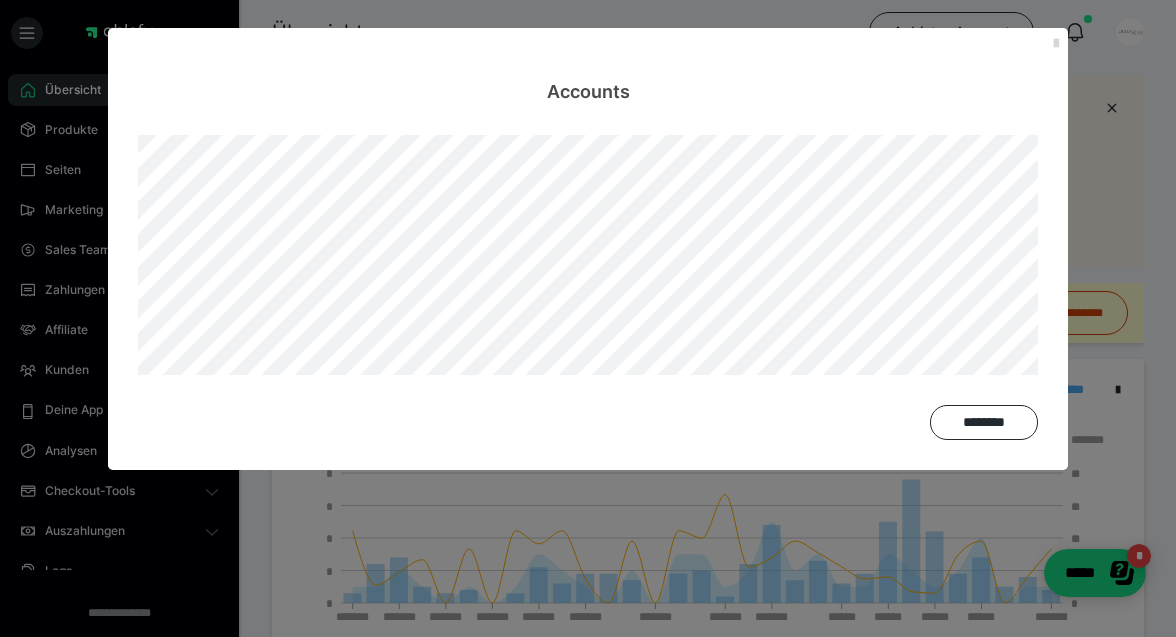 click at bounding box center (1056, 44) 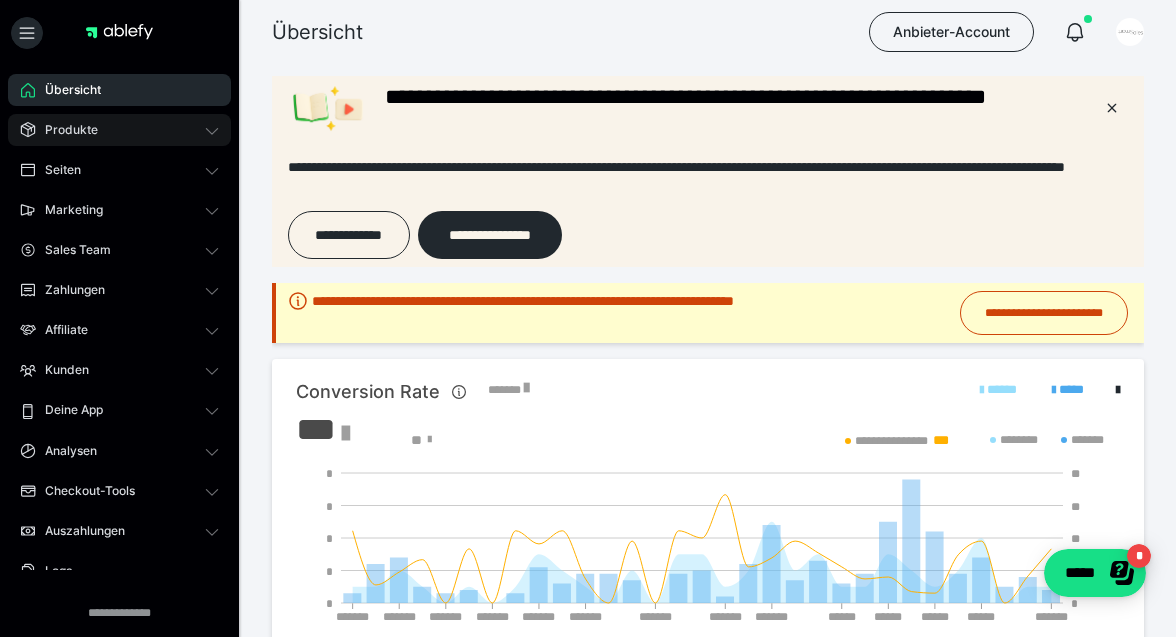 click 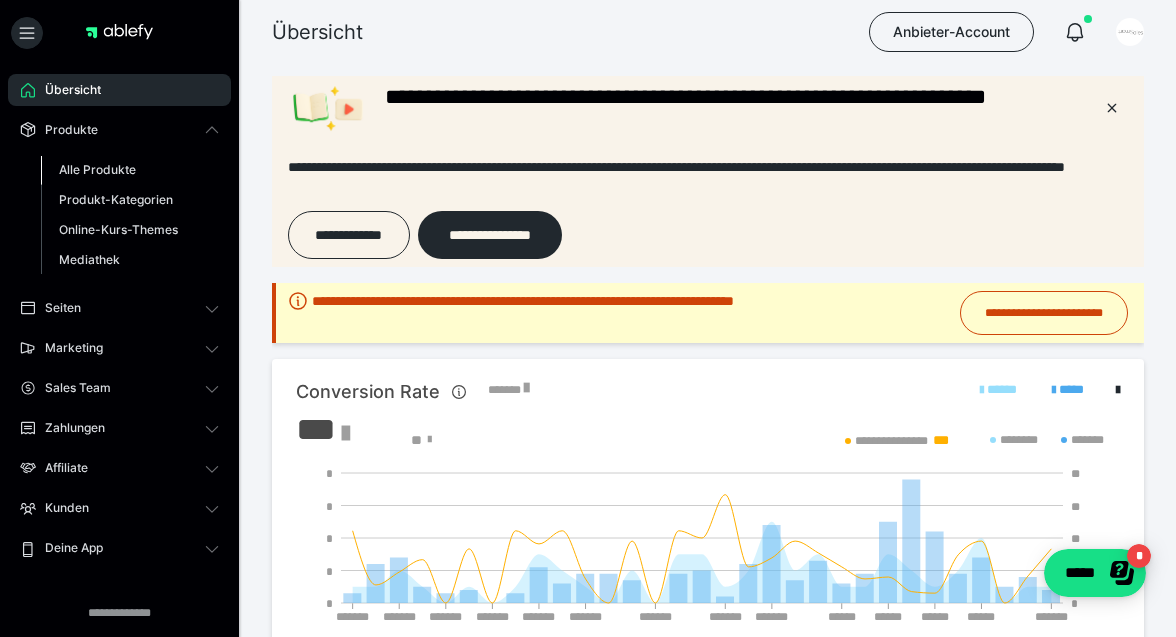 click on "Alle Produkte" at bounding box center [130, 170] 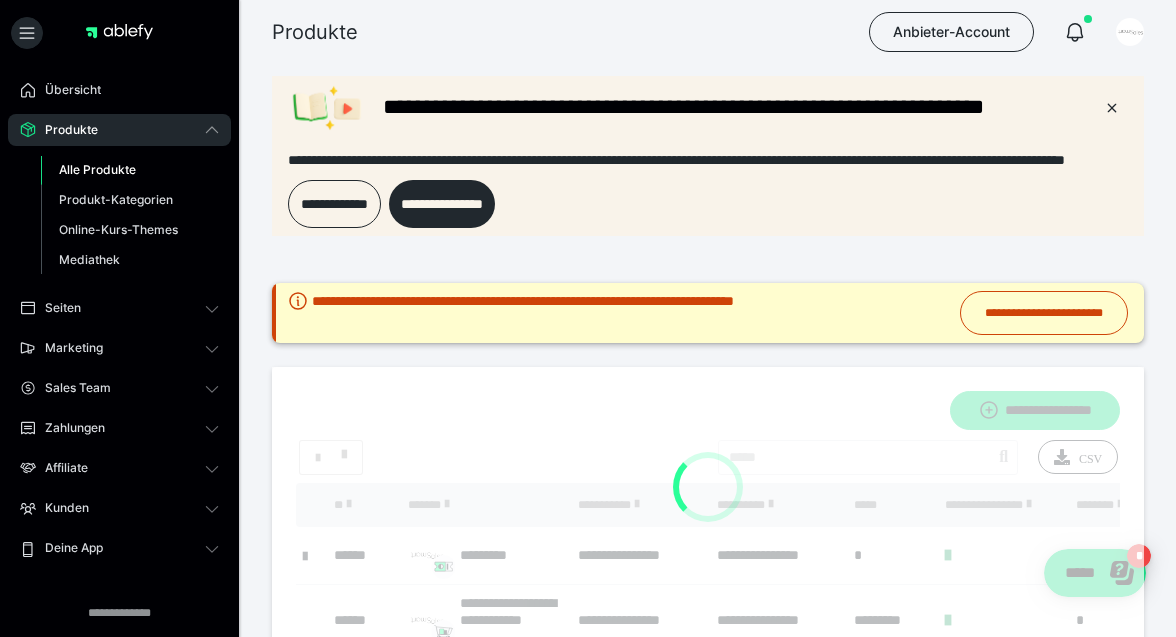 scroll, scrollTop: 0, scrollLeft: 0, axis: both 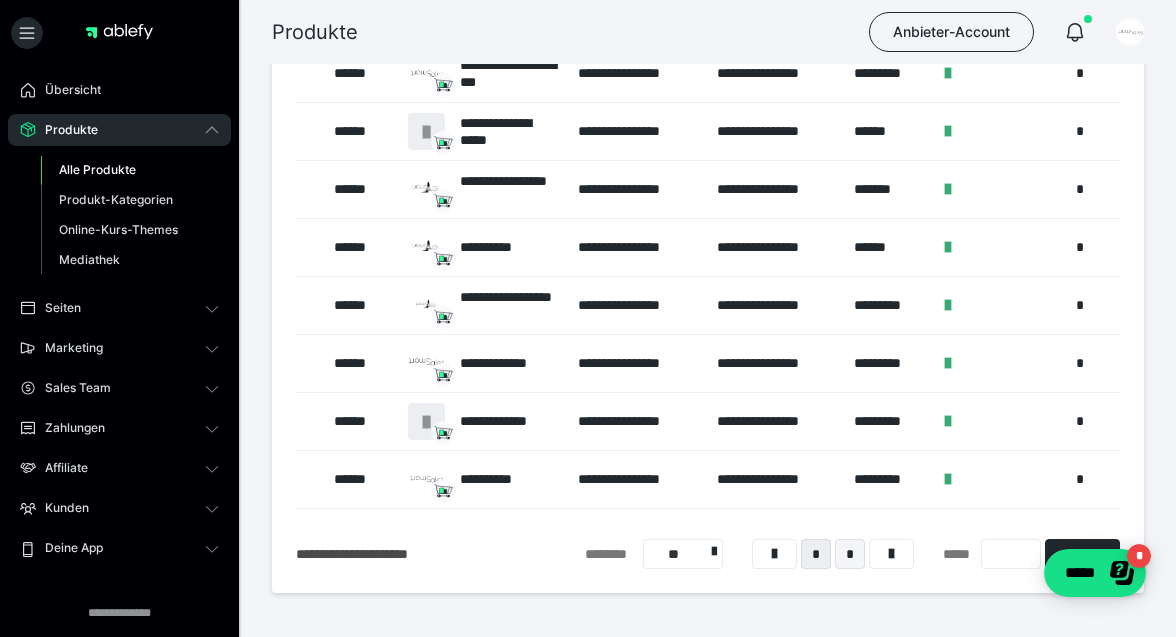 click on "*" at bounding box center [850, 554] 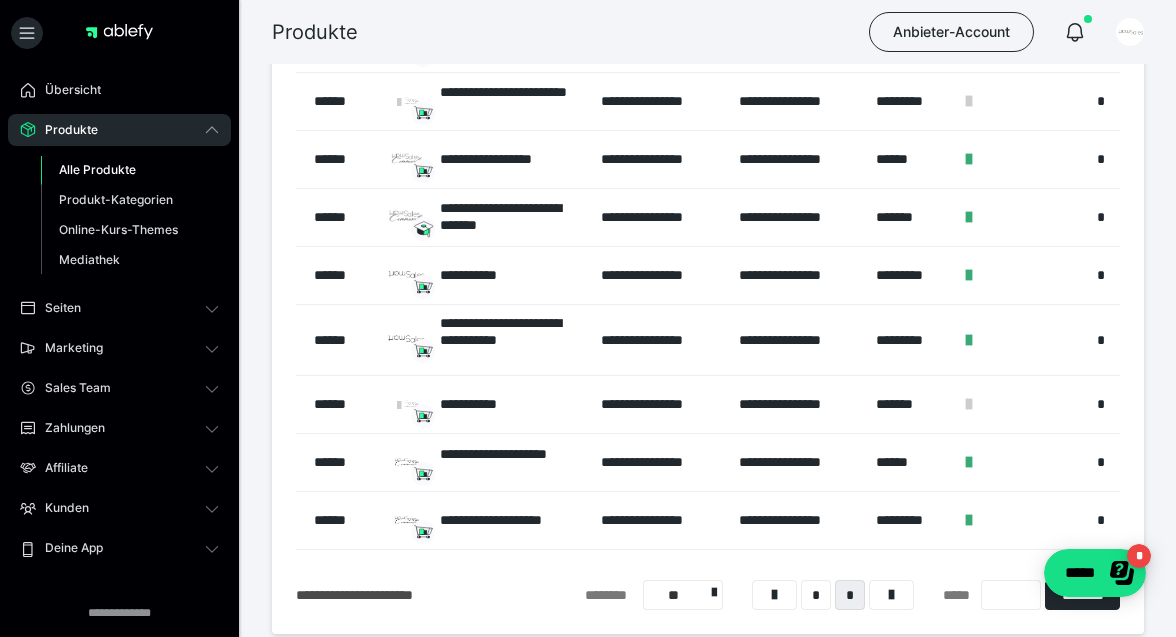 scroll, scrollTop: 519, scrollLeft: 0, axis: vertical 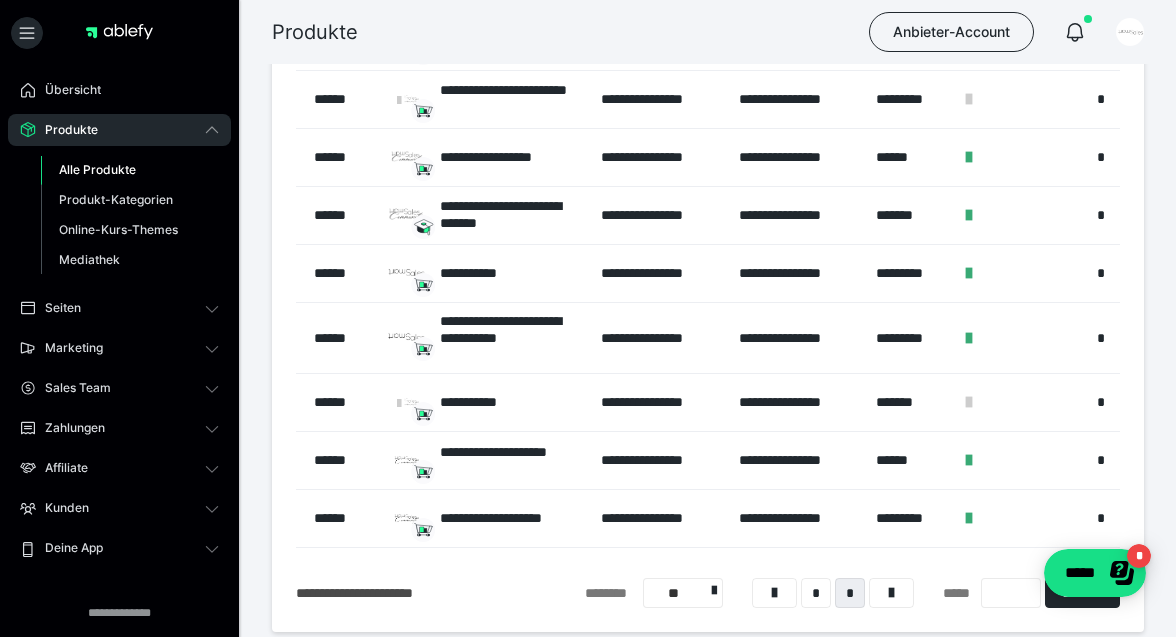 click at bounding box center [1021, 461] 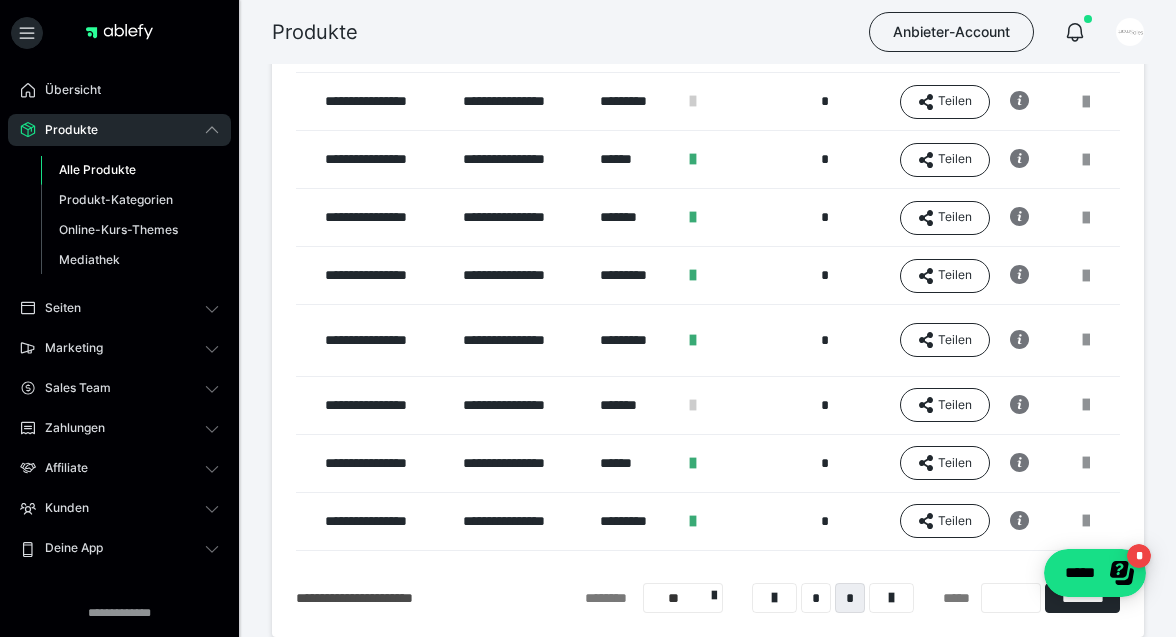 scroll, scrollTop: 0, scrollLeft: 278, axis: horizontal 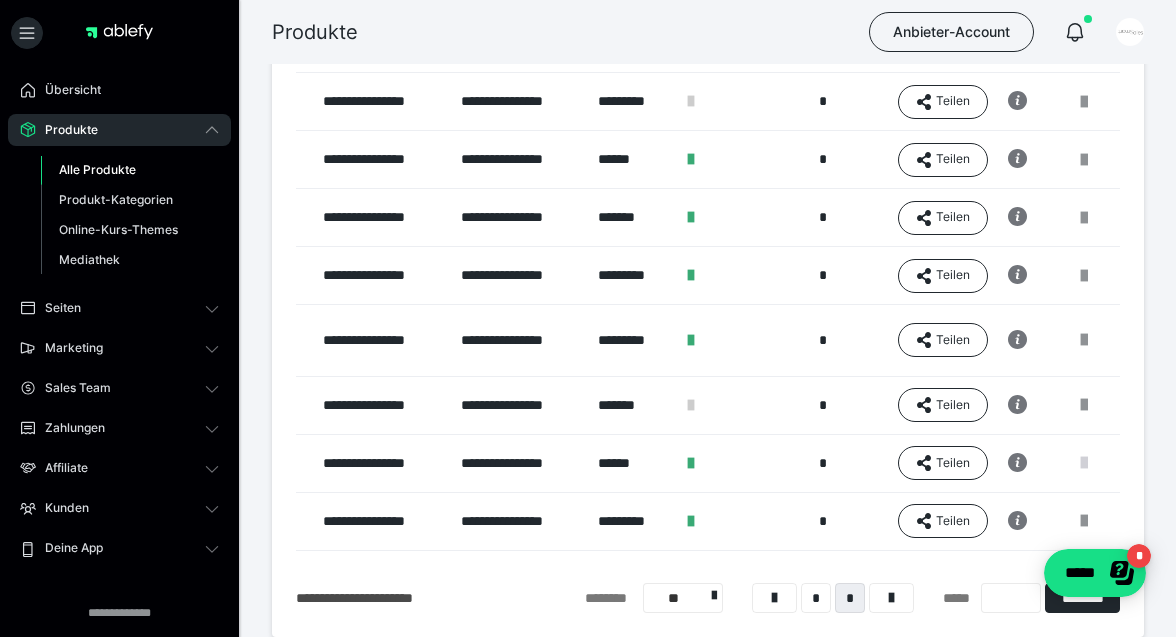 click at bounding box center (1084, 463) 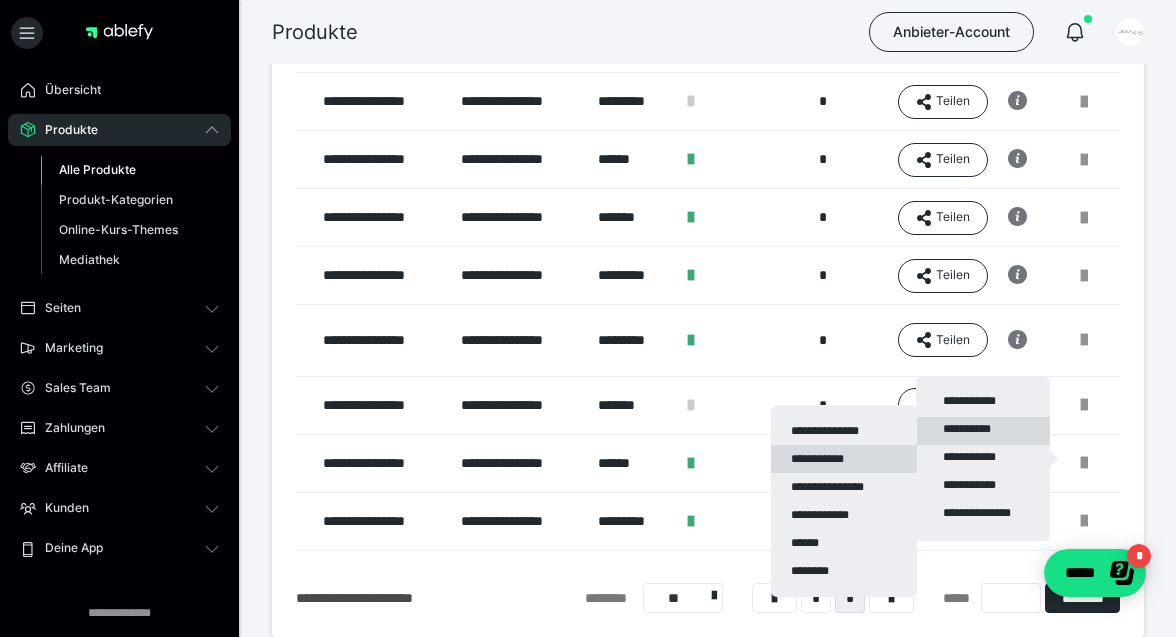 click on "**********" at bounding box center [844, 459] 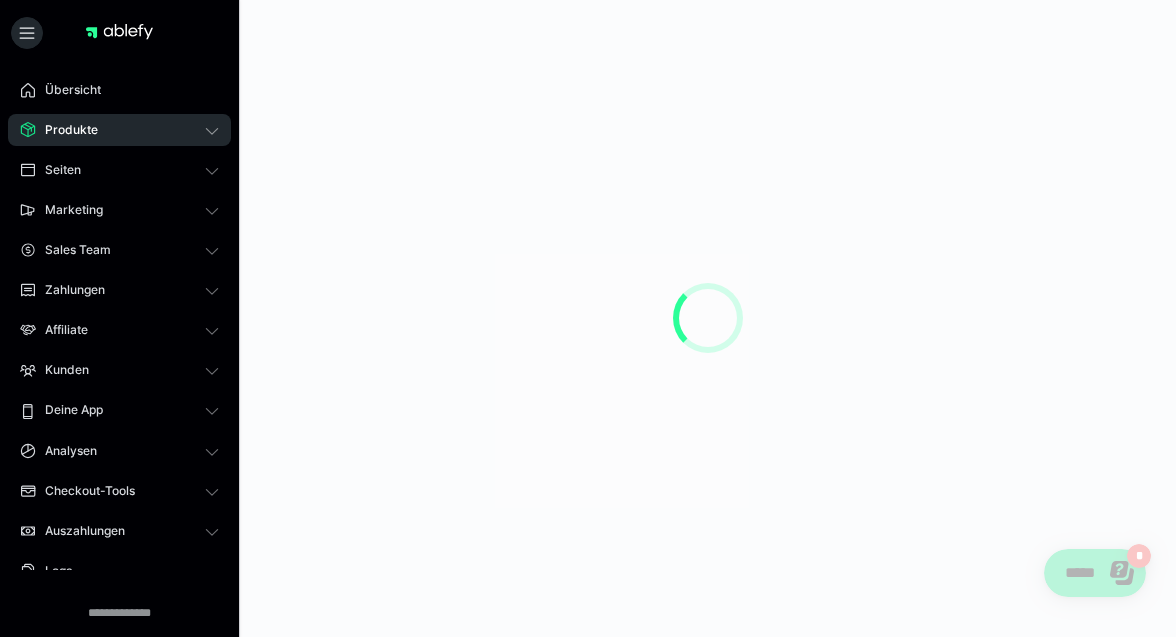 scroll, scrollTop: 0, scrollLeft: 0, axis: both 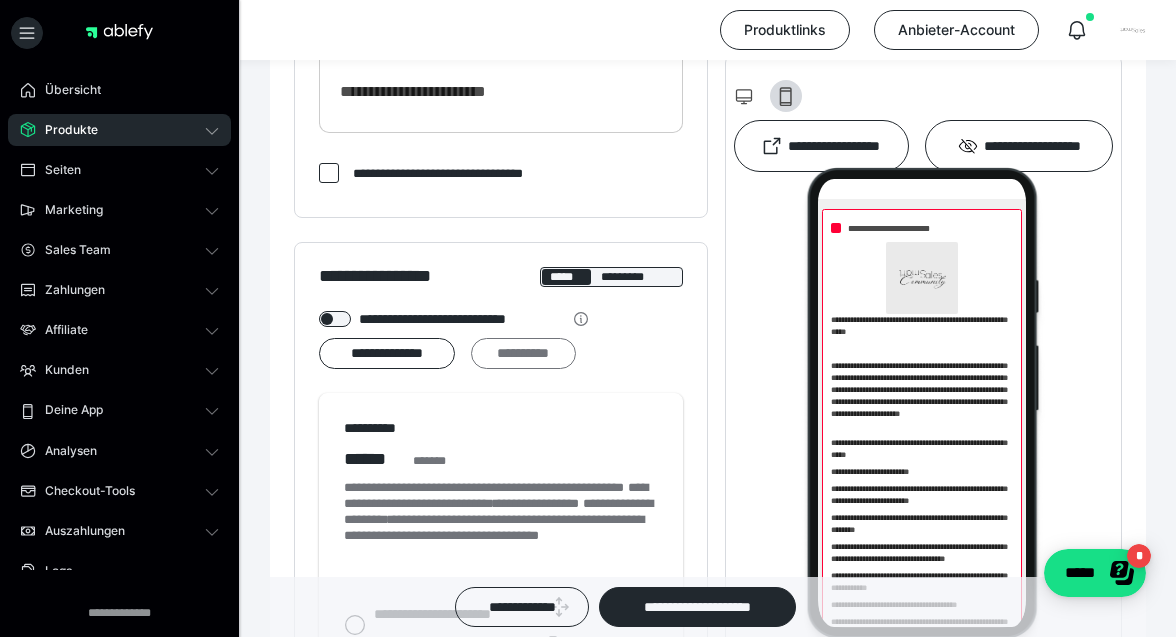 click on "**********" at bounding box center (523, 354) 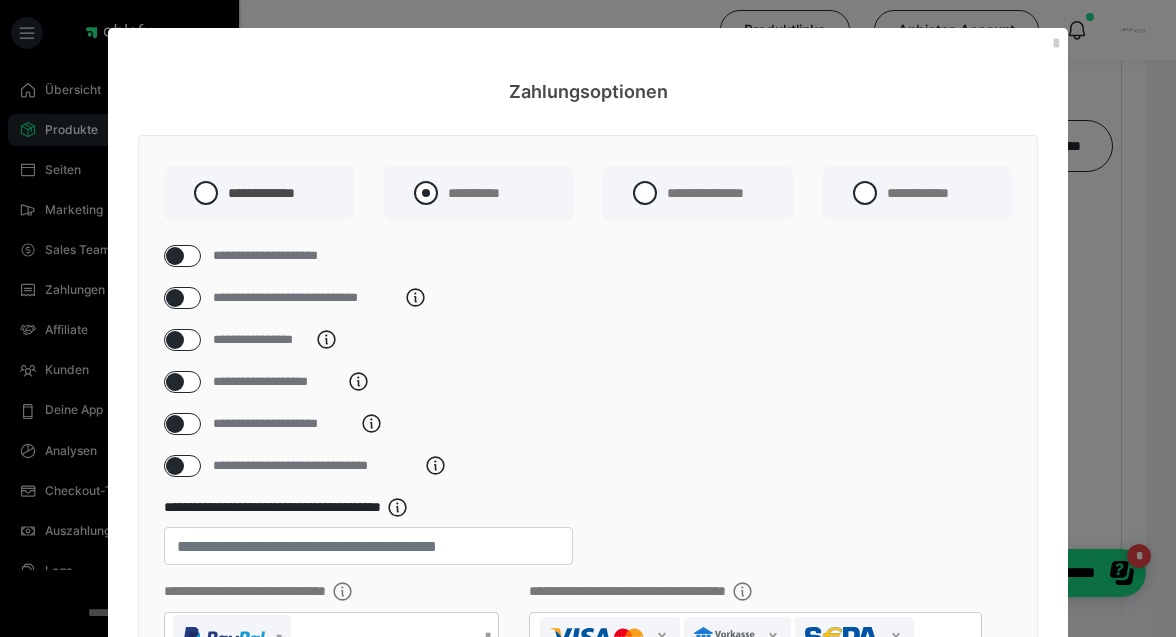 click at bounding box center [426, 193] 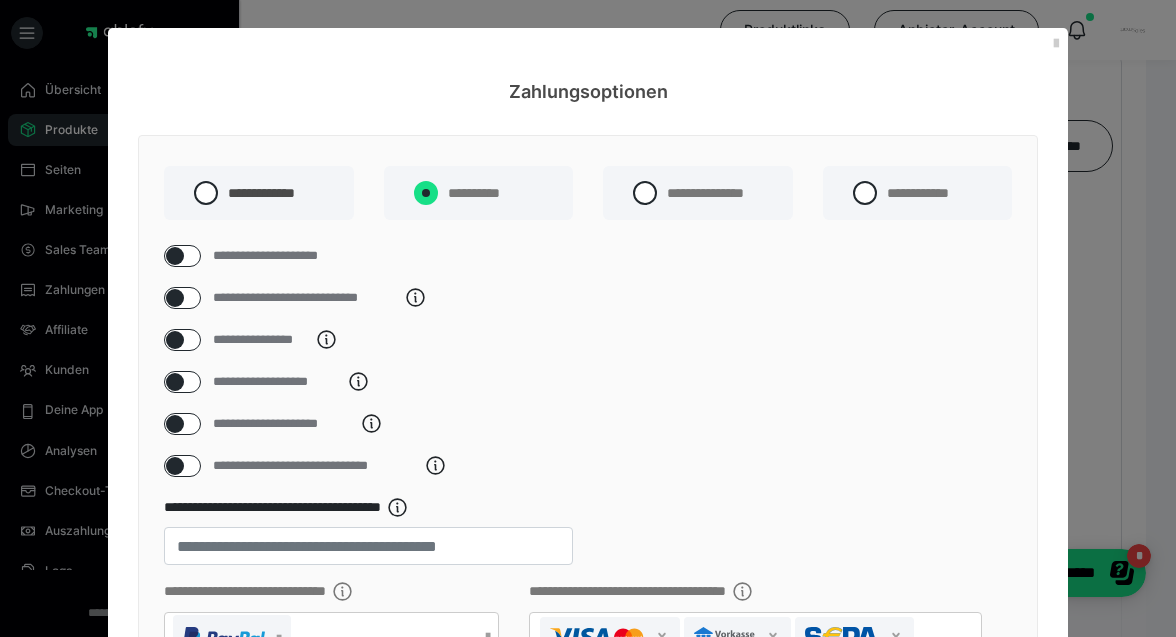 radio on "****" 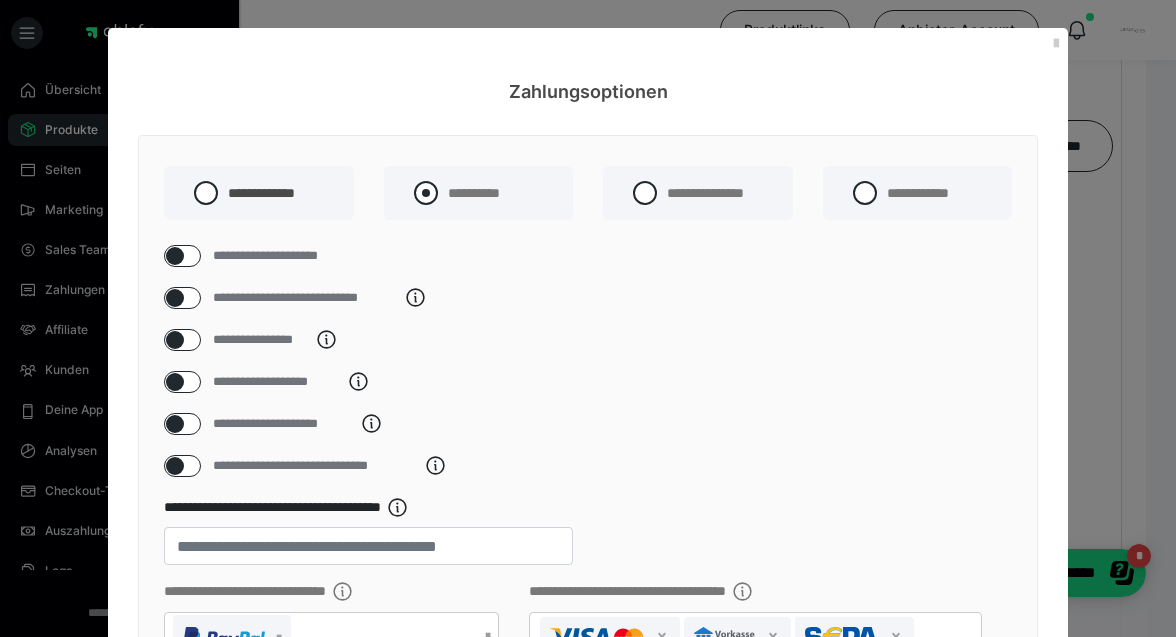 radio on "*****" 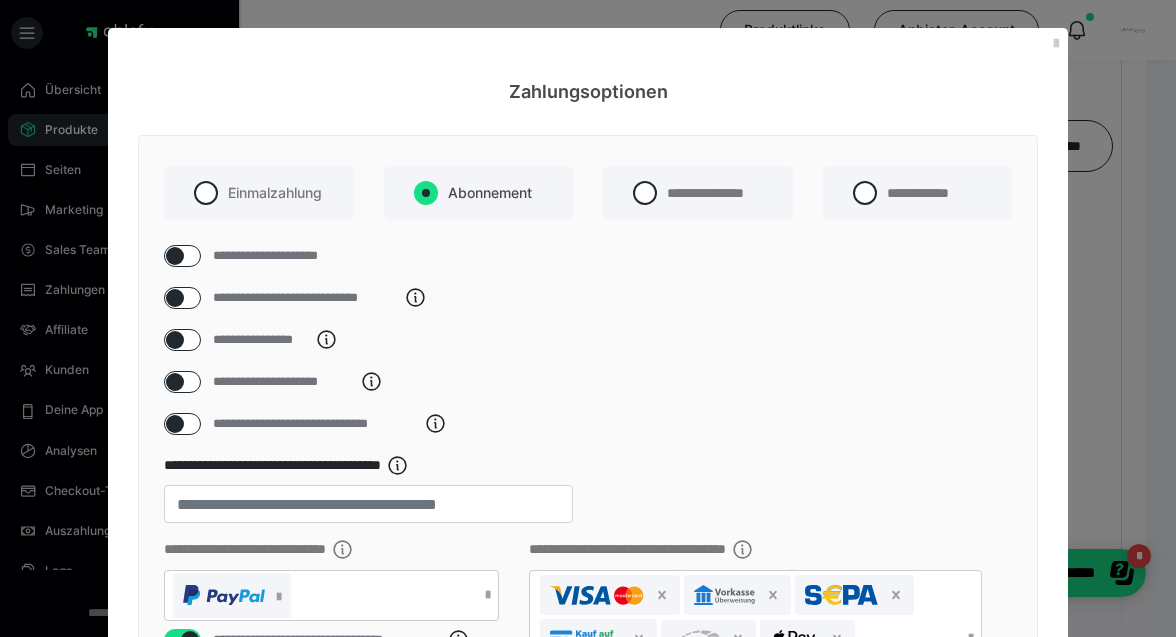 click at bounding box center (175, 256) 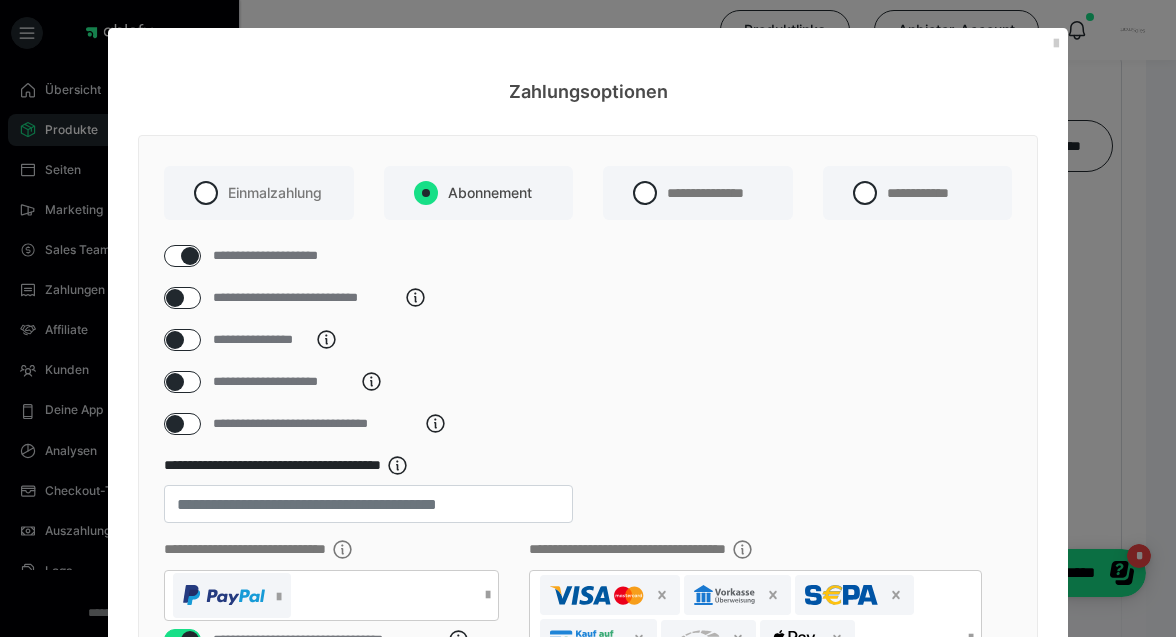 checkbox on "****" 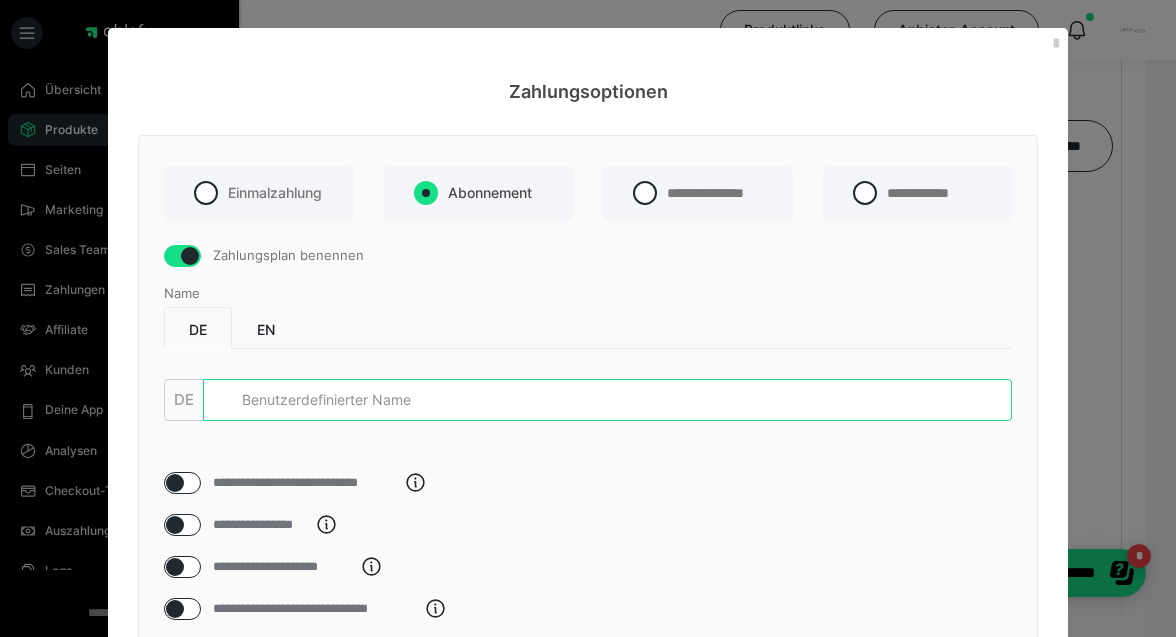 click at bounding box center (607, 400) 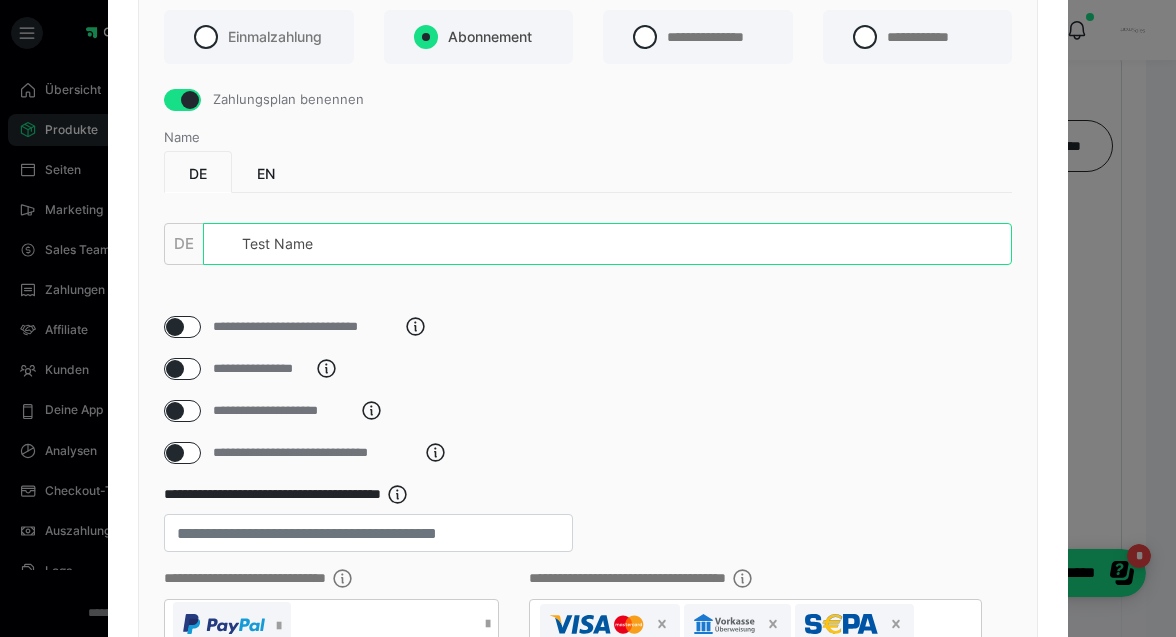 scroll, scrollTop: 219, scrollLeft: 0, axis: vertical 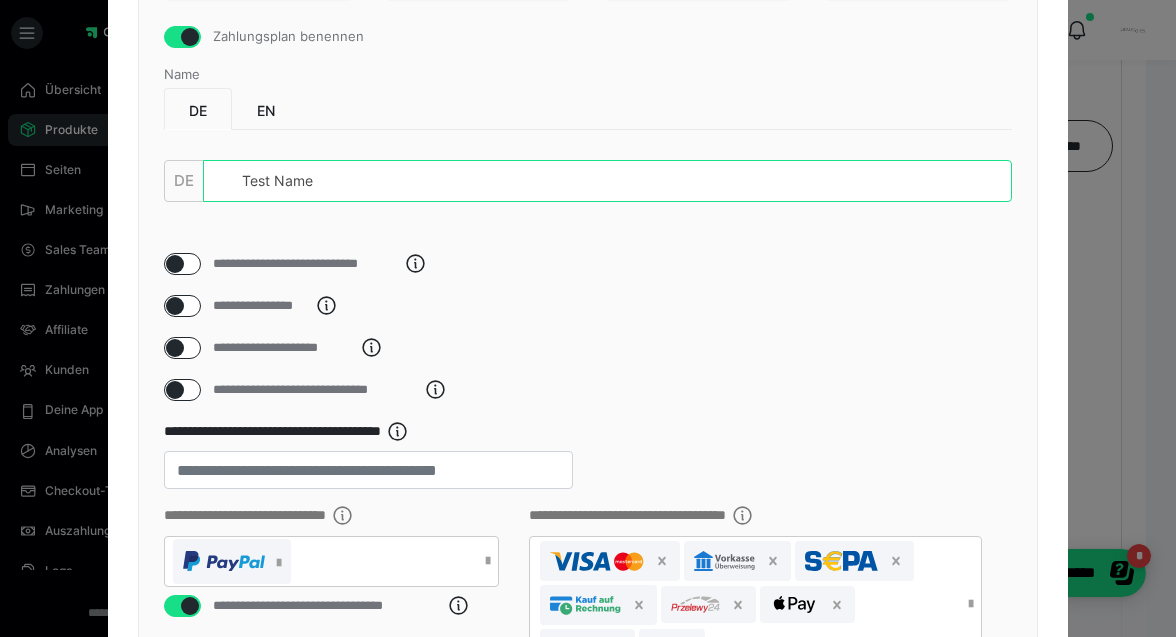 type on "Test Name" 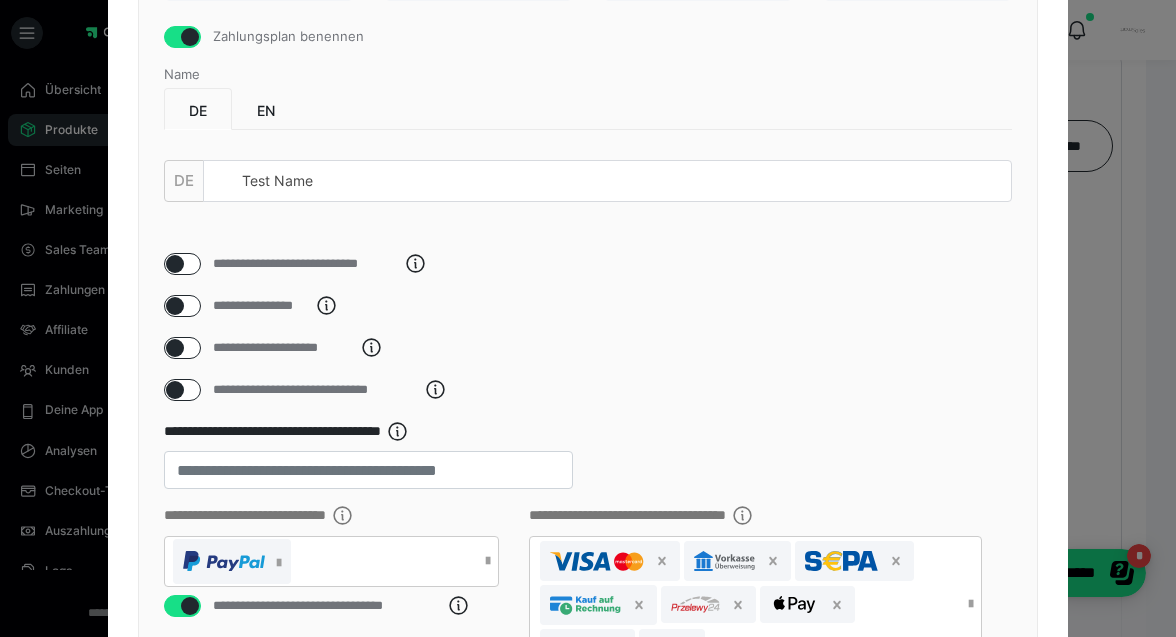 click at bounding box center [175, 306] 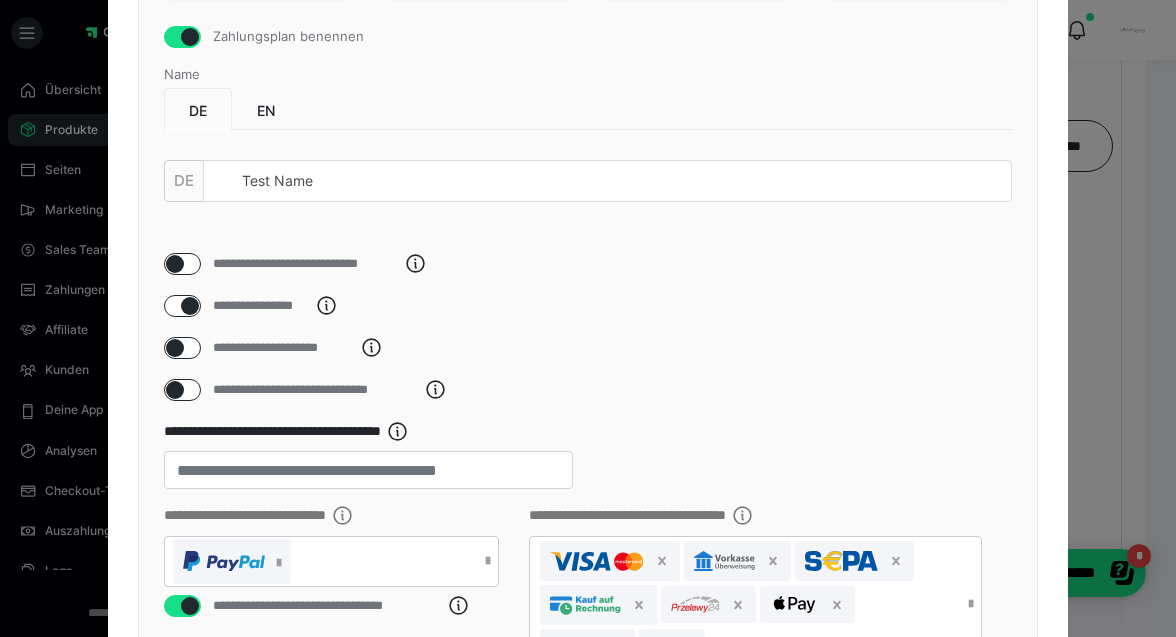 checkbox on "****" 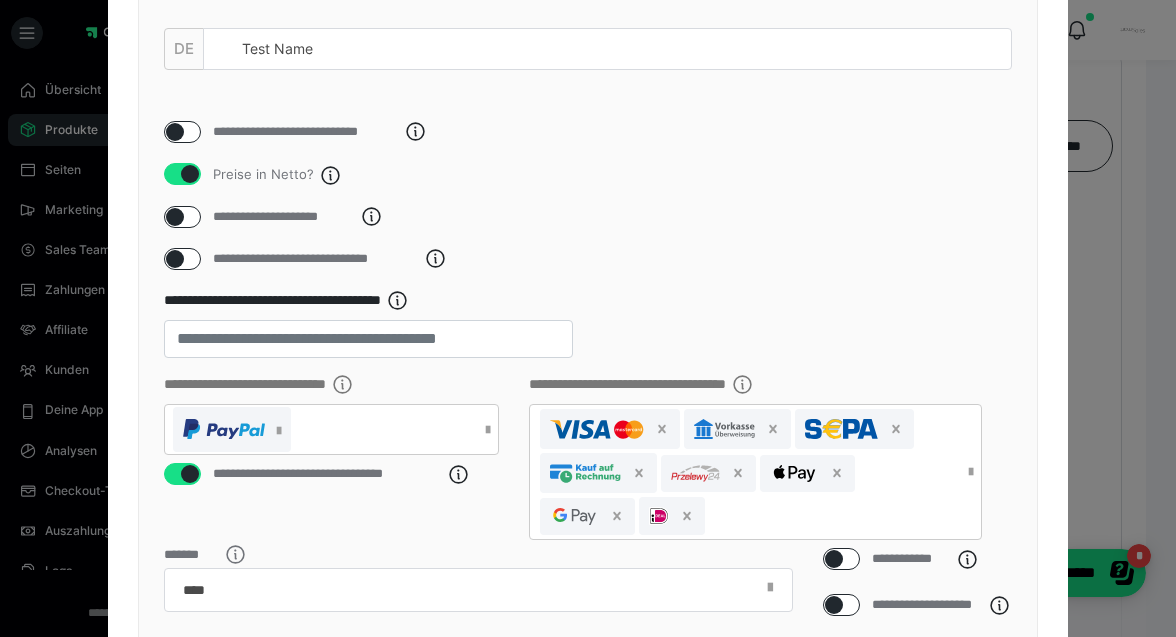 scroll, scrollTop: 356, scrollLeft: 0, axis: vertical 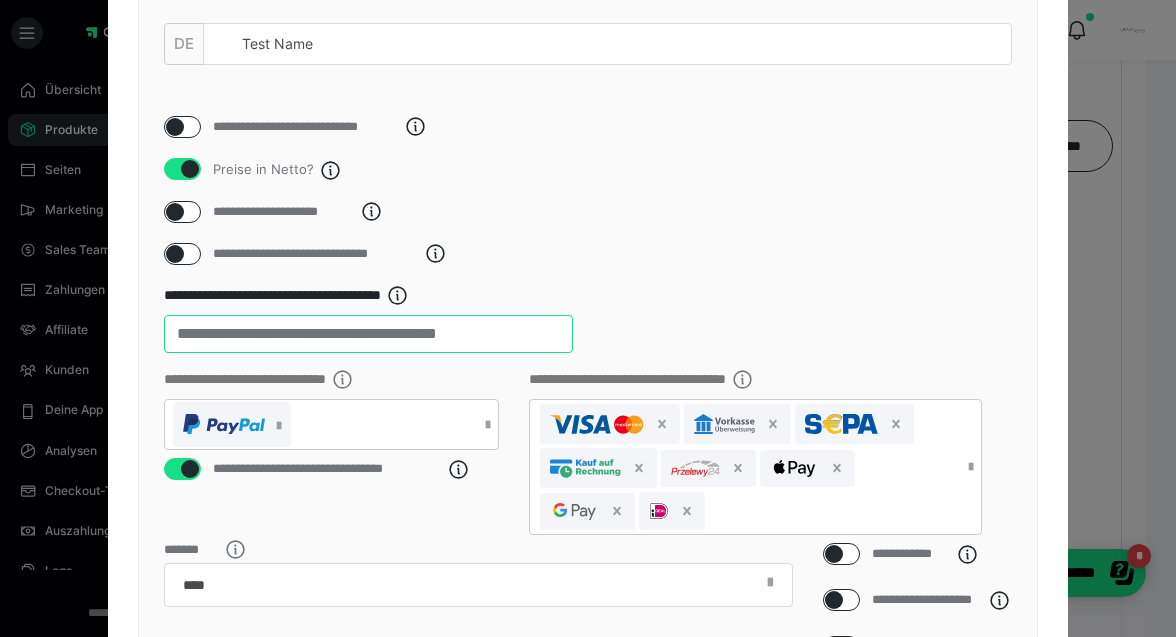click on "**" at bounding box center (368, 334) 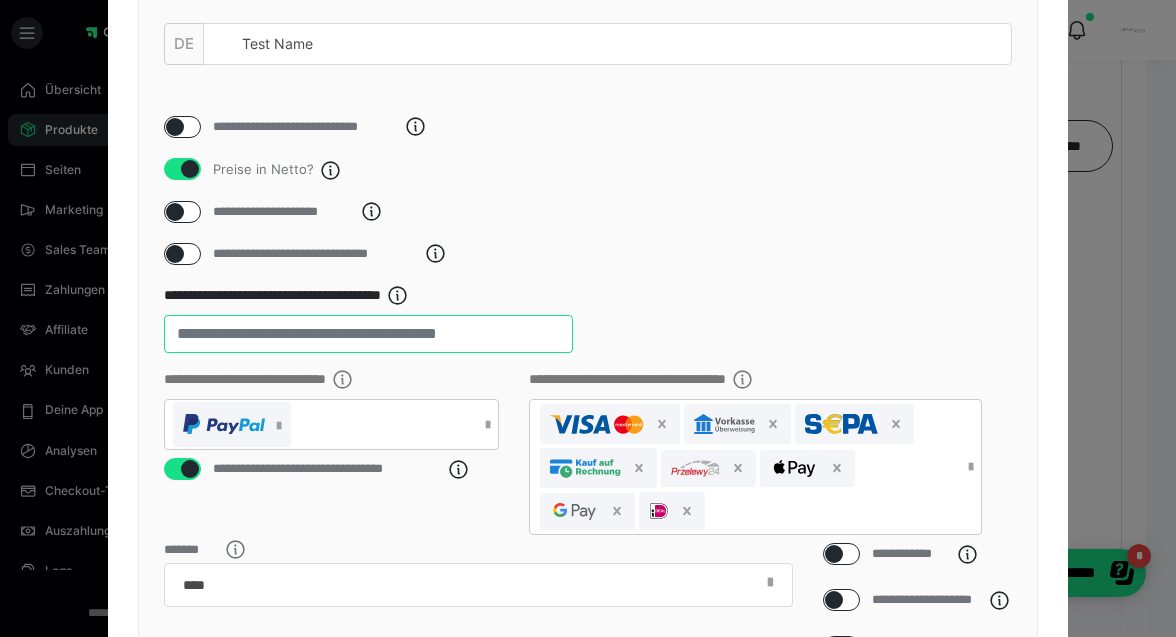 type on "*" 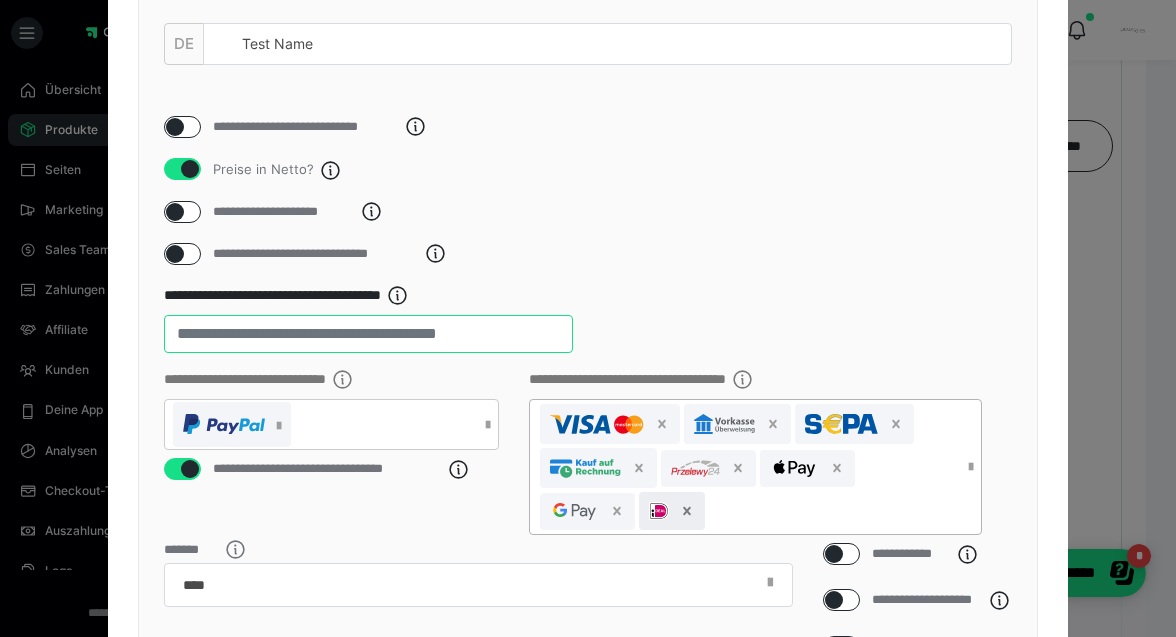 click 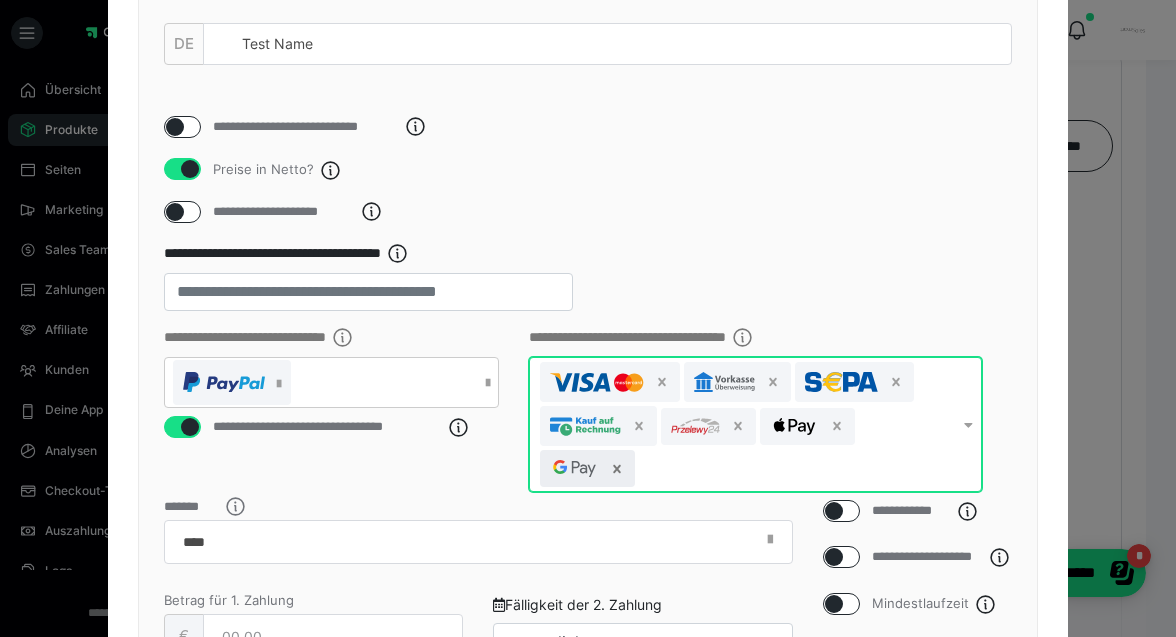 click 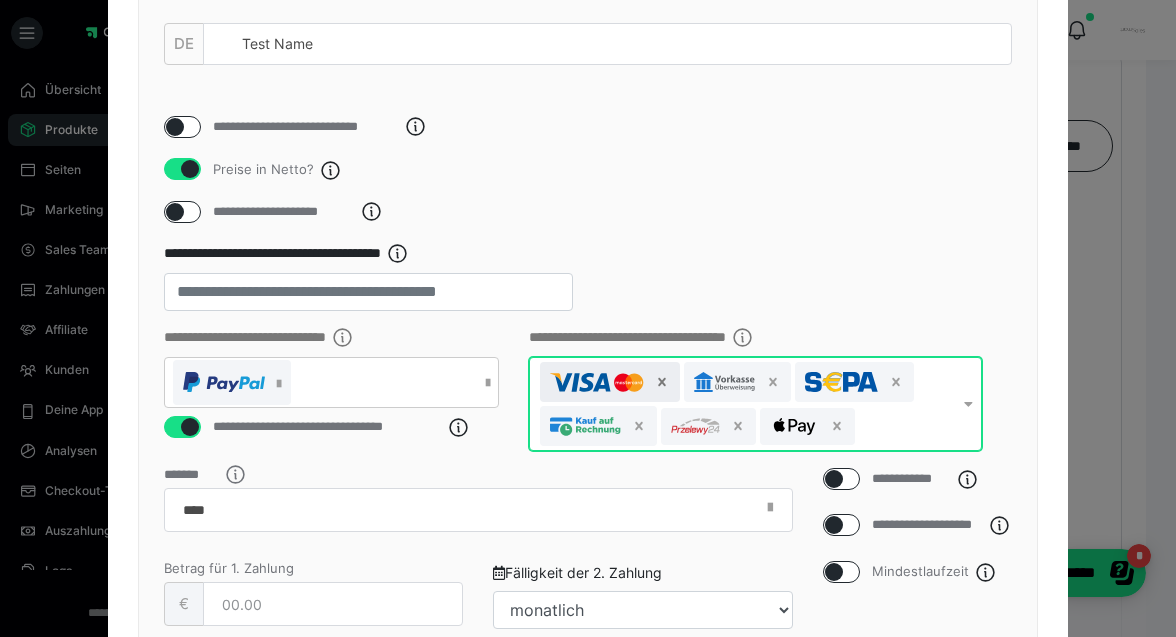 click 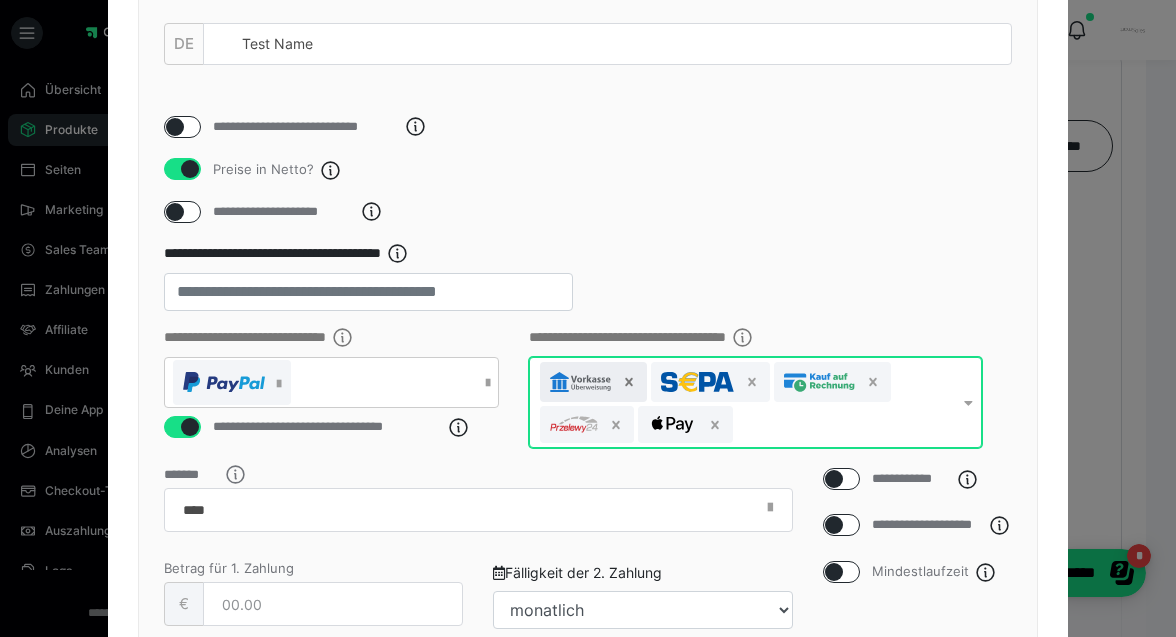 click 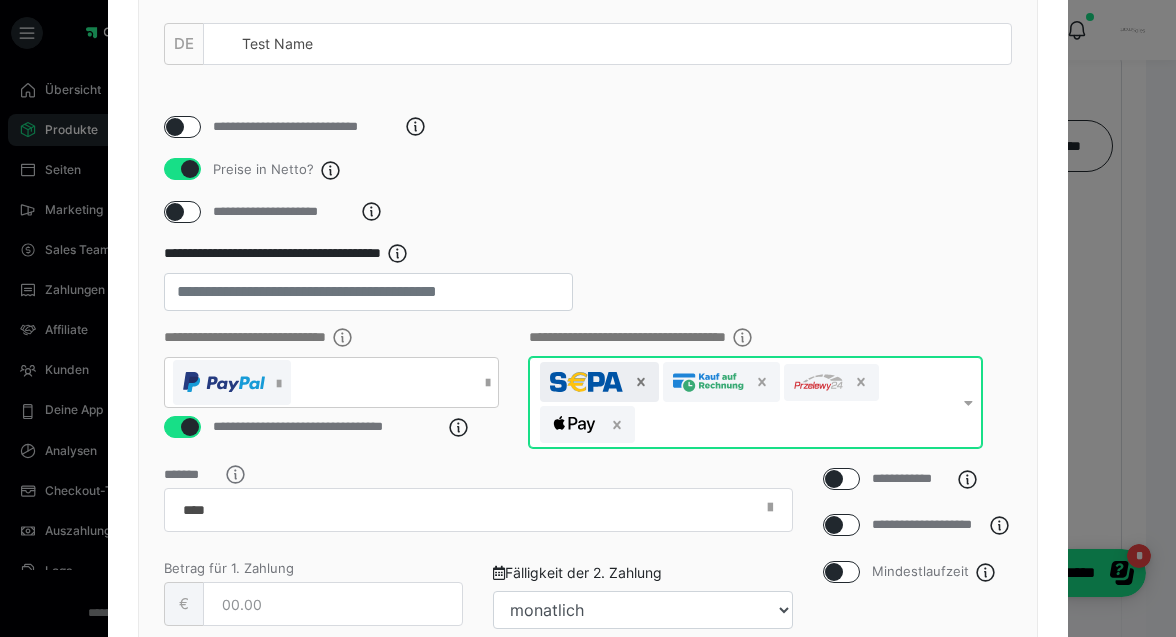 click 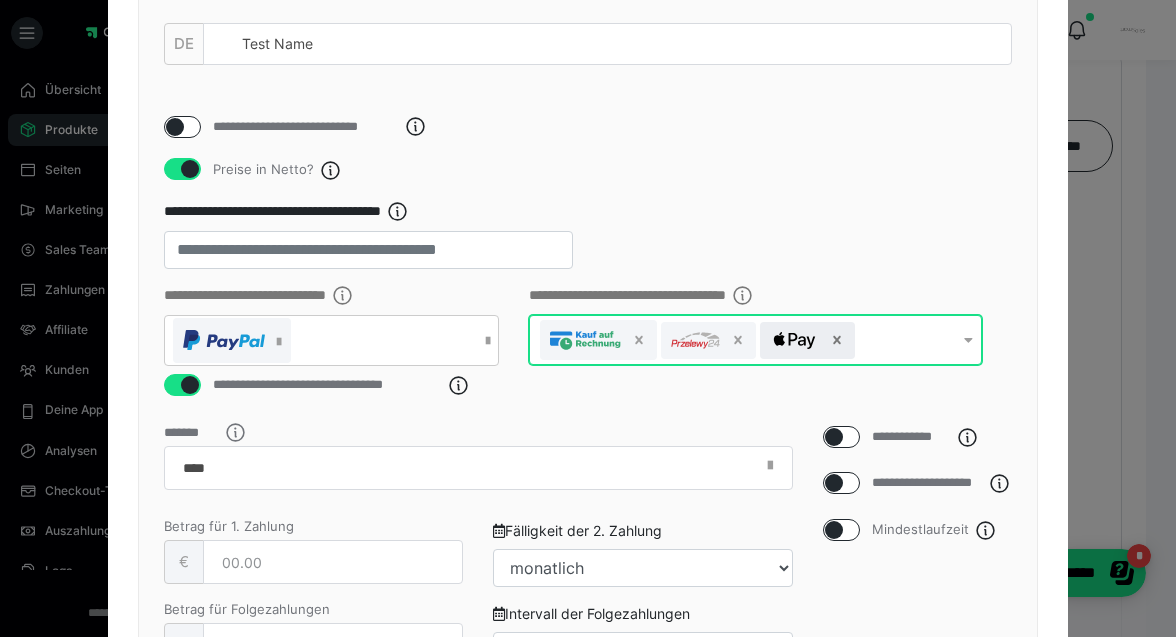 click 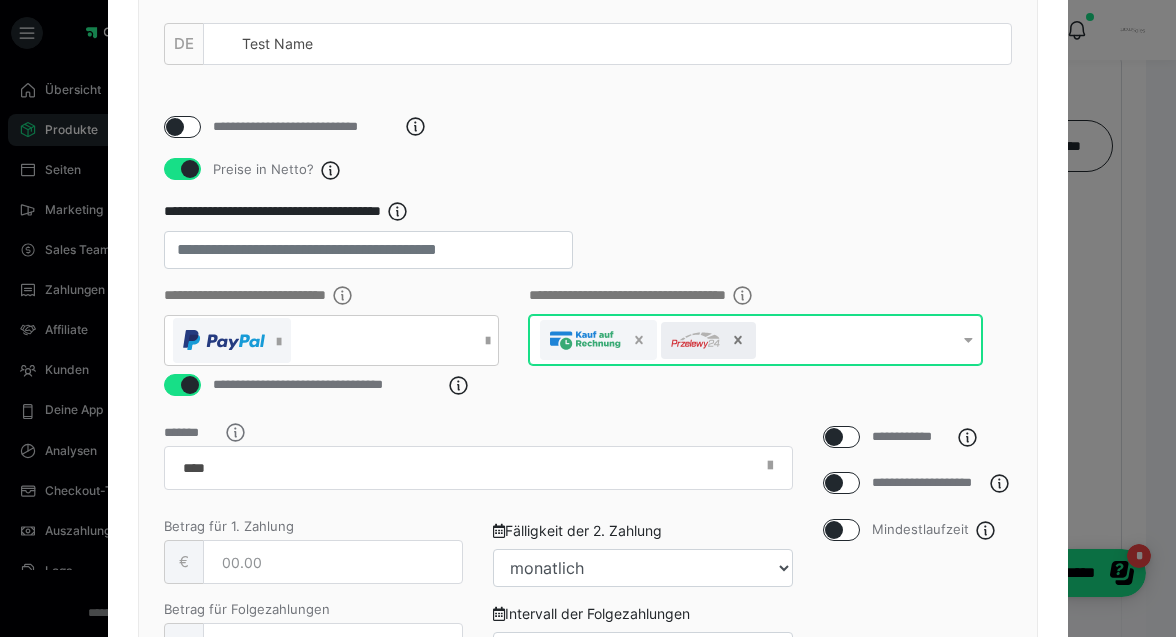 click 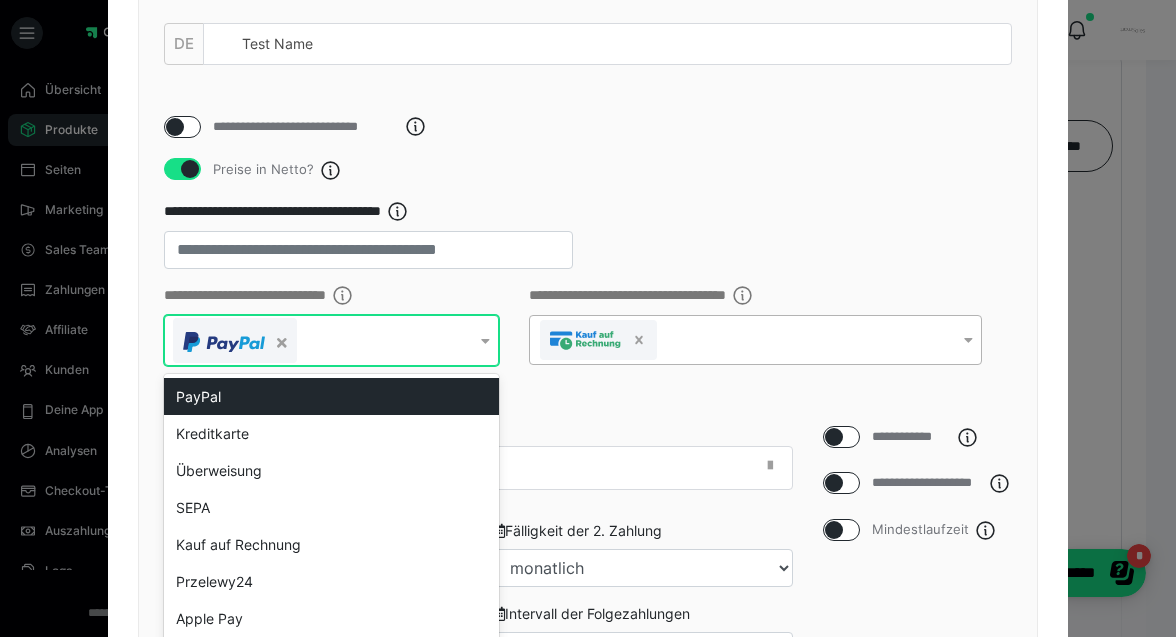 click on "**********" at bounding box center (331, 340) 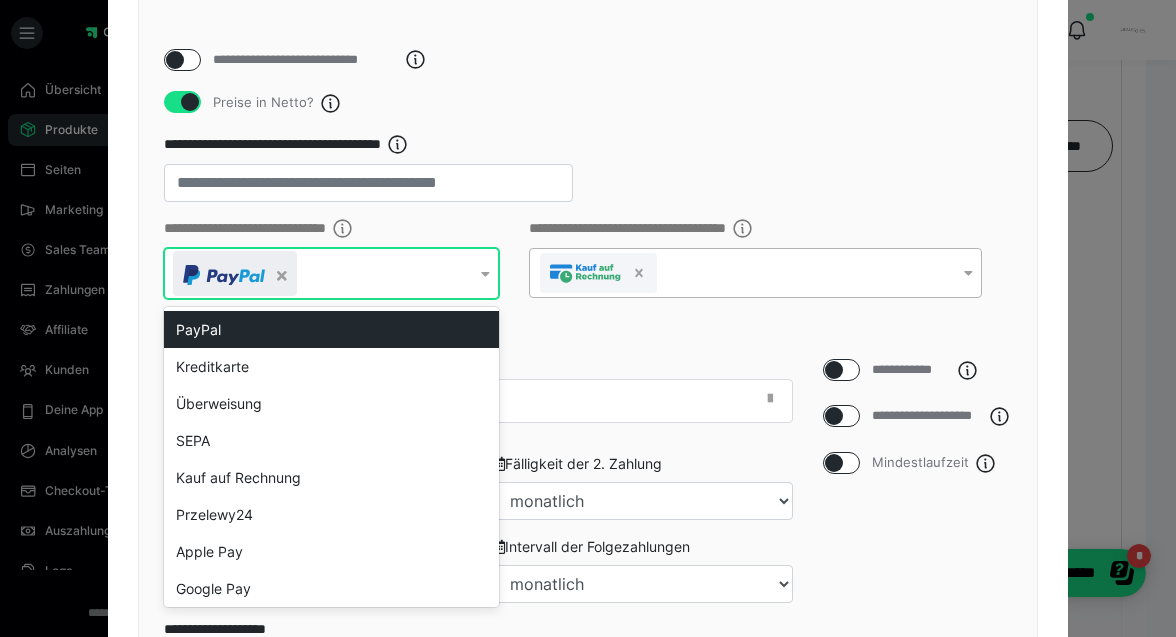 click at bounding box center [282, 276] 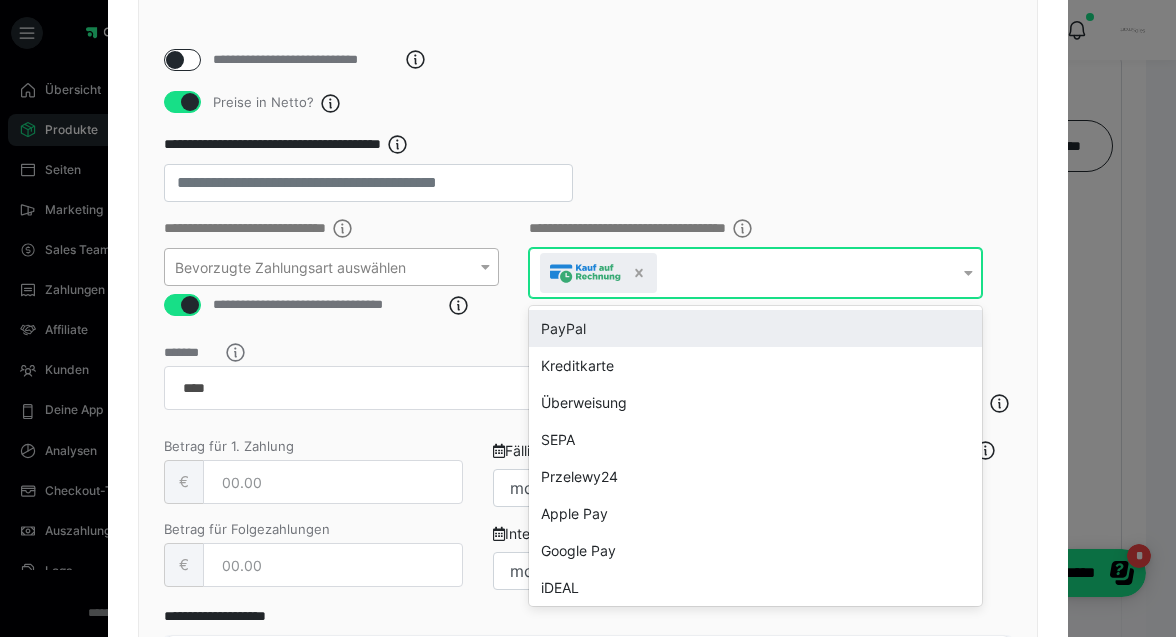 click at bounding box center (585, 273) 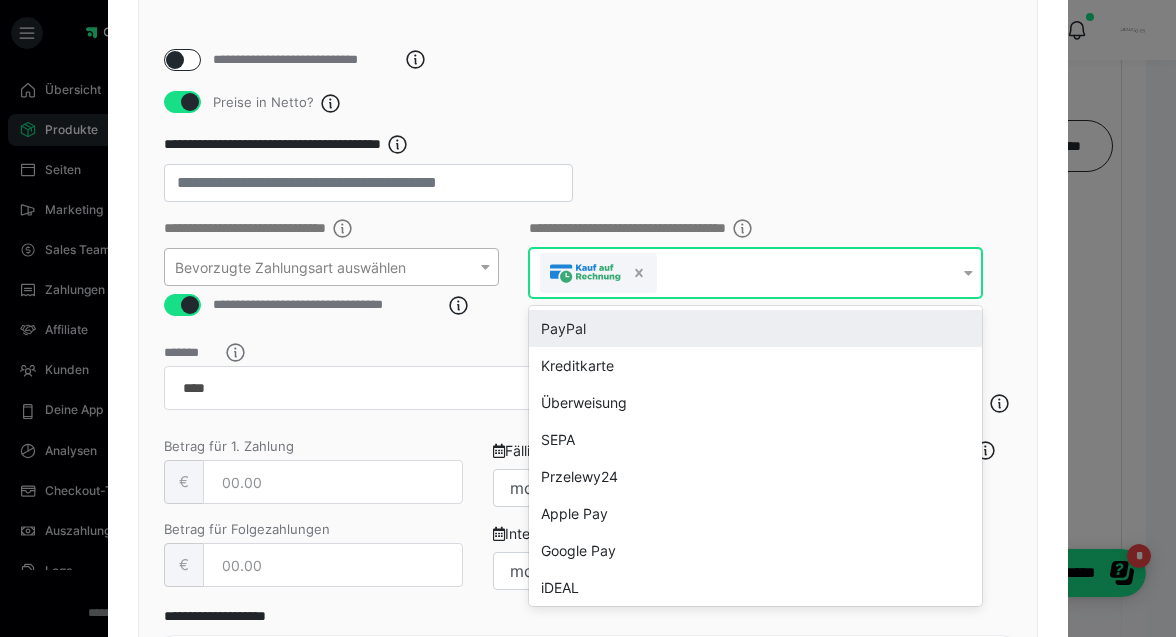 click on "**********" at bounding box center [588, 282] 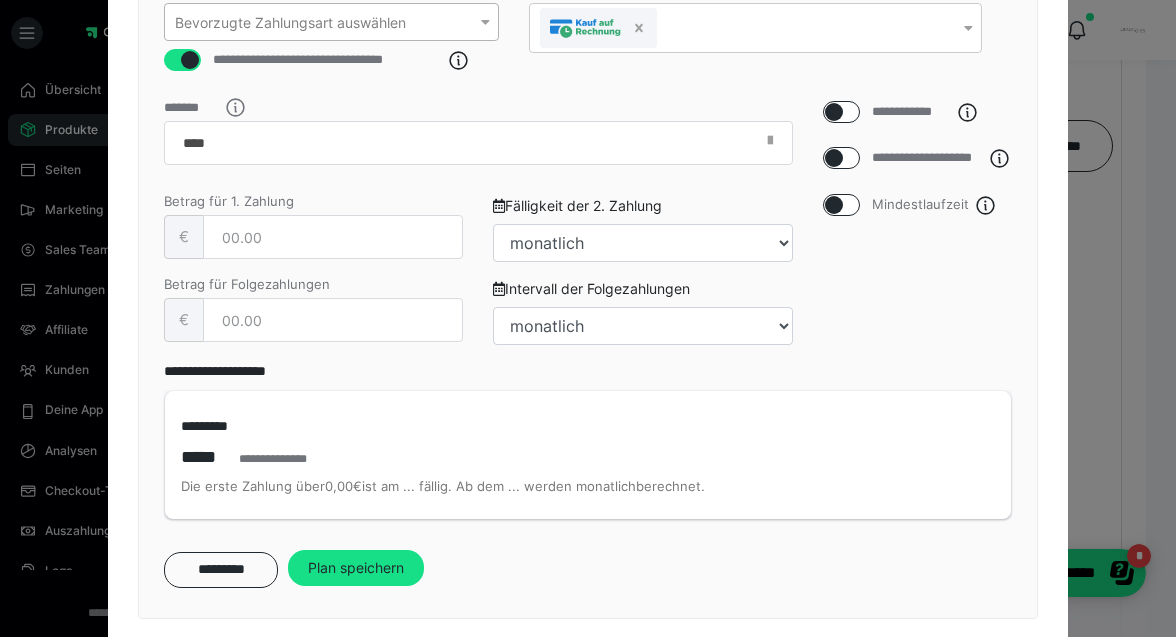 scroll, scrollTop: 675, scrollLeft: 0, axis: vertical 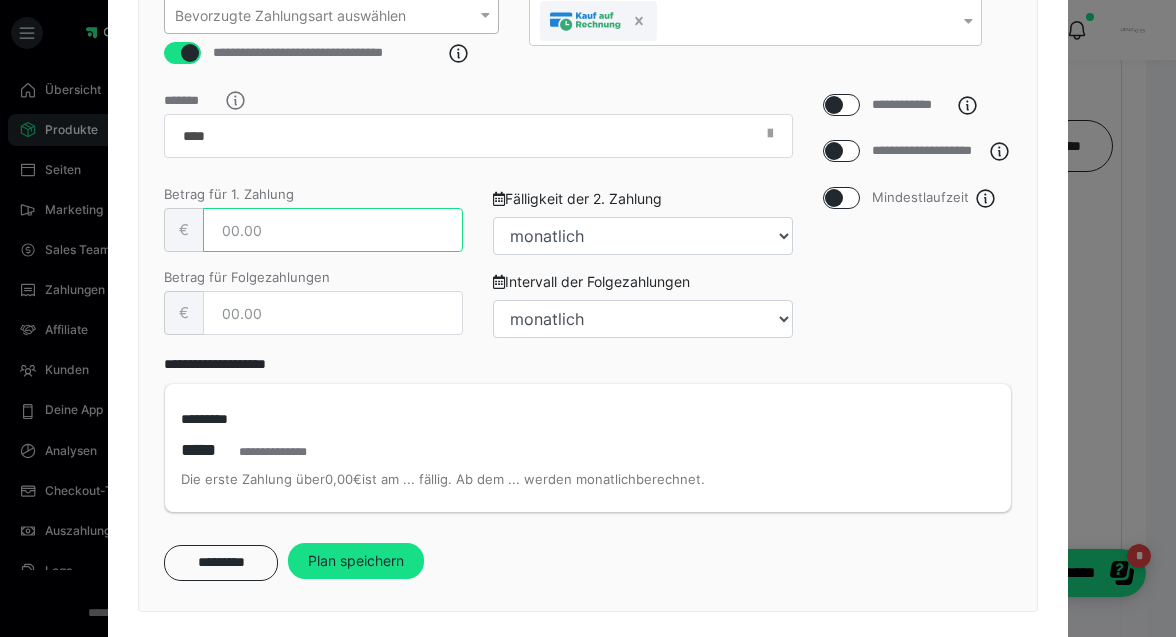 click at bounding box center [333, 230] 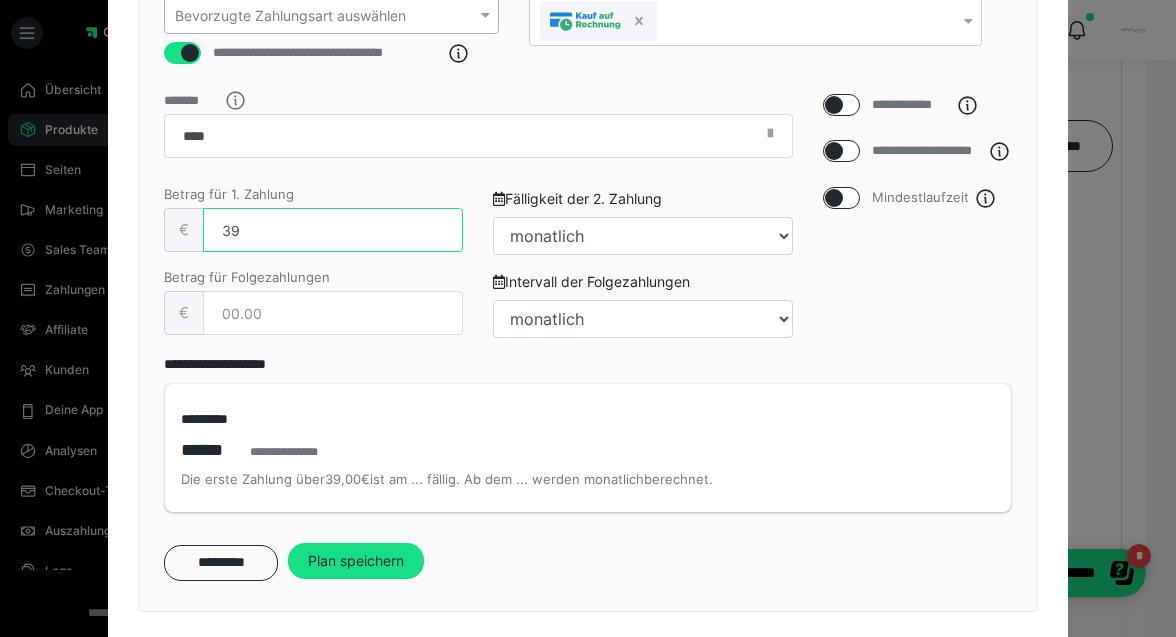 type on "39" 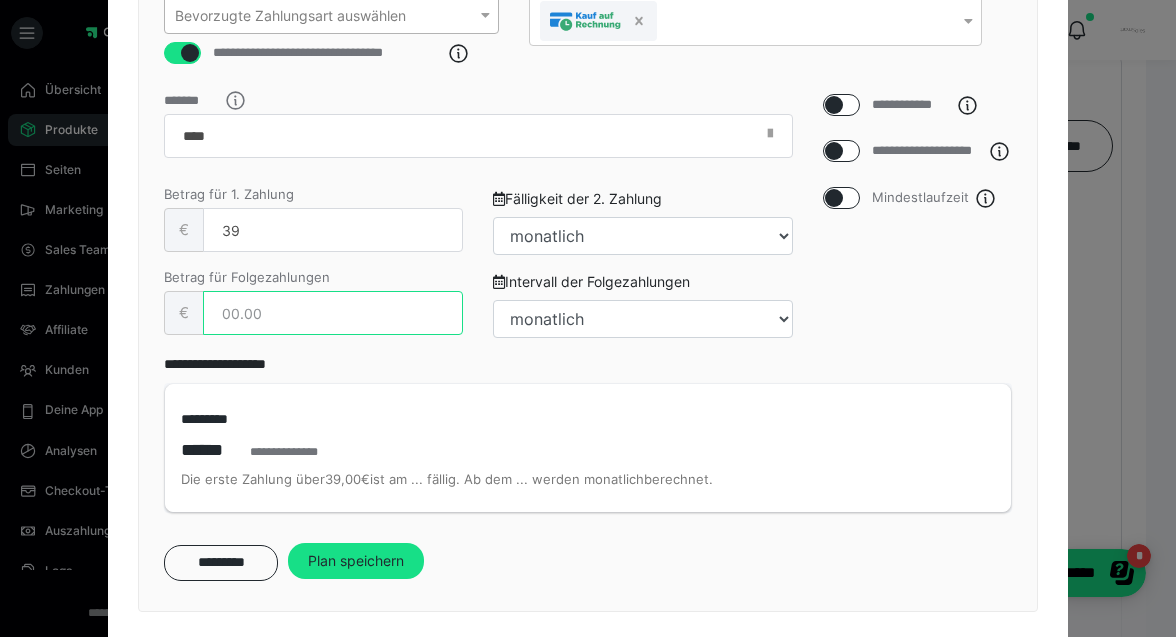 click at bounding box center [333, 313] 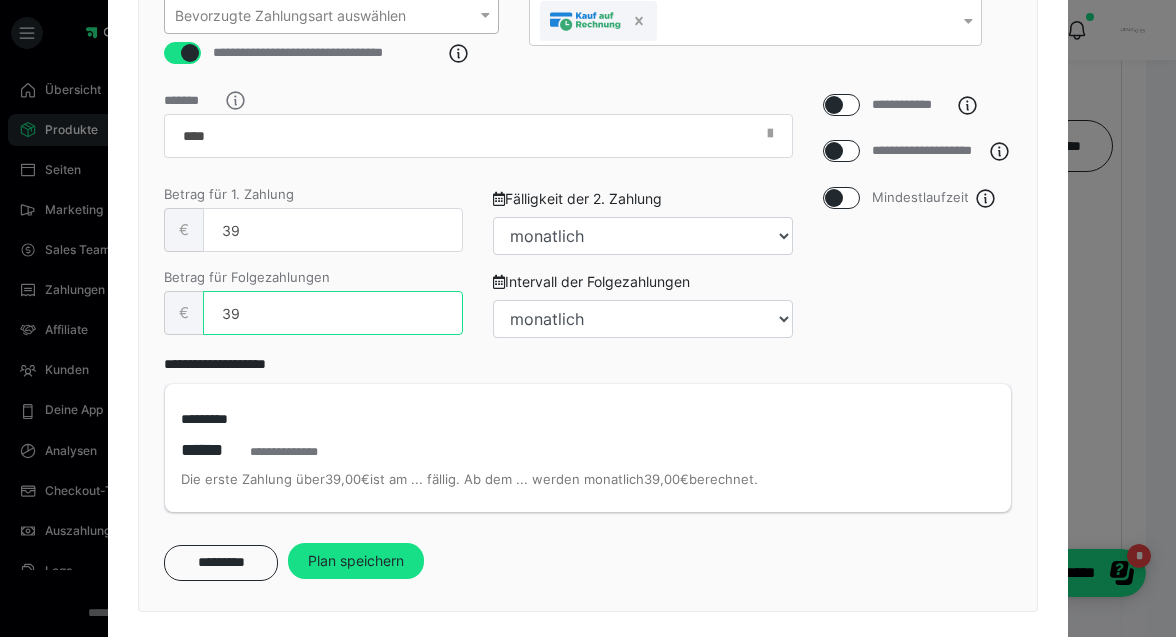 type on "39" 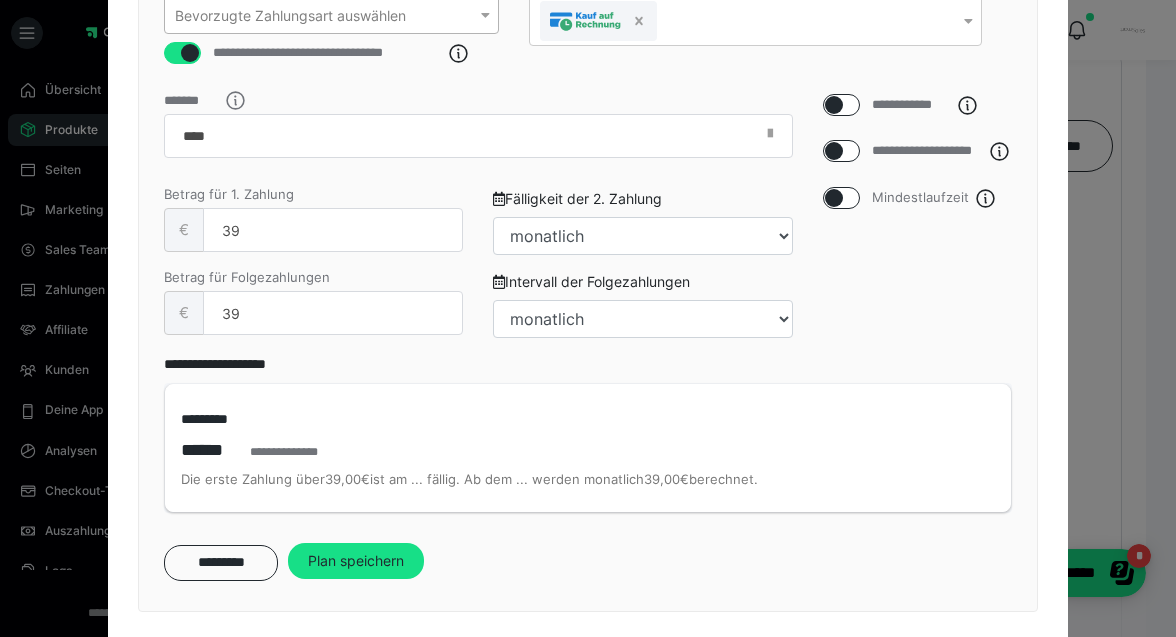click on "Intervall der Folgezahlungen täglich jeden 2. Tag jeden 3. Tag jeden 4. Tag jeden 5. Tag jeden 6. Tag wöchentlich jeden 8. Tag jeden 9. Tag jeden 10. Tag jeden 11. Tag jeden 12. Tag jeden 13. Tag 14-tägig jeden 15. Tag jeden 16. Tag jeden 17. Tag jeden 18. Tag jeden 19. Tag jeden 20. Tag jede 3. Woche jeden 22. Tag jeden 23. Tag jeden 24. Tag jeden 25. Tag jeden 26. Tag jeden 27. Tag jede 4. Woche monatlich jeden 2. Monat vierteljährlich jeden 4. Monat jeden 5. Monat halbjährlich jeden 7. Monat jeden 8. Monat jeden 9. Monat jeden 10. Monat jeden 11. Monat jährlich jedes 2. Jahr" at bounding box center (642, 312) 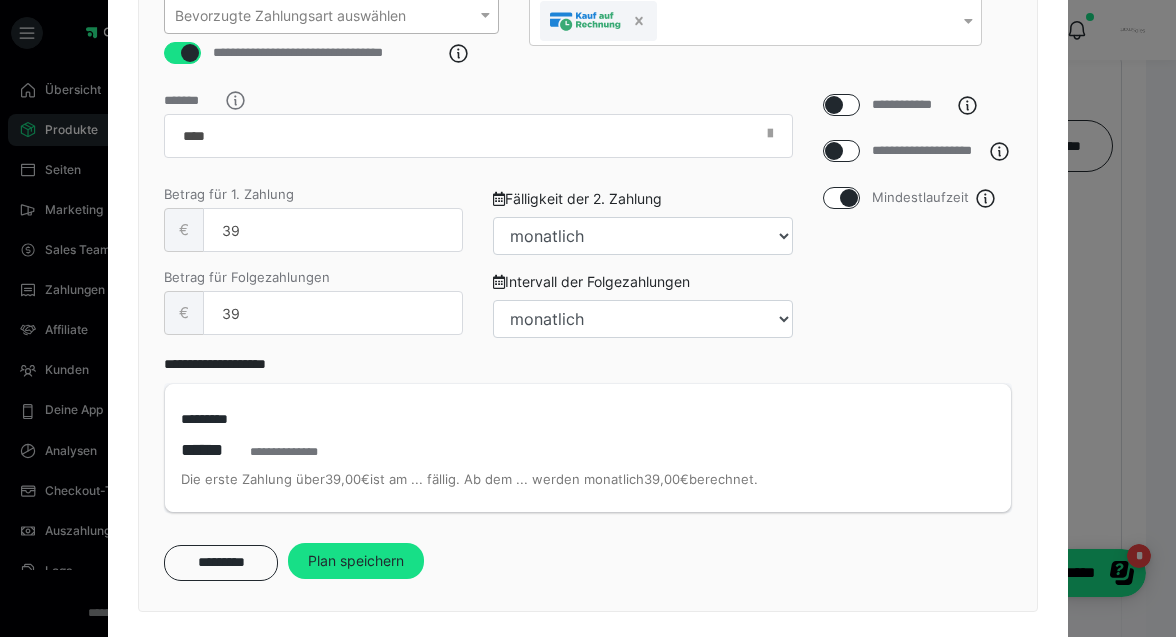 checkbox on "true" 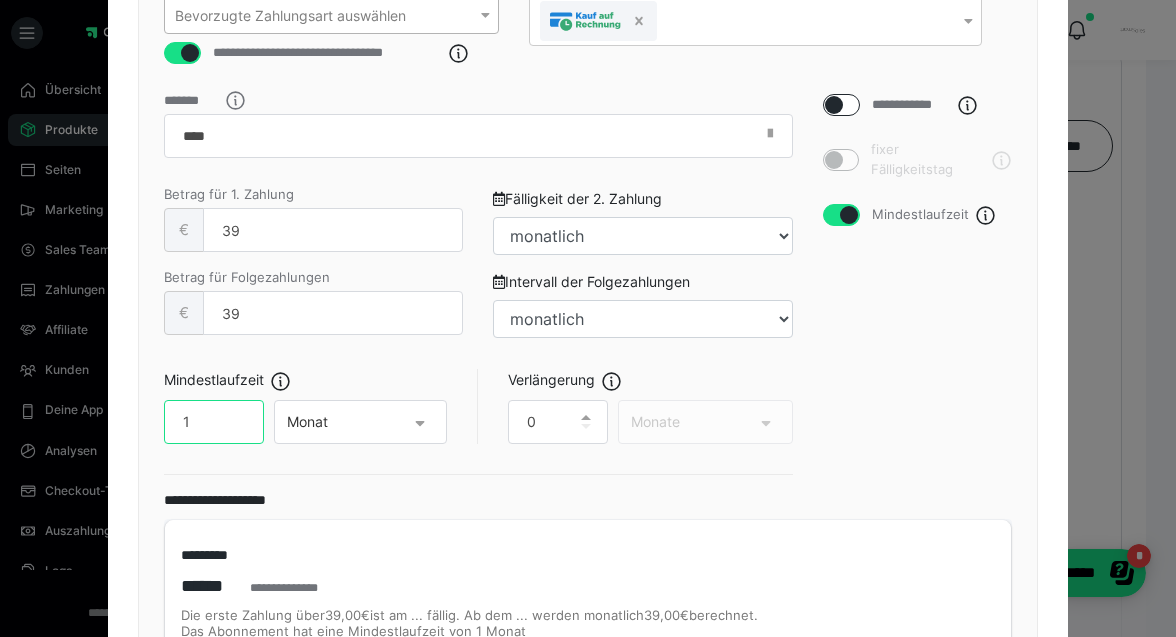 click on "1" at bounding box center (214, 422) 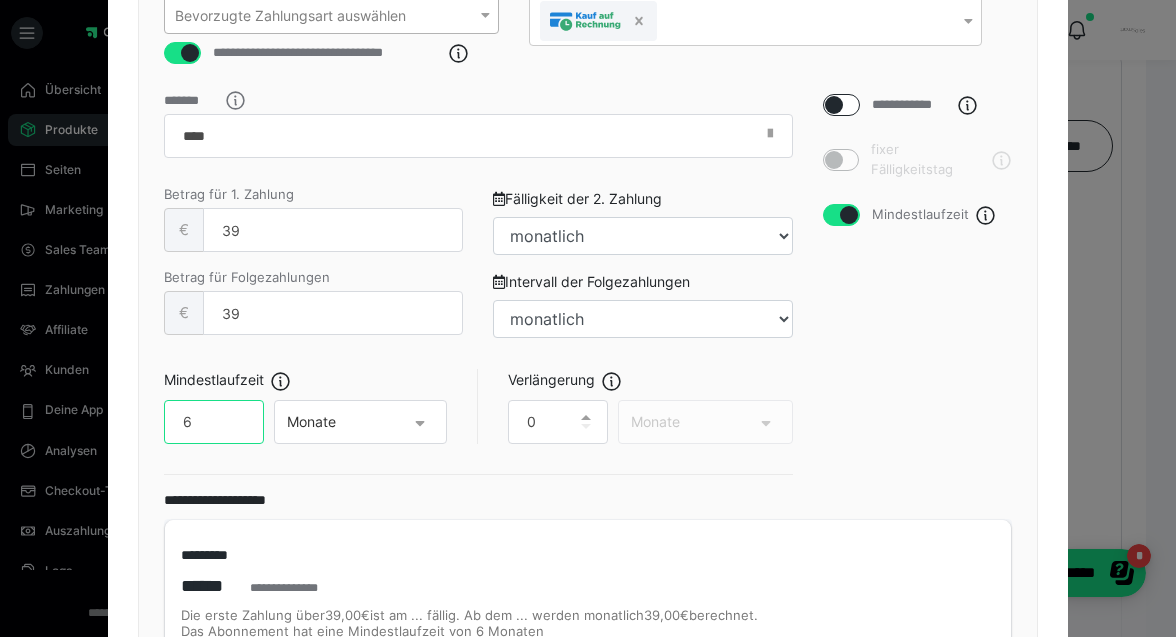 type on "6" 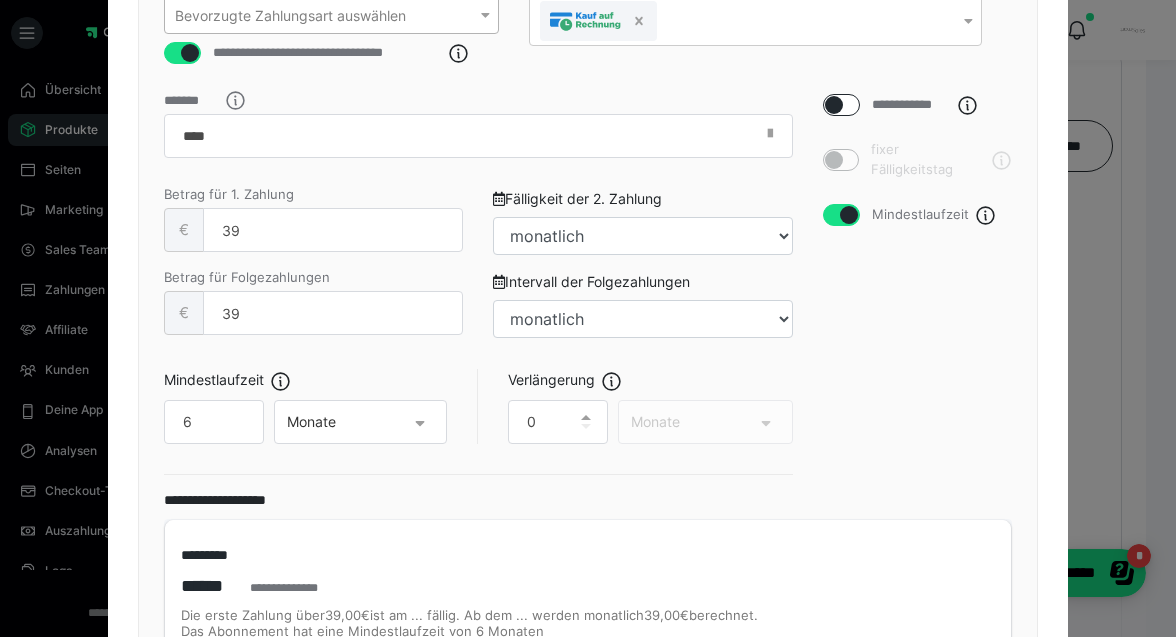 click on "Mindestlaufzeit 6 Monate Verlängerung 0 Monate" at bounding box center (478, 422) 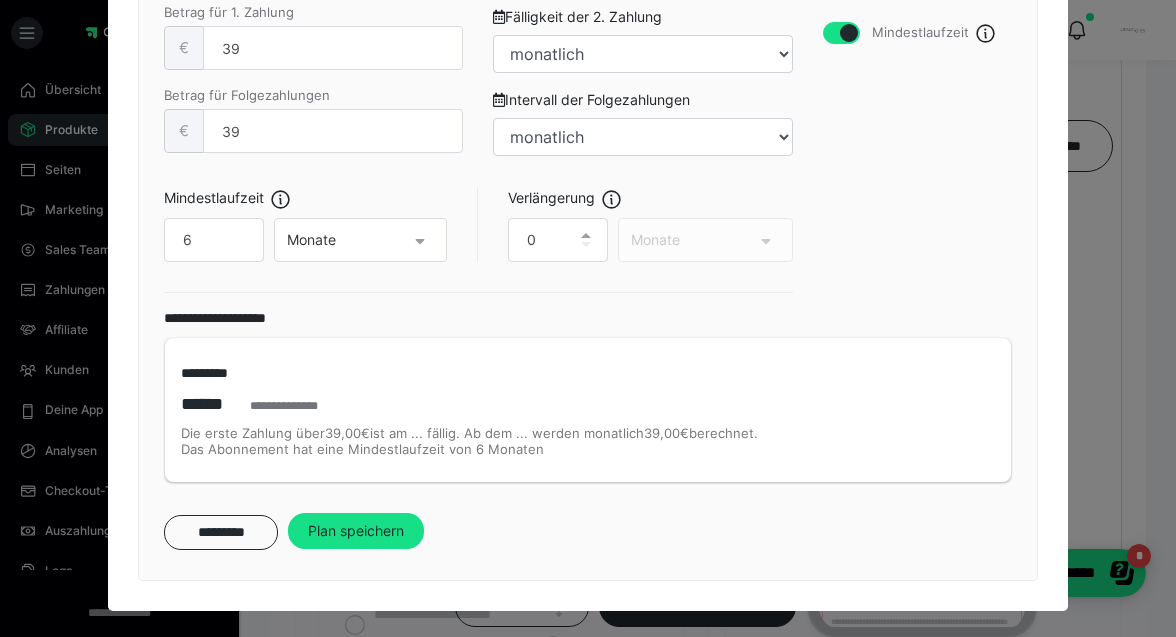 scroll, scrollTop: 878, scrollLeft: 0, axis: vertical 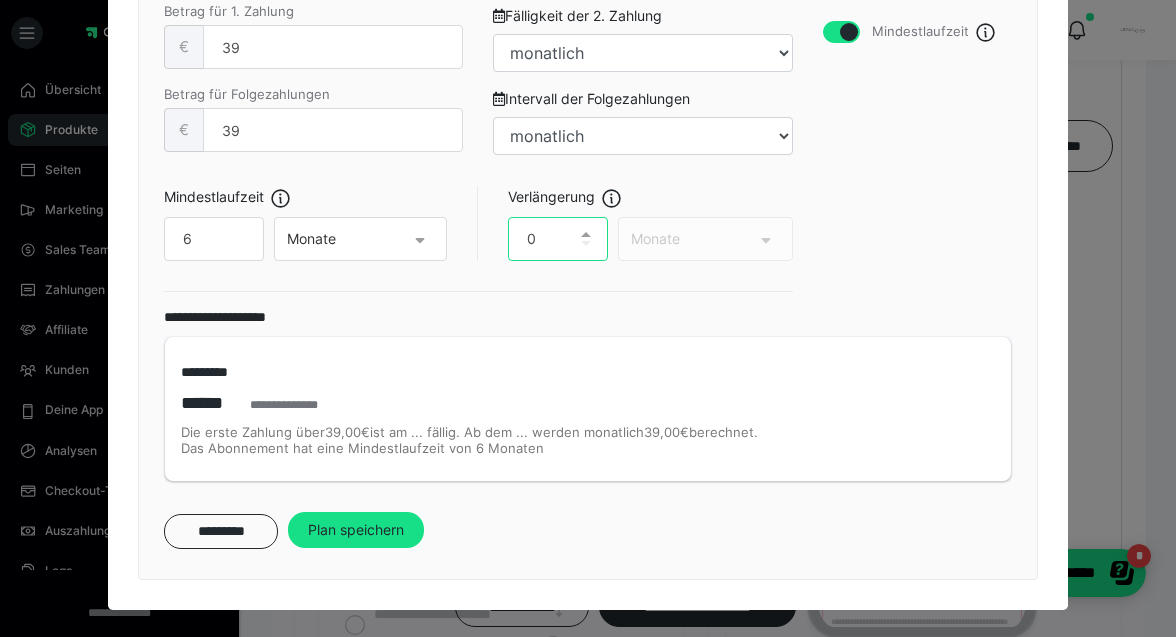 click on "0" at bounding box center (558, 239) 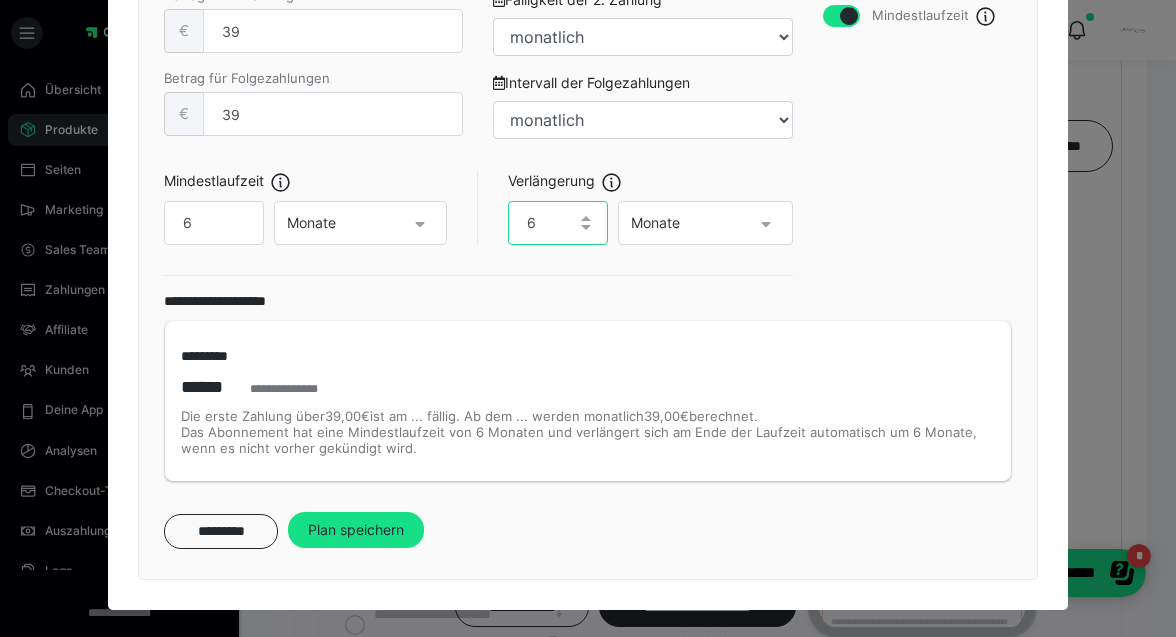 type on "6" 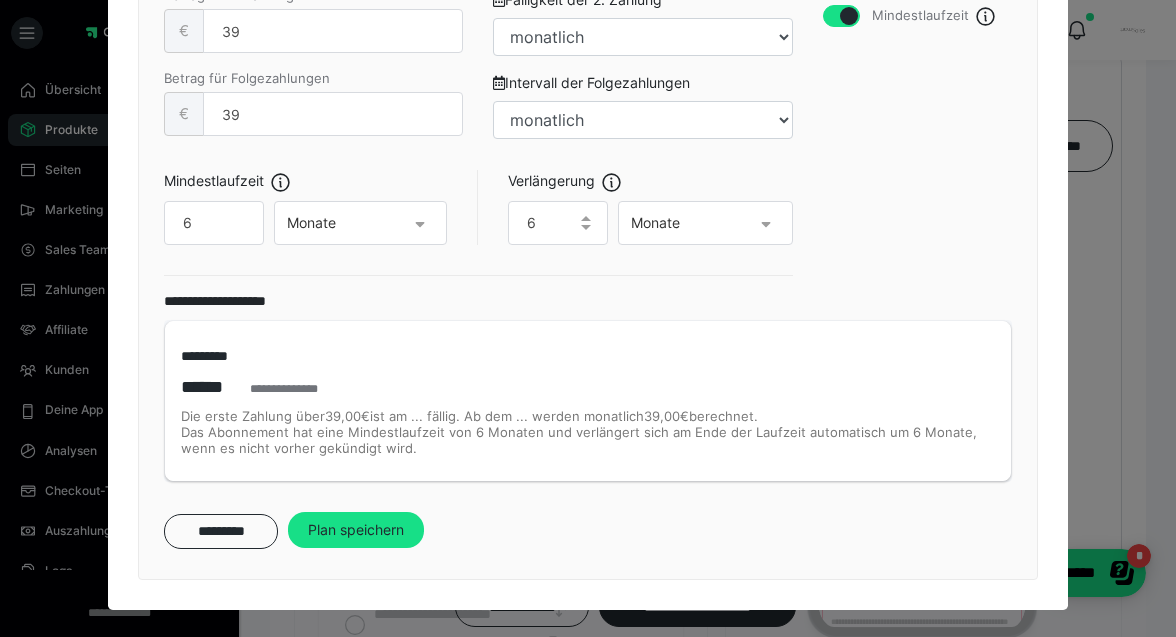 click on "Mindestlaufzeit 6 Monate Verlängerung 6 Monate" at bounding box center (478, 223) 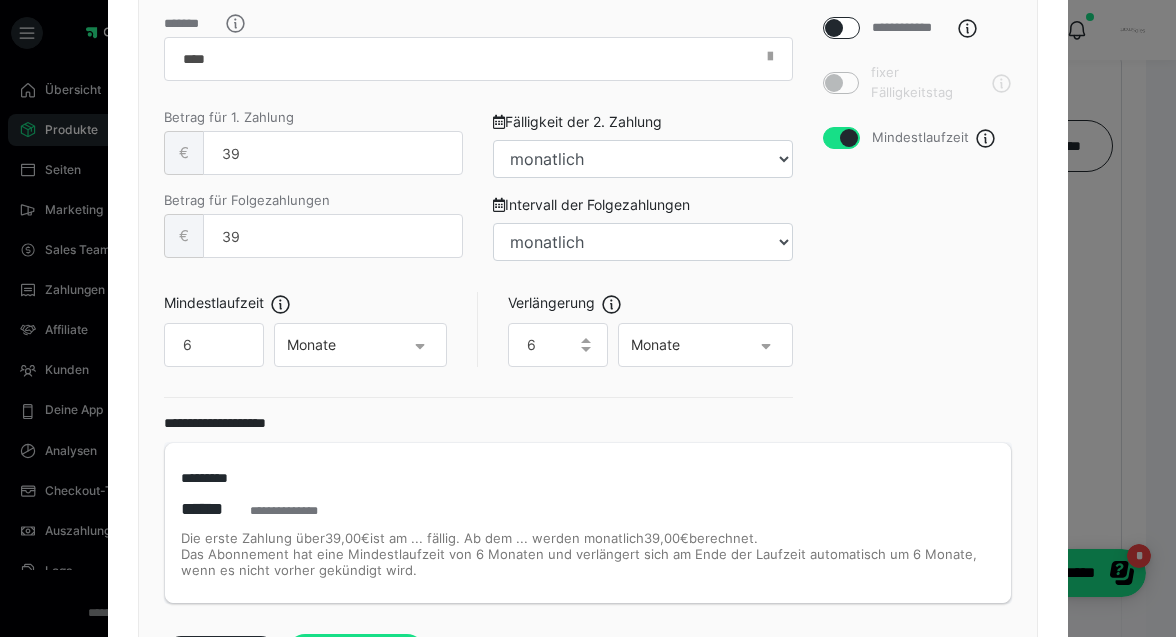 scroll, scrollTop: 803, scrollLeft: 0, axis: vertical 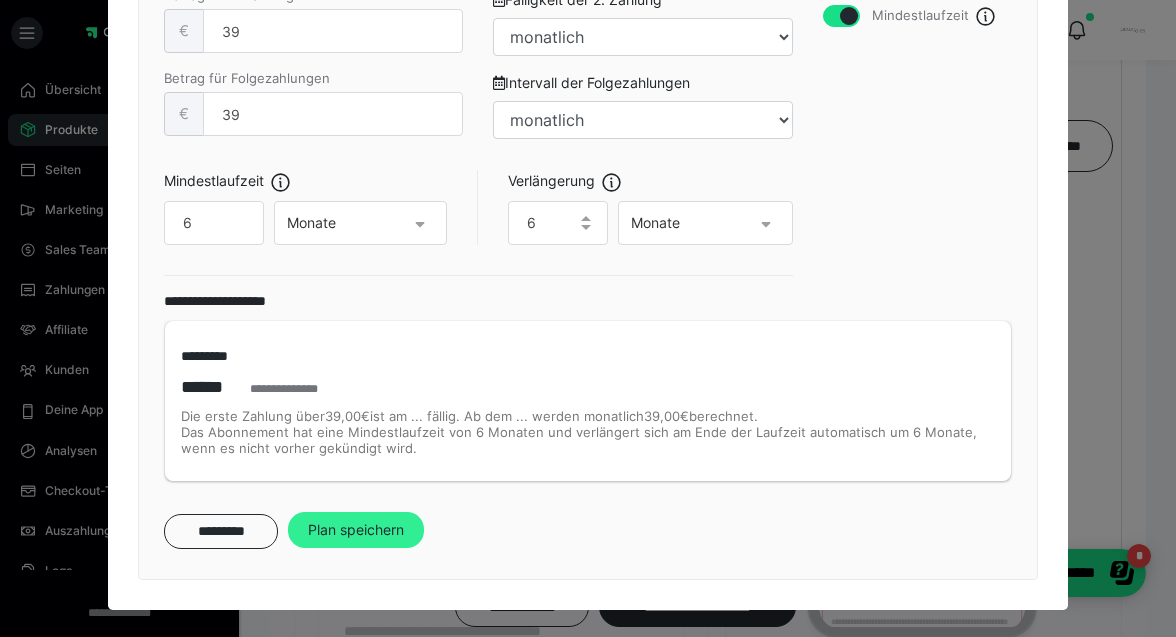 click on "Plan speichern" at bounding box center (356, 530) 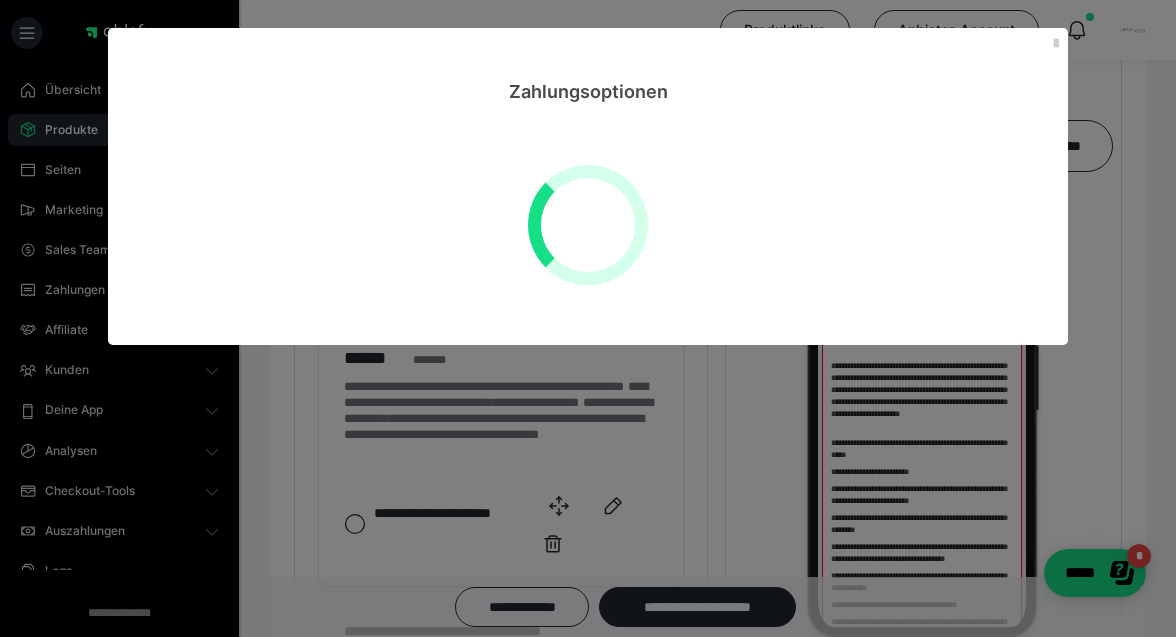 select on "**" 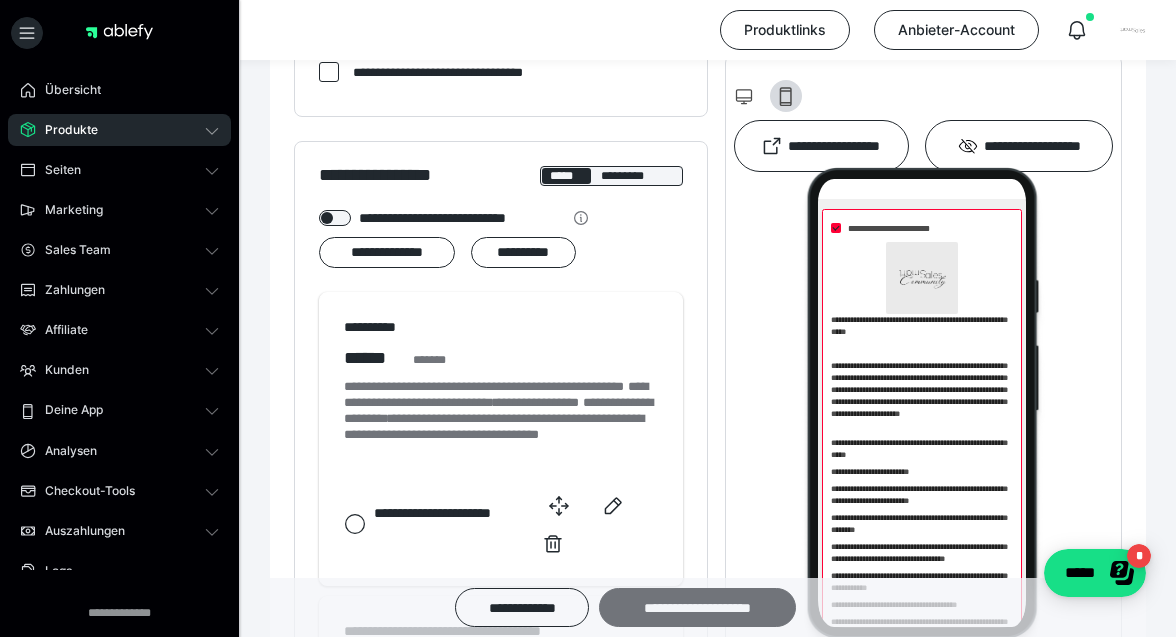 click on "**********" at bounding box center [697, 607] 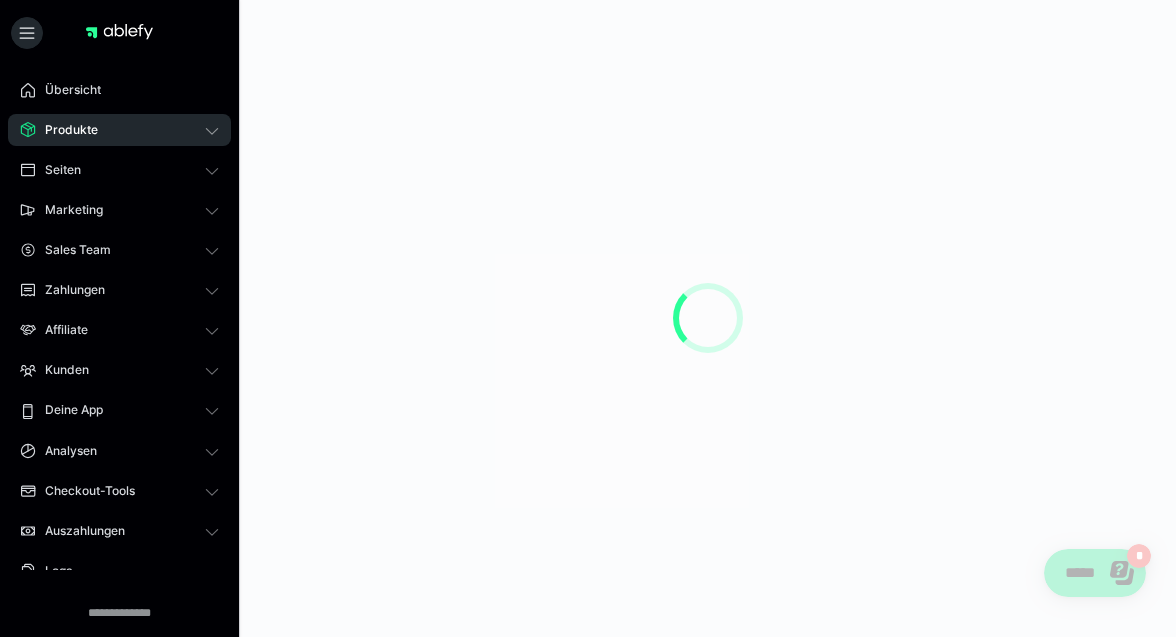 scroll, scrollTop: 0, scrollLeft: 0, axis: both 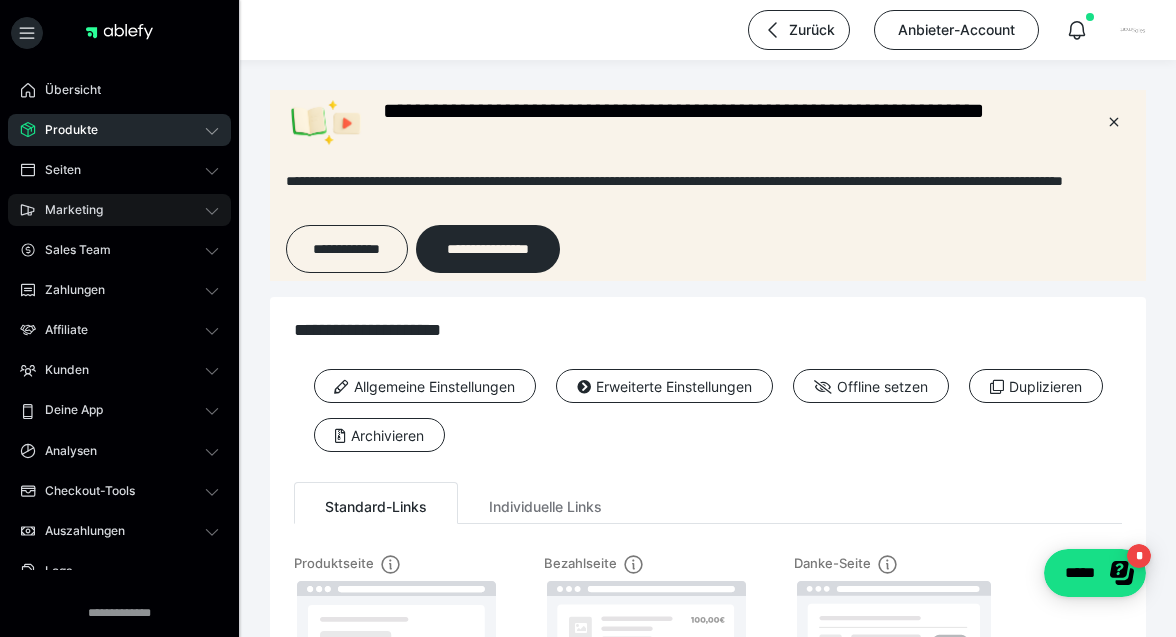 click 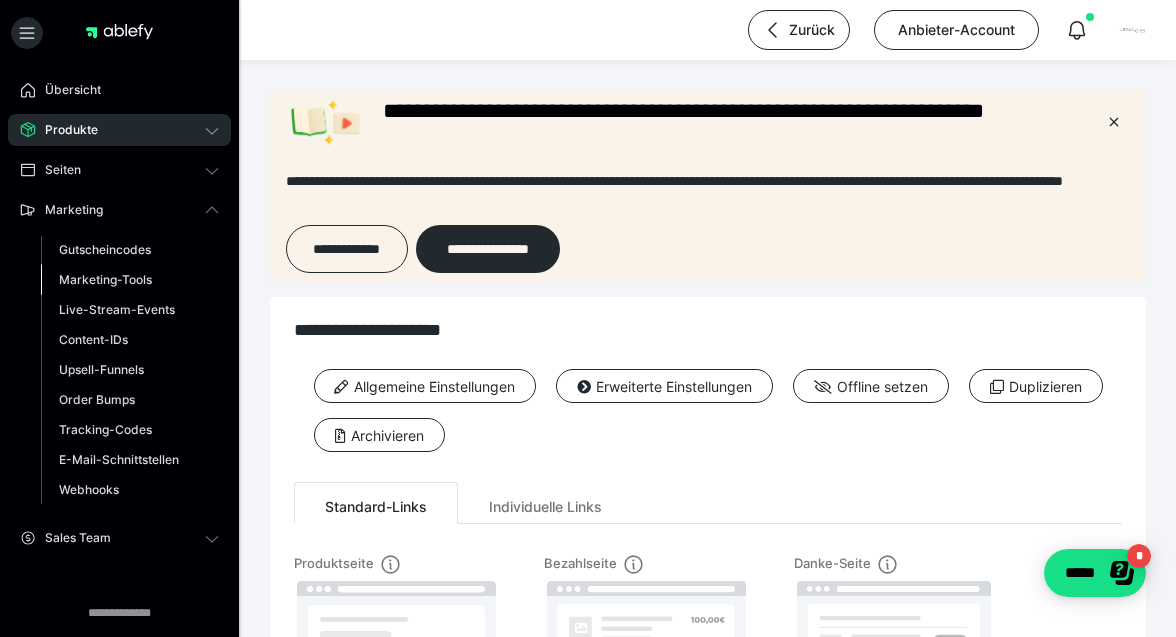 click on "Marketing-Tools" at bounding box center (105, 279) 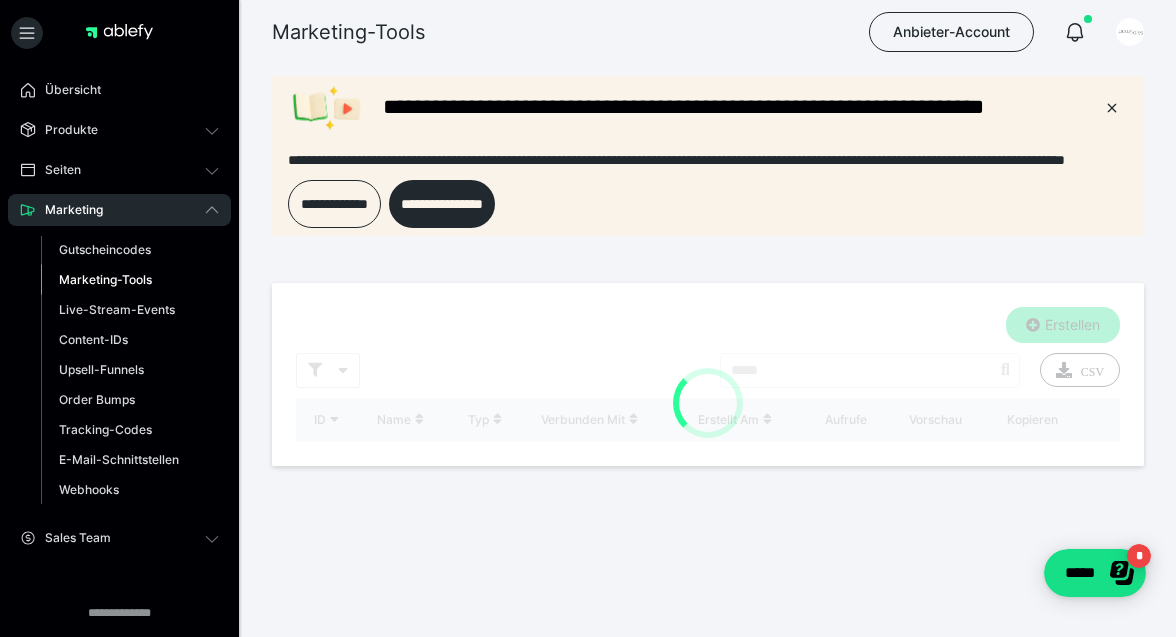 scroll, scrollTop: 0, scrollLeft: 0, axis: both 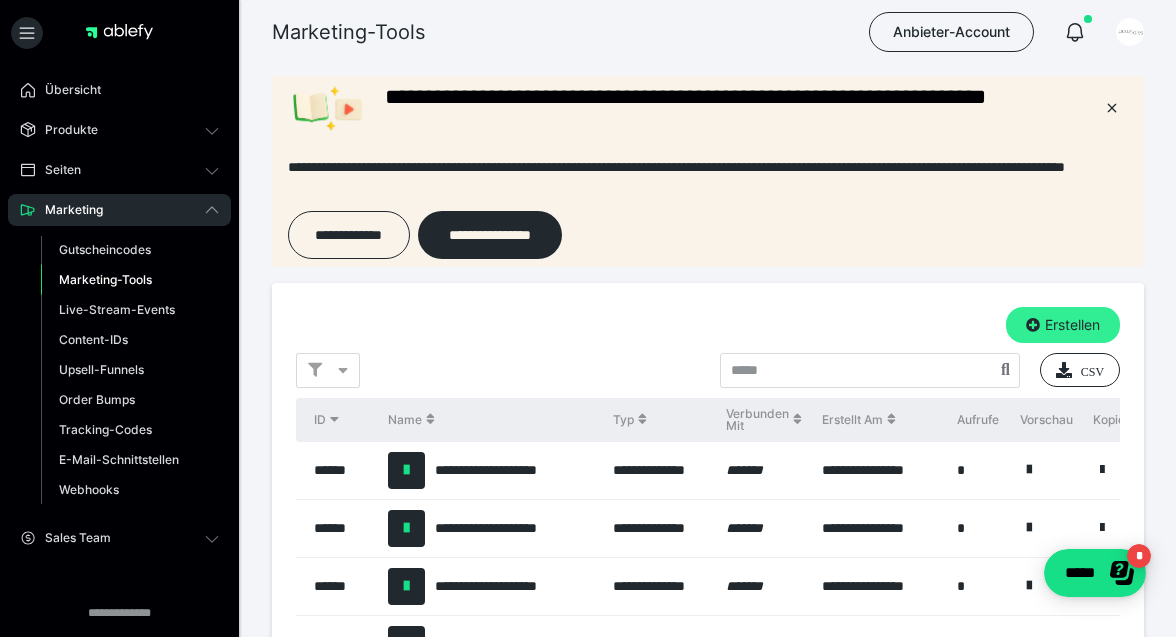 click on "Erstellen" at bounding box center [1063, 325] 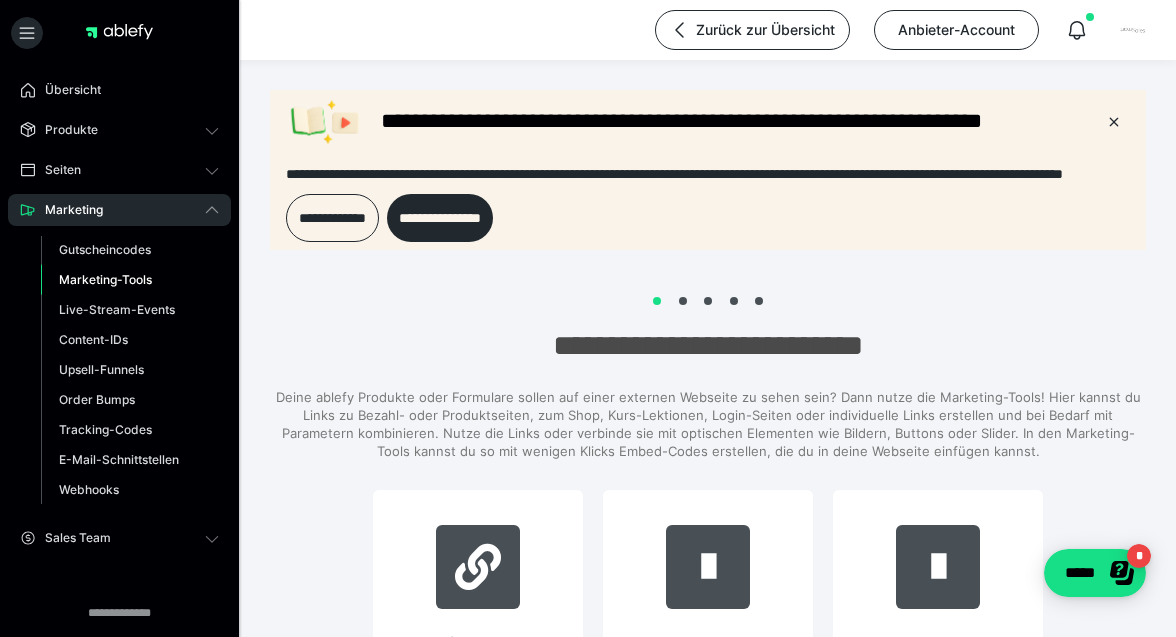 scroll, scrollTop: 0, scrollLeft: 0, axis: both 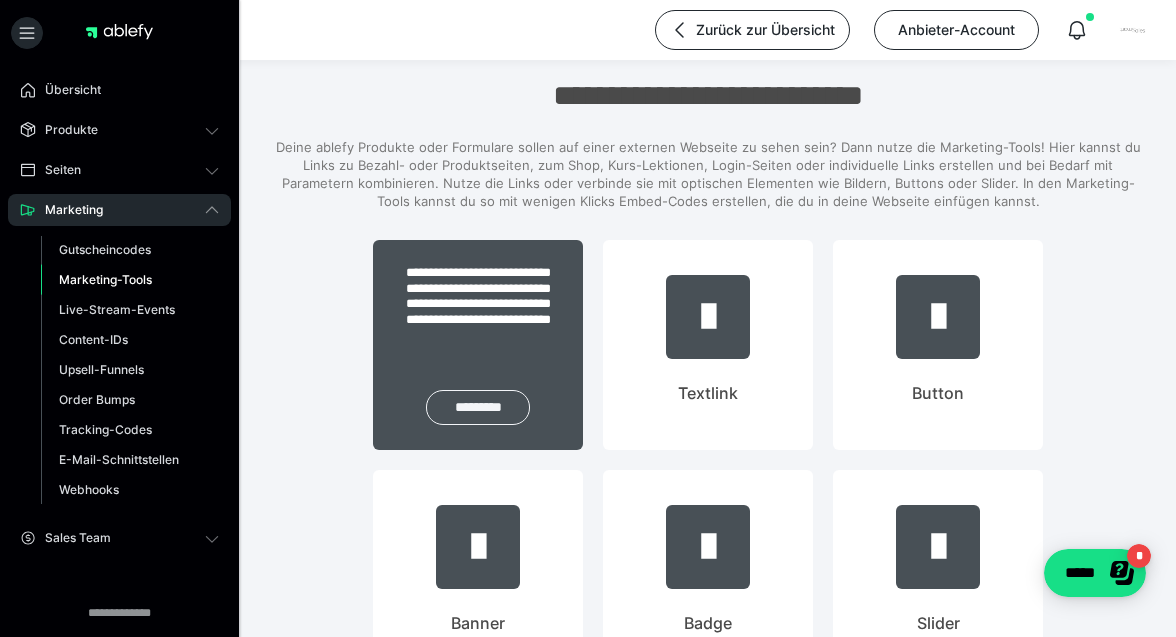 click on "*********" at bounding box center [478, 407] 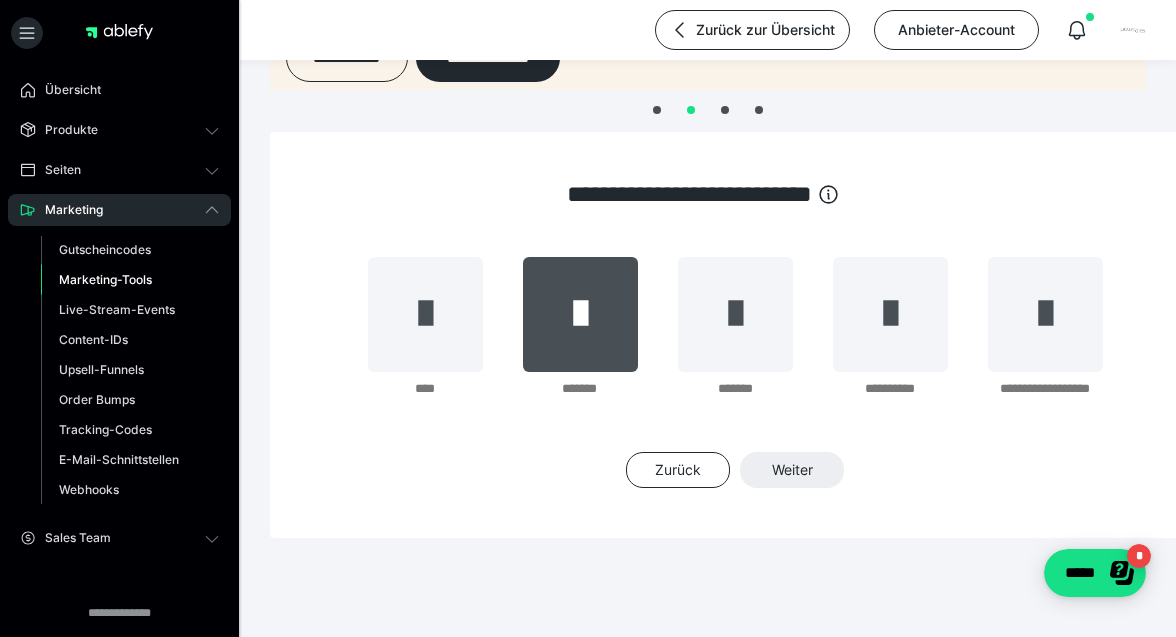 click at bounding box center (580, 314) 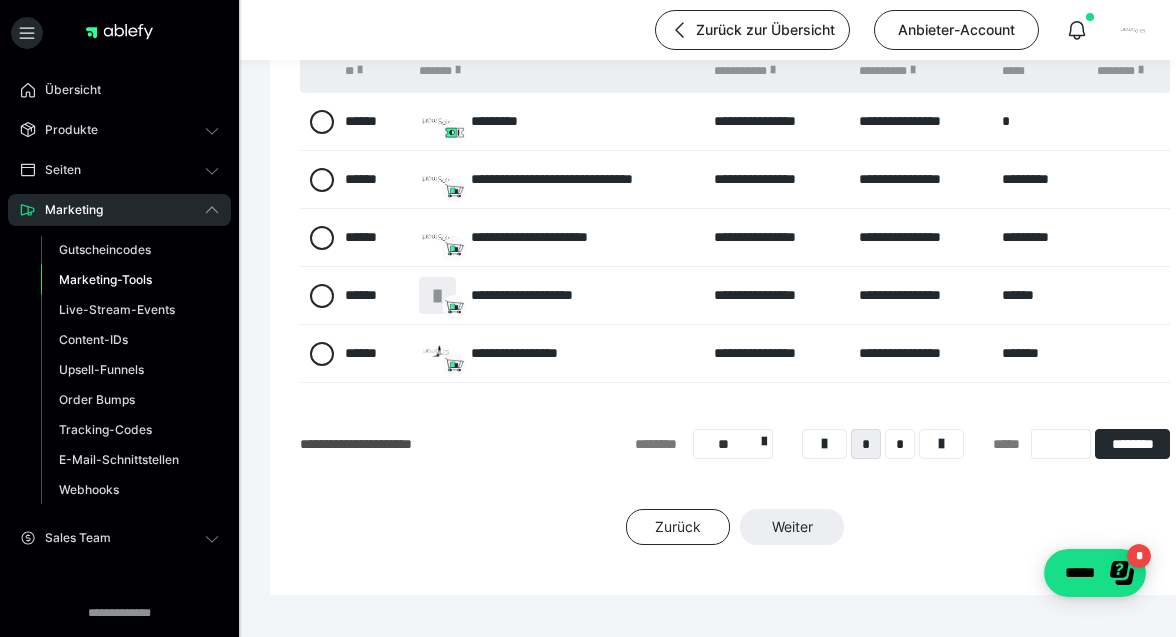 scroll, scrollTop: 653, scrollLeft: 0, axis: vertical 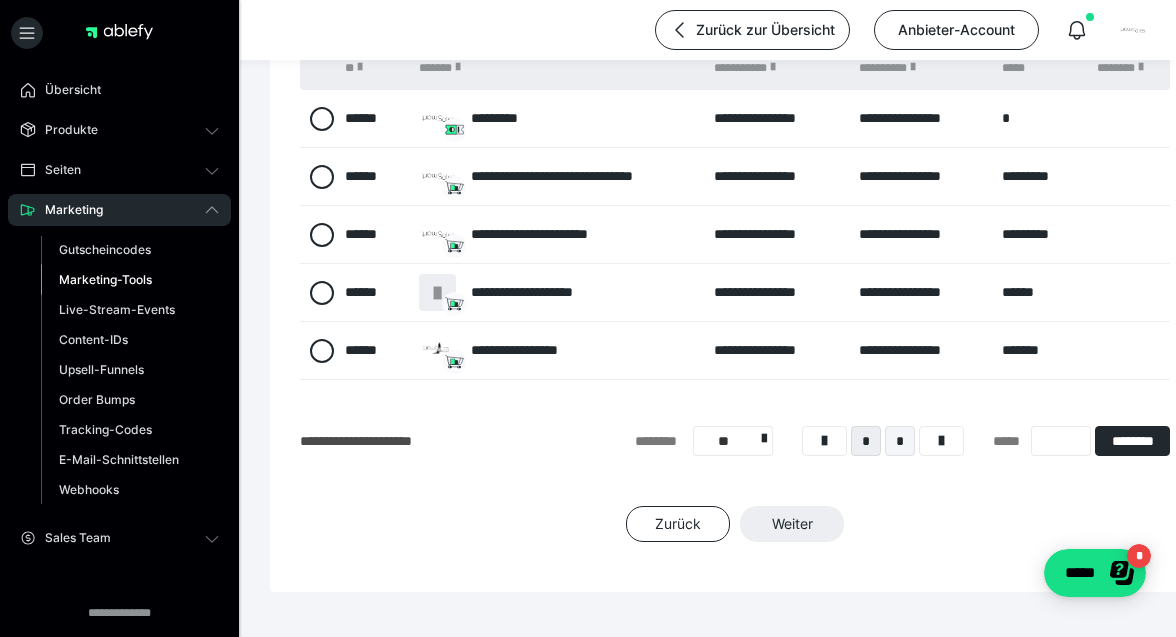 click on "*" at bounding box center (900, 441) 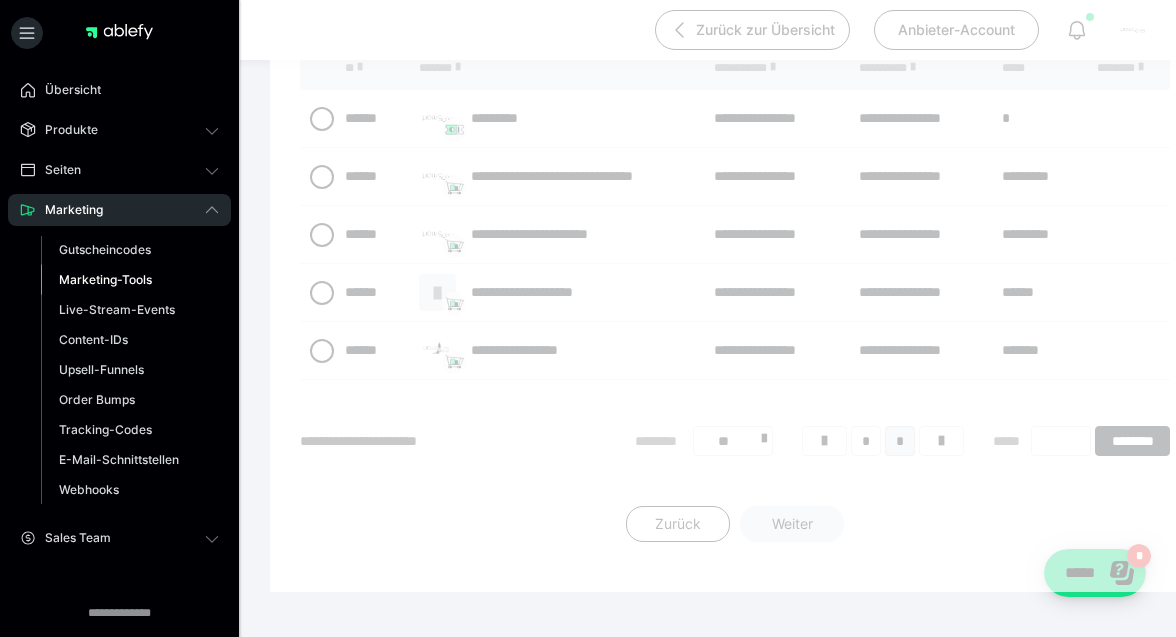scroll, scrollTop: 262, scrollLeft: 0, axis: vertical 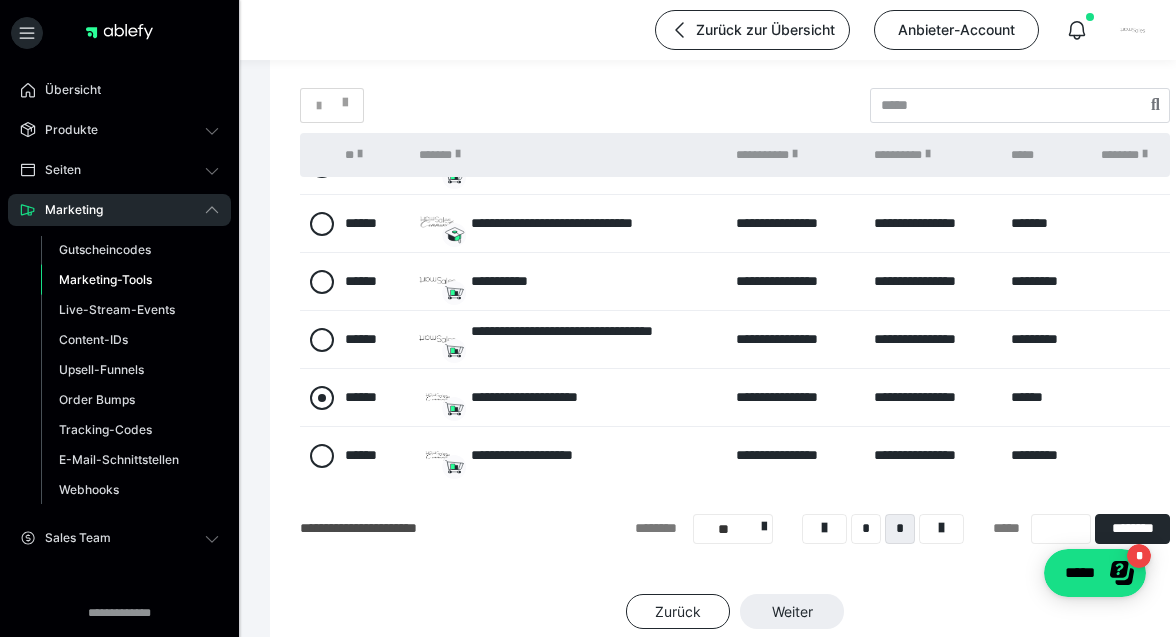 click at bounding box center (322, 398) 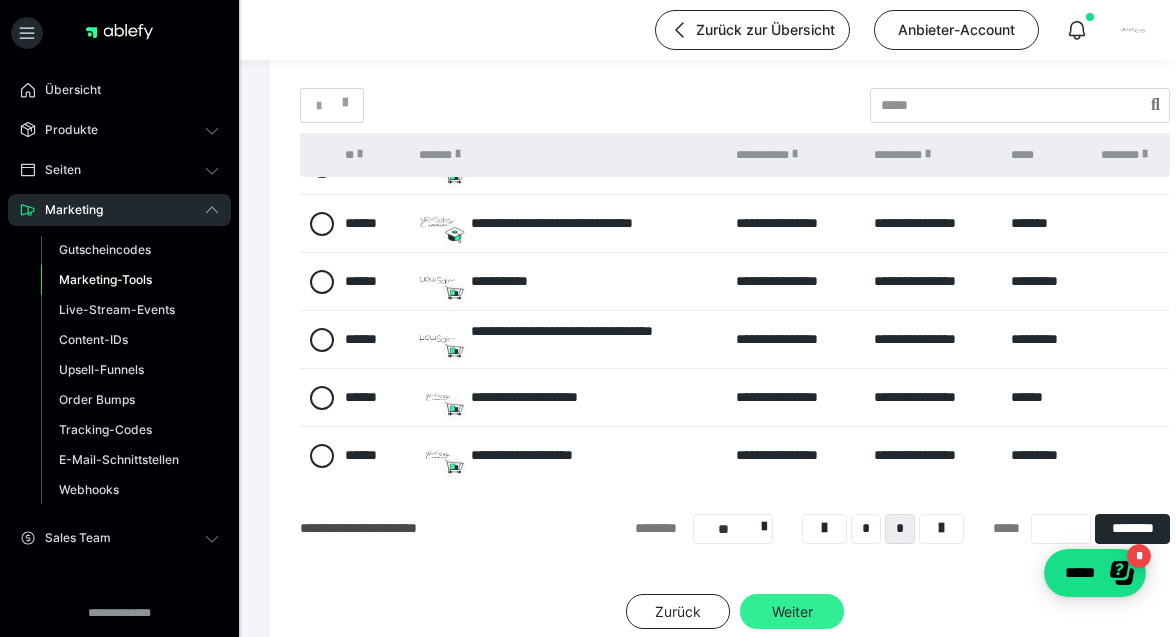 click on "Weiter" at bounding box center [792, 612] 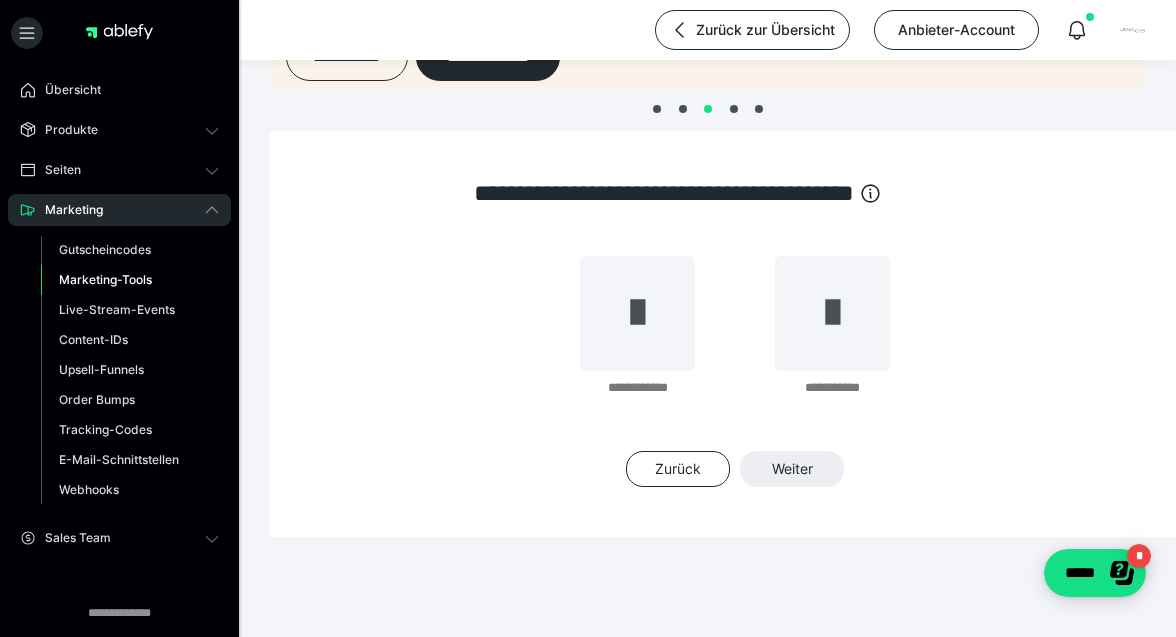 scroll, scrollTop: 191, scrollLeft: 0, axis: vertical 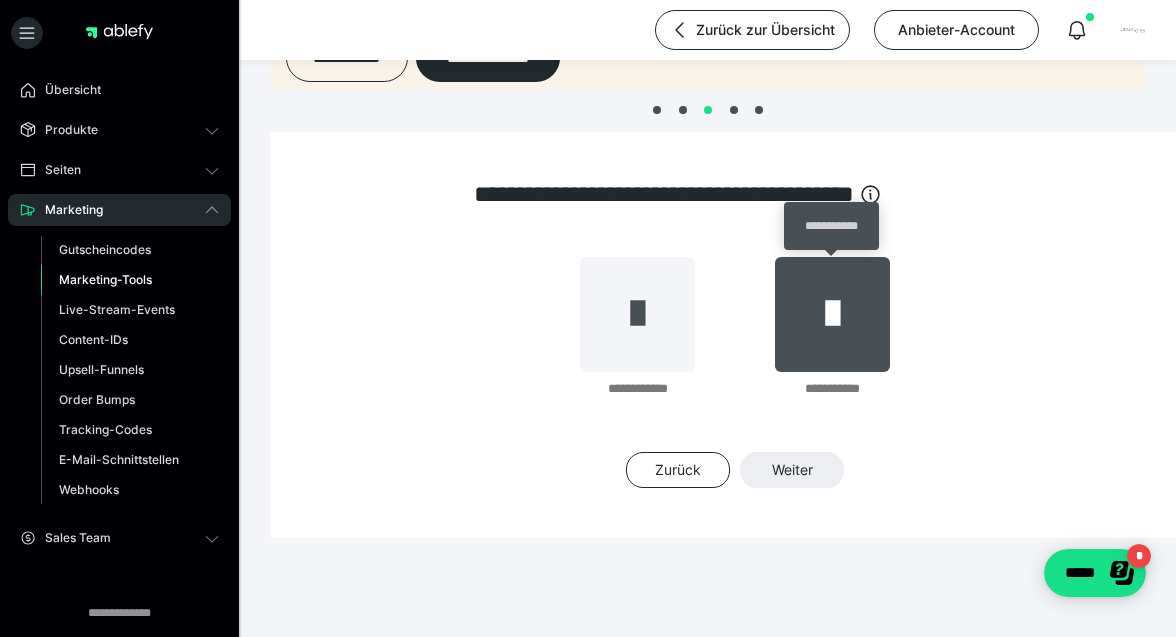 click at bounding box center [832, 314] 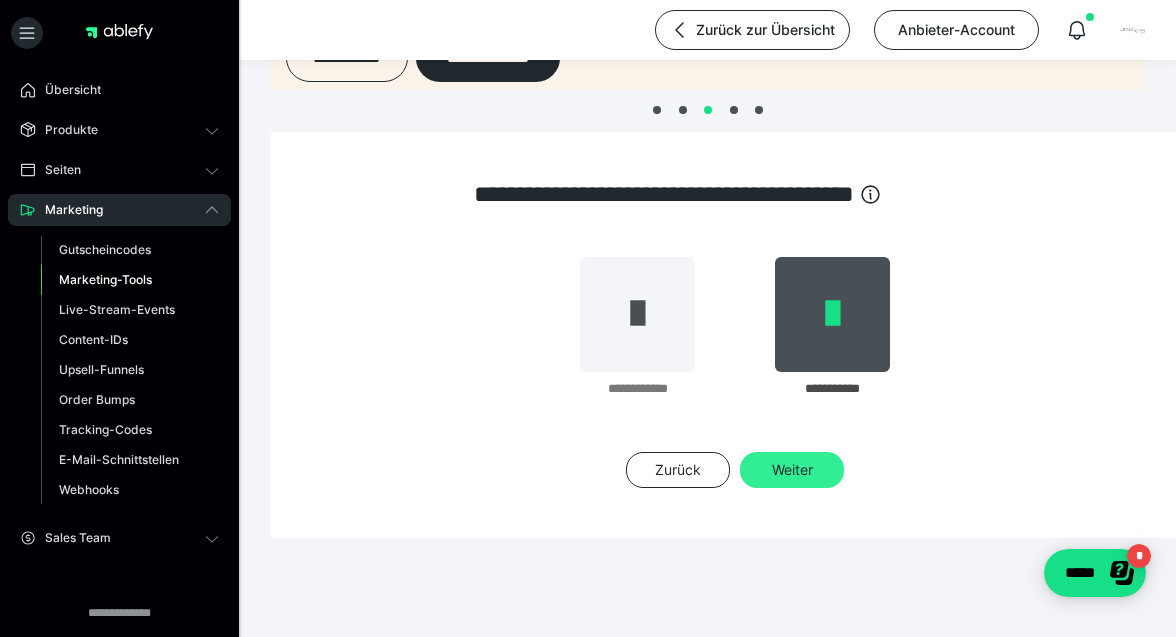 click on "Weiter" at bounding box center [792, 470] 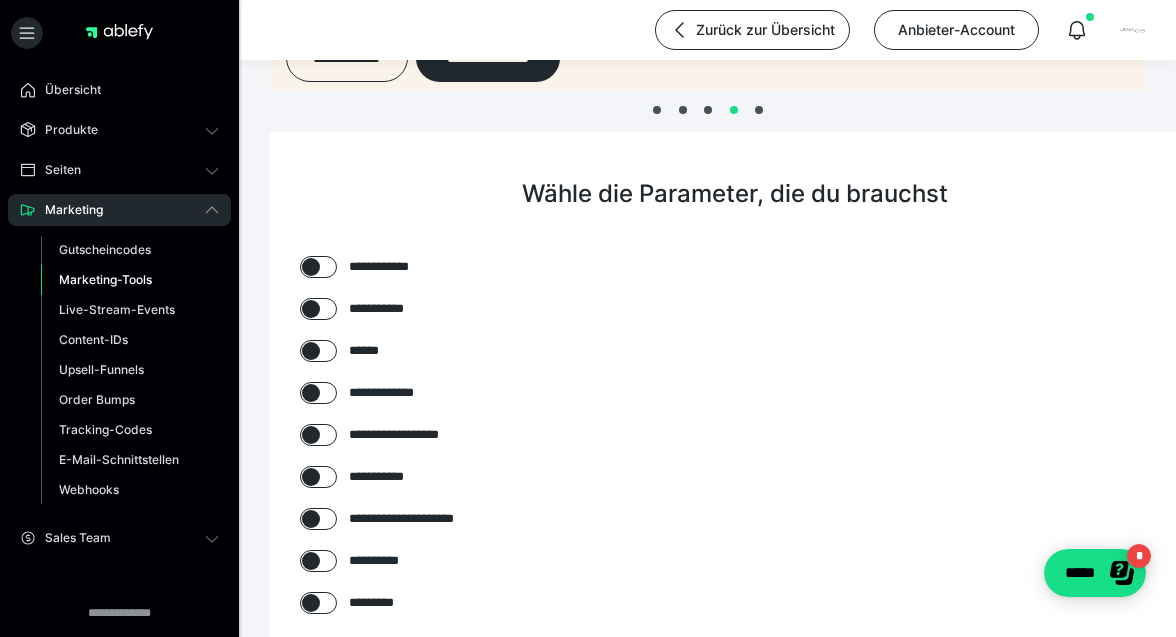 click at bounding box center [311, 267] 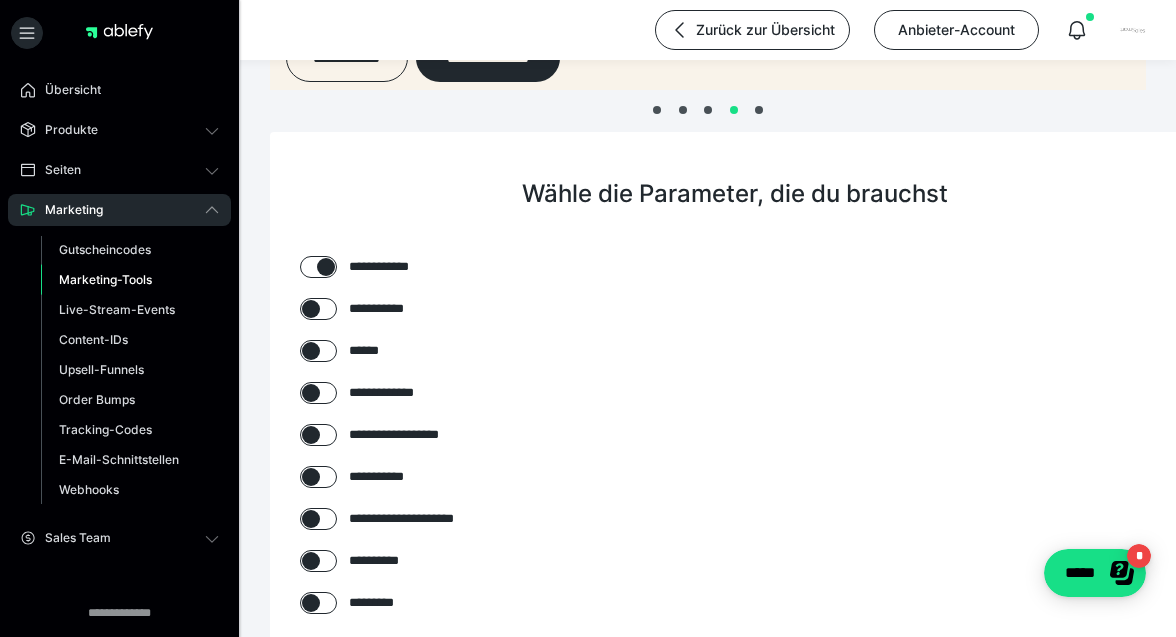 checkbox on "****" 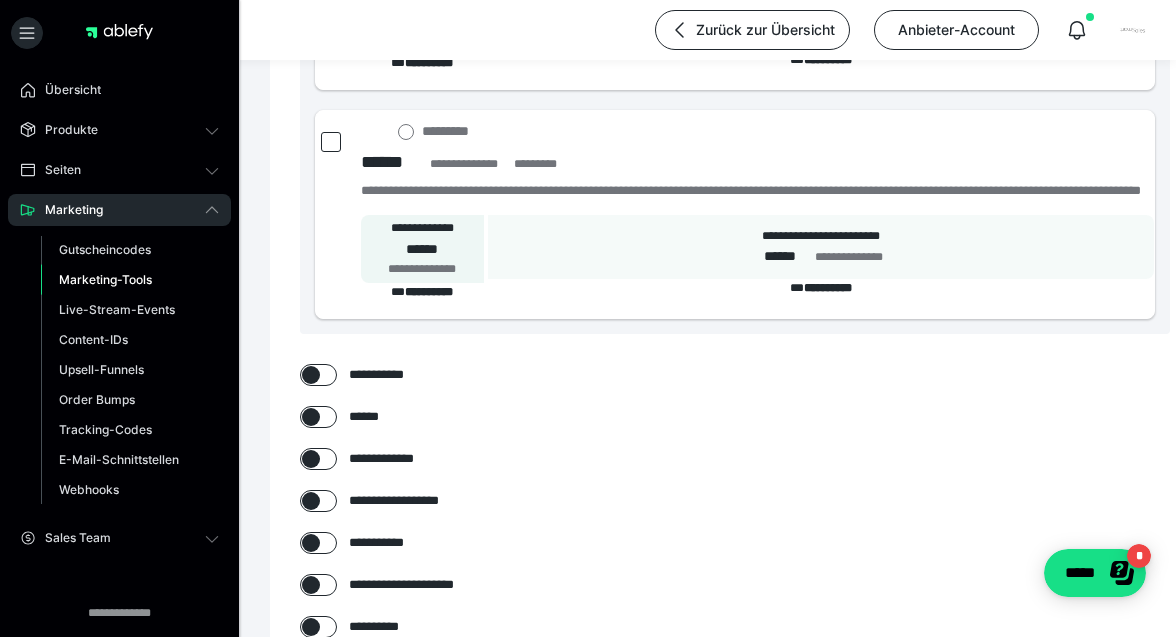scroll, scrollTop: 1066, scrollLeft: 0, axis: vertical 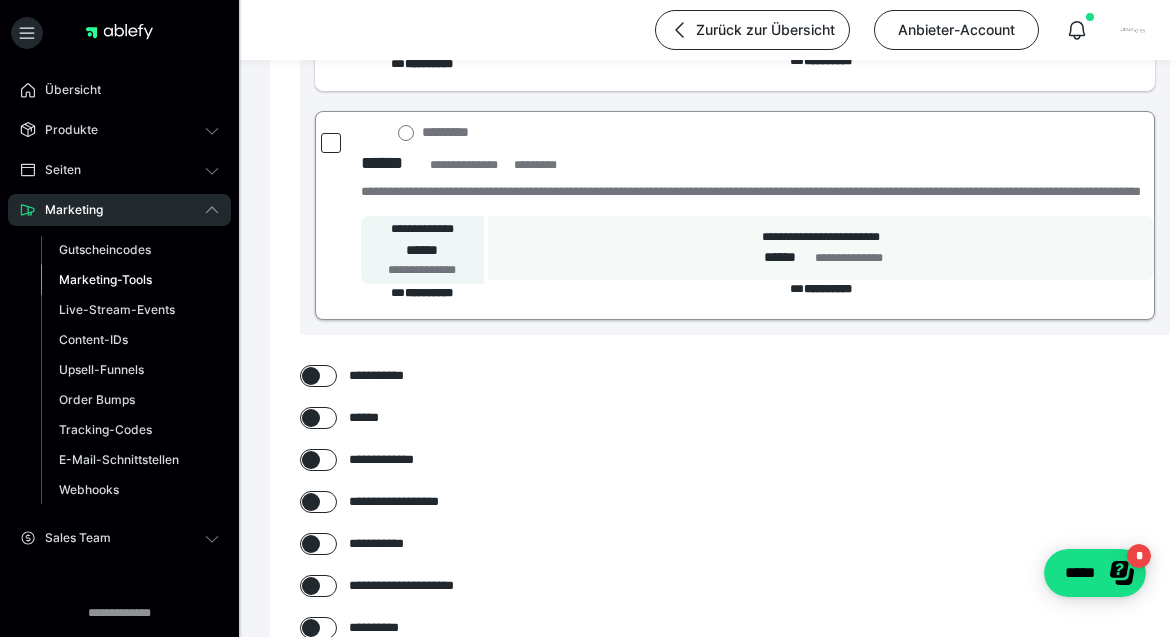 click at bounding box center (331, 143) 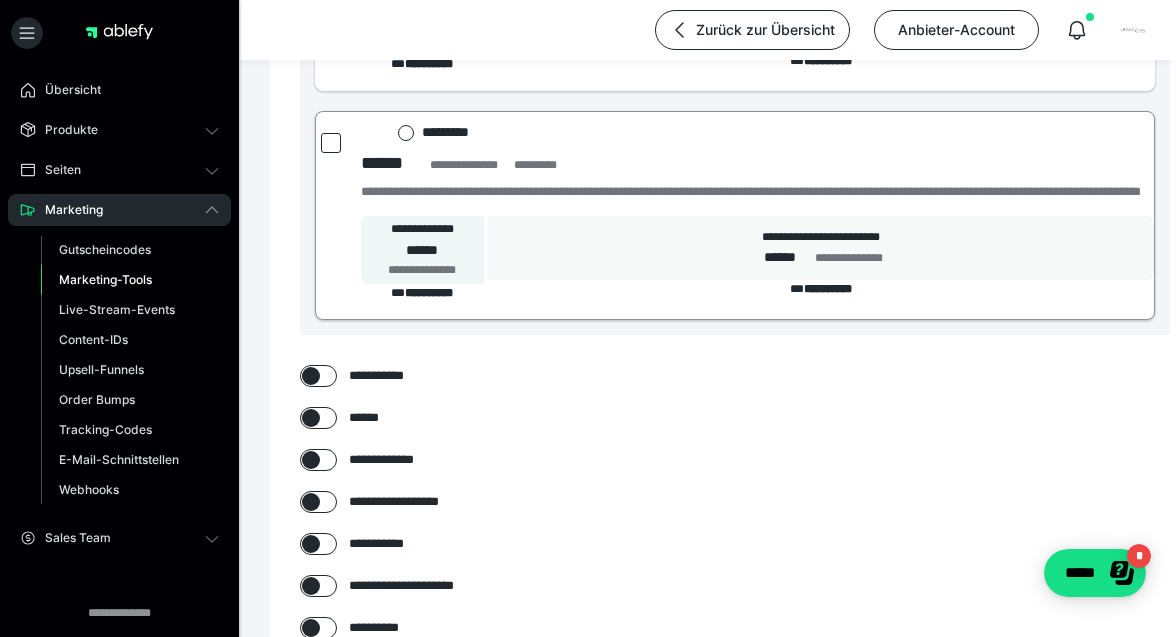 click 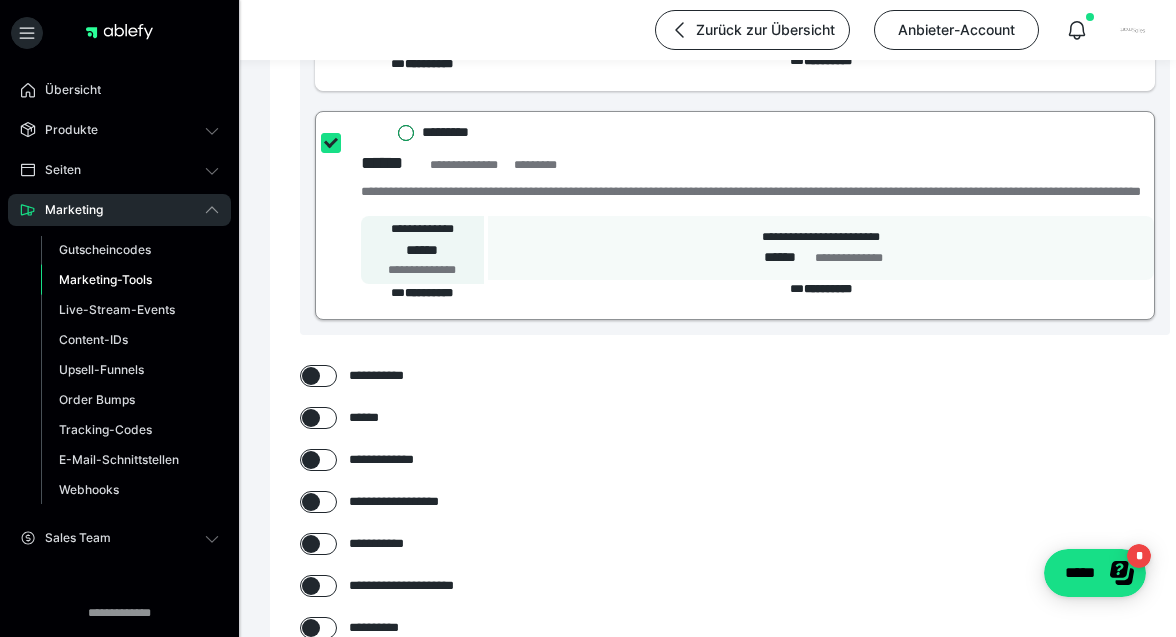 click on "*********" at bounding box center (398, 133) 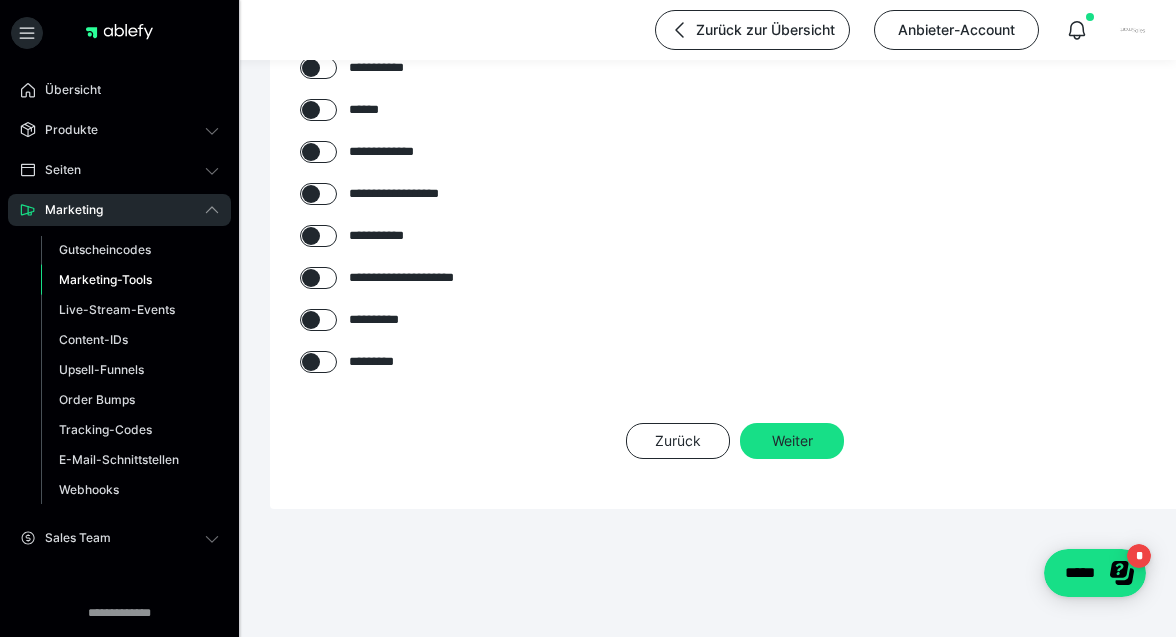 scroll, scrollTop: 1380, scrollLeft: 0, axis: vertical 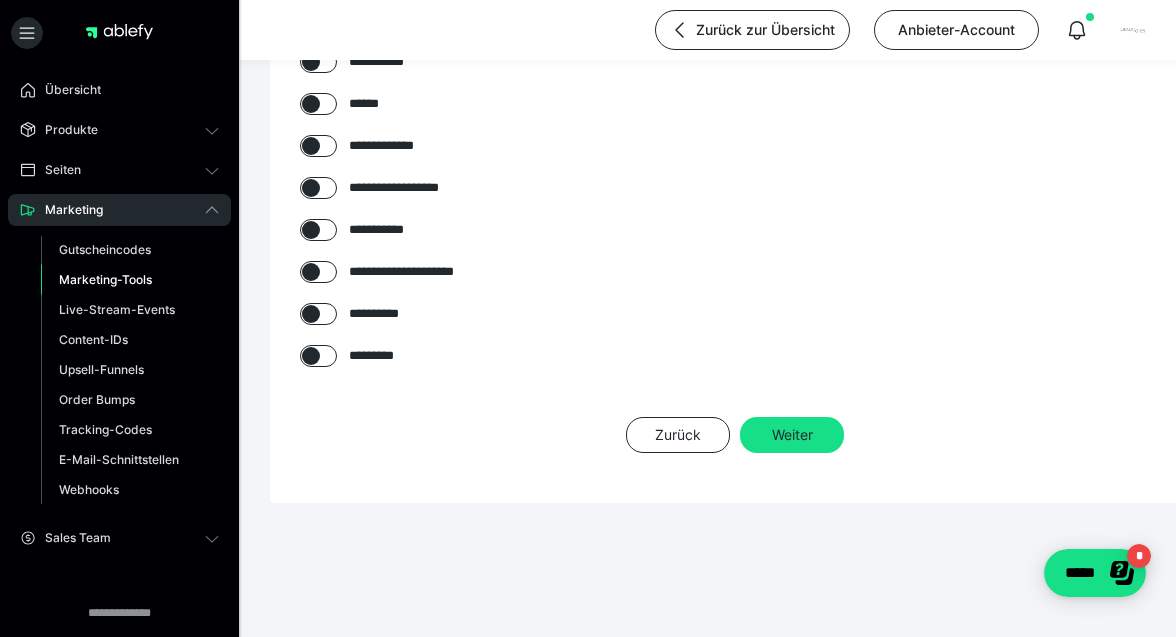 click at bounding box center [311, 188] 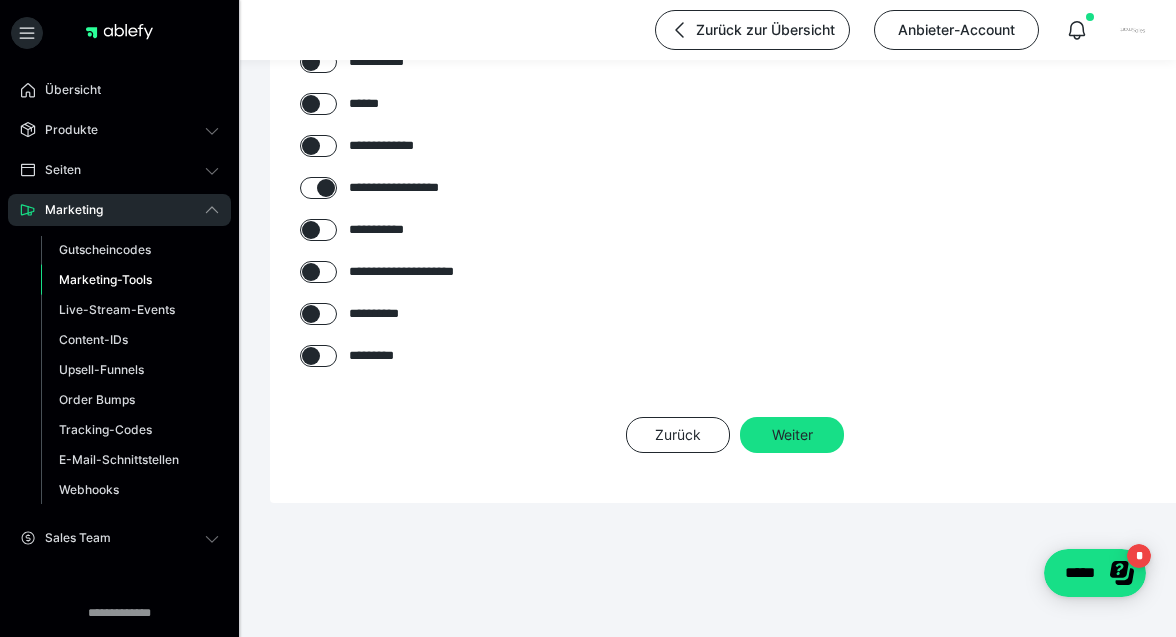 checkbox on "****" 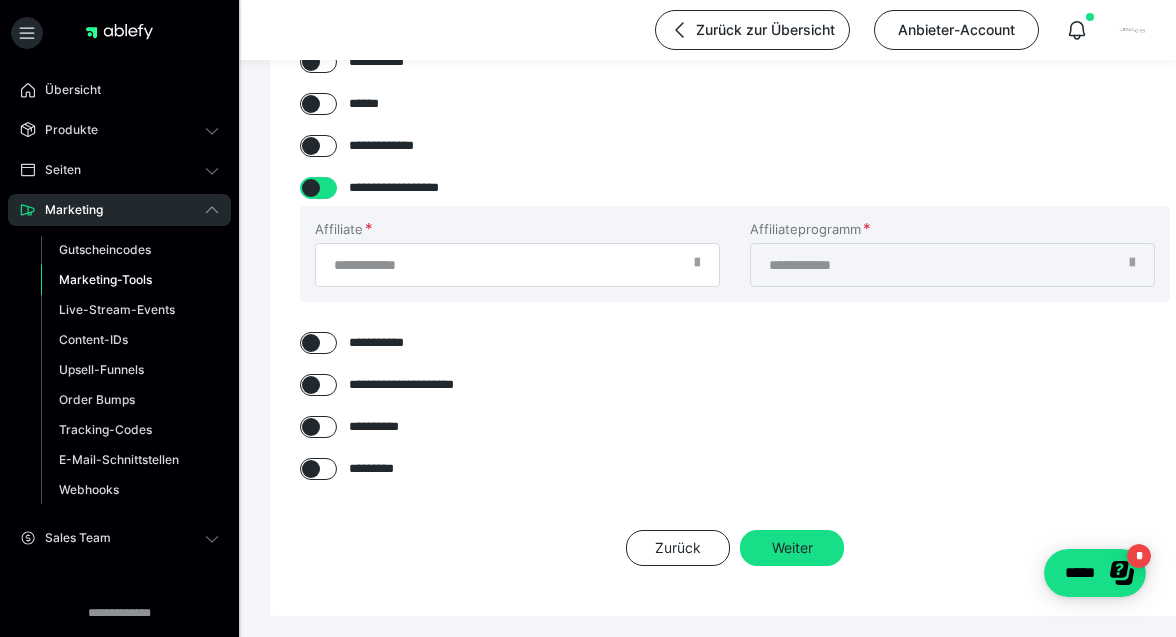 click at bounding box center [697, 269] 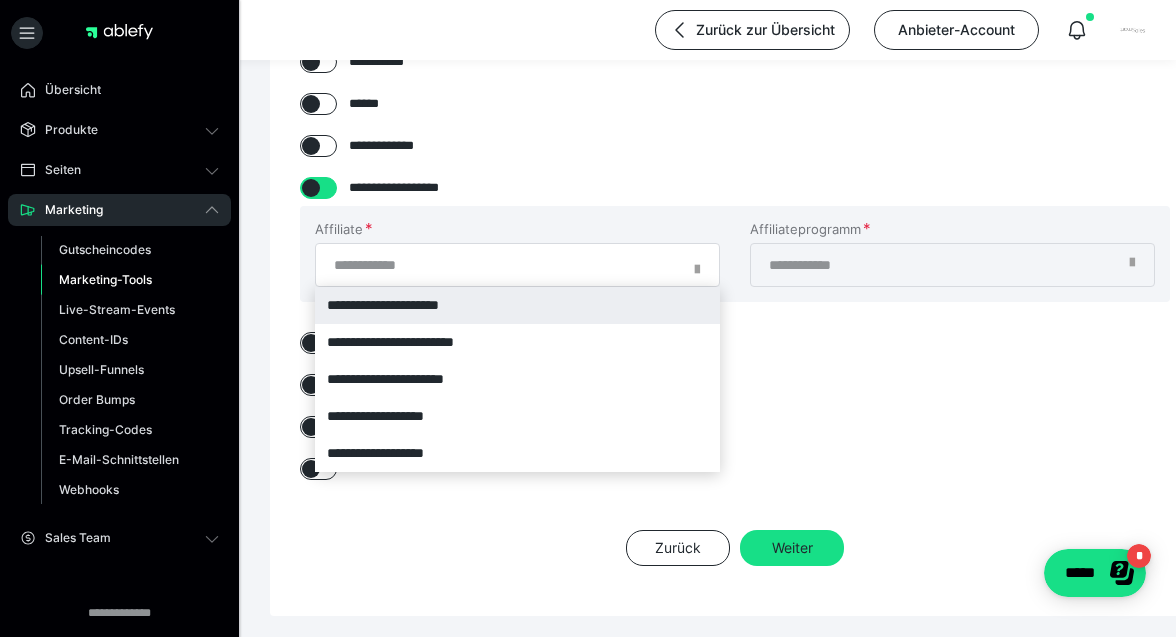 click on "**********" at bounding box center (517, 305) 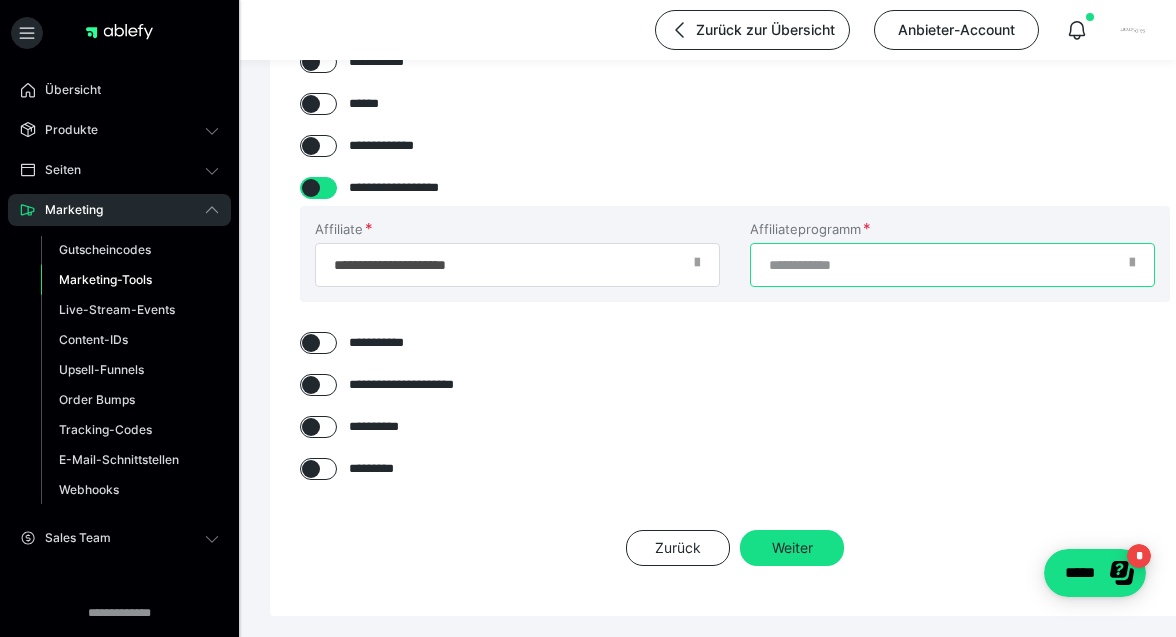 click on "Affiliateprogramm" at bounding box center [952, 265] 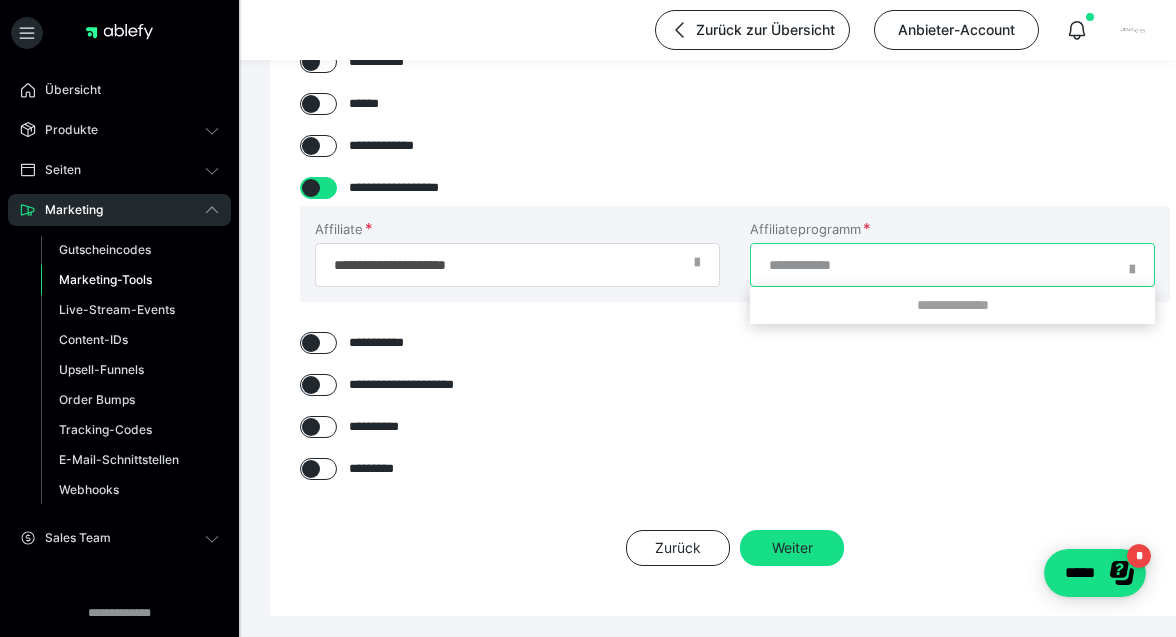 click on "Affiliateprogramm" at bounding box center [952, 265] 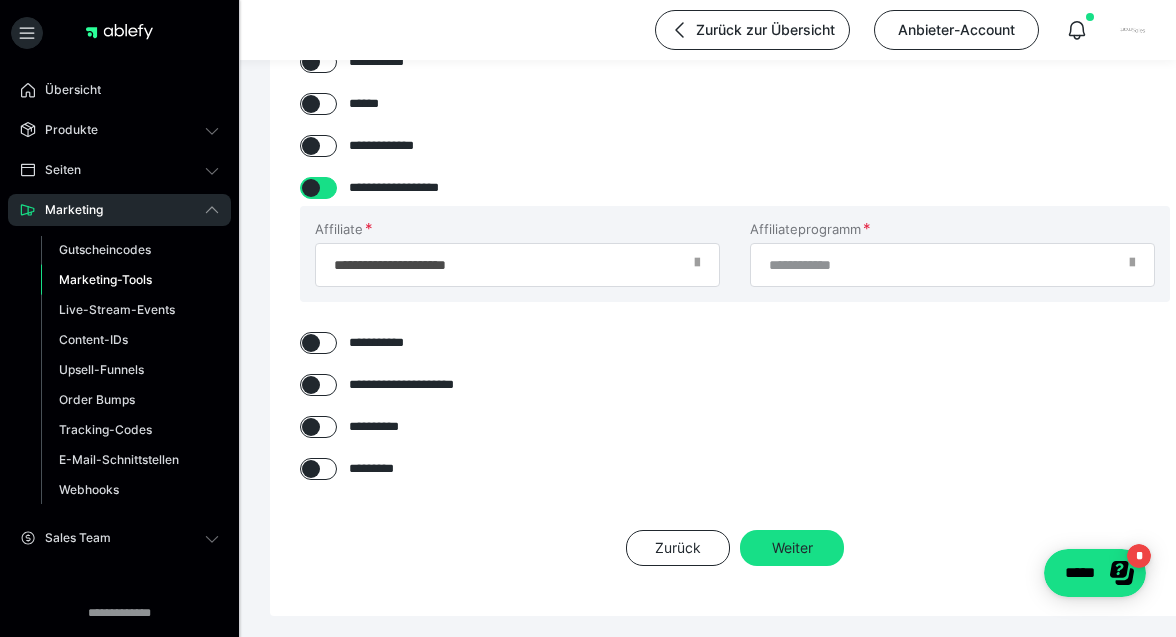 click on "Affiliate Affiliateprogramm" at bounding box center (735, 254) 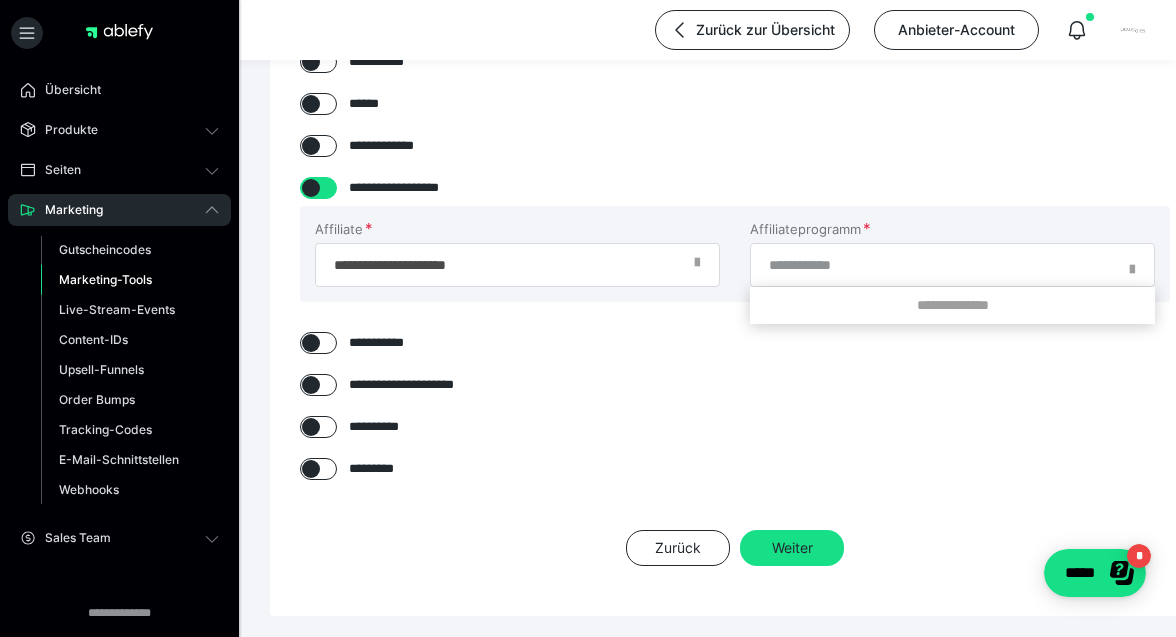 click on "**********" at bounding box center (952, 305) 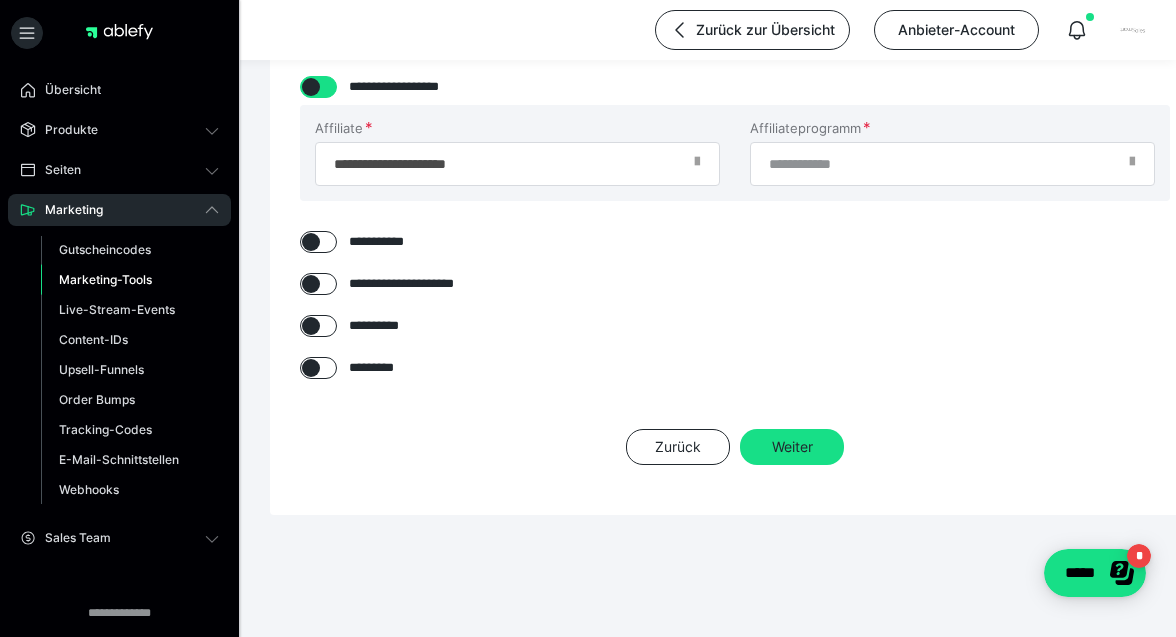 scroll, scrollTop: 1520, scrollLeft: 0, axis: vertical 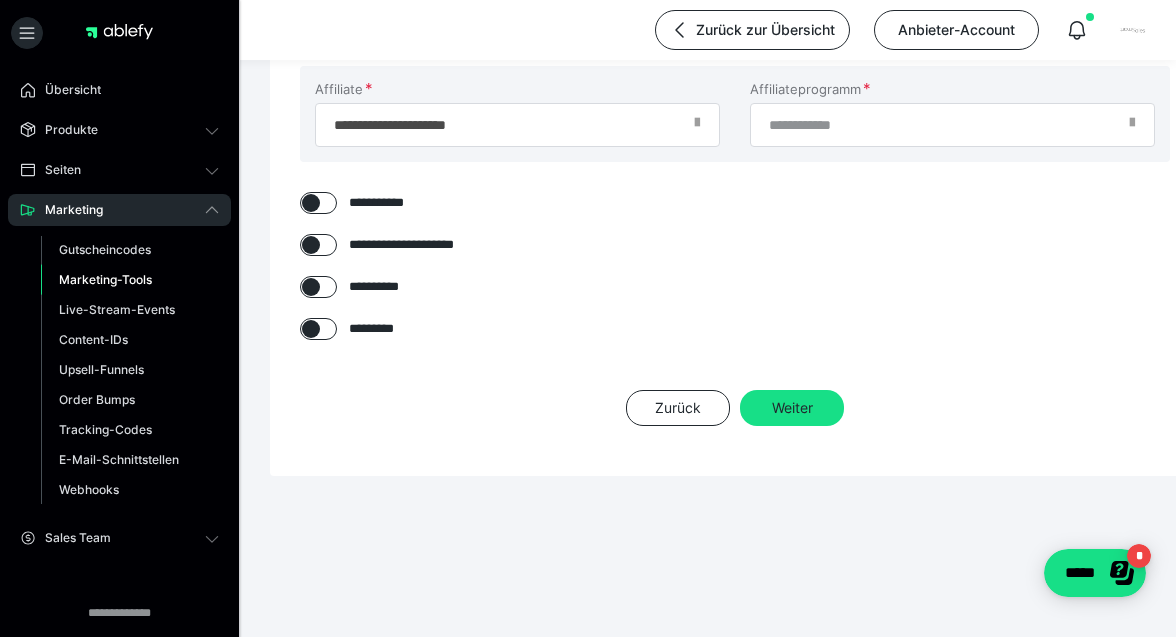 click at bounding box center [697, 128] 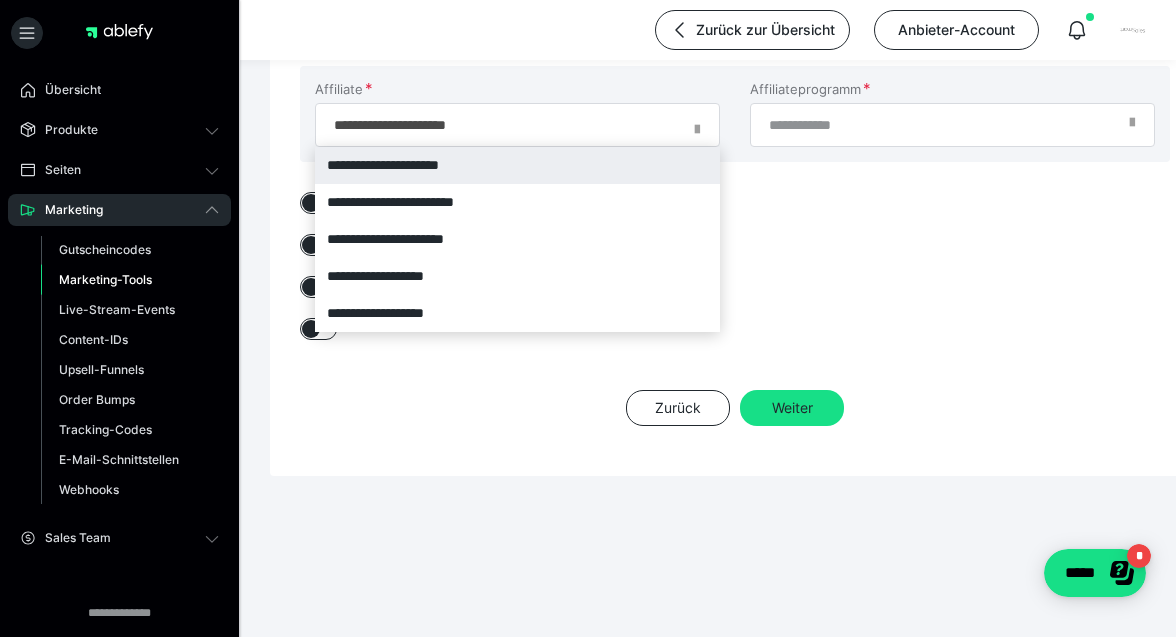 click on "**********" at bounding box center [517, 165] 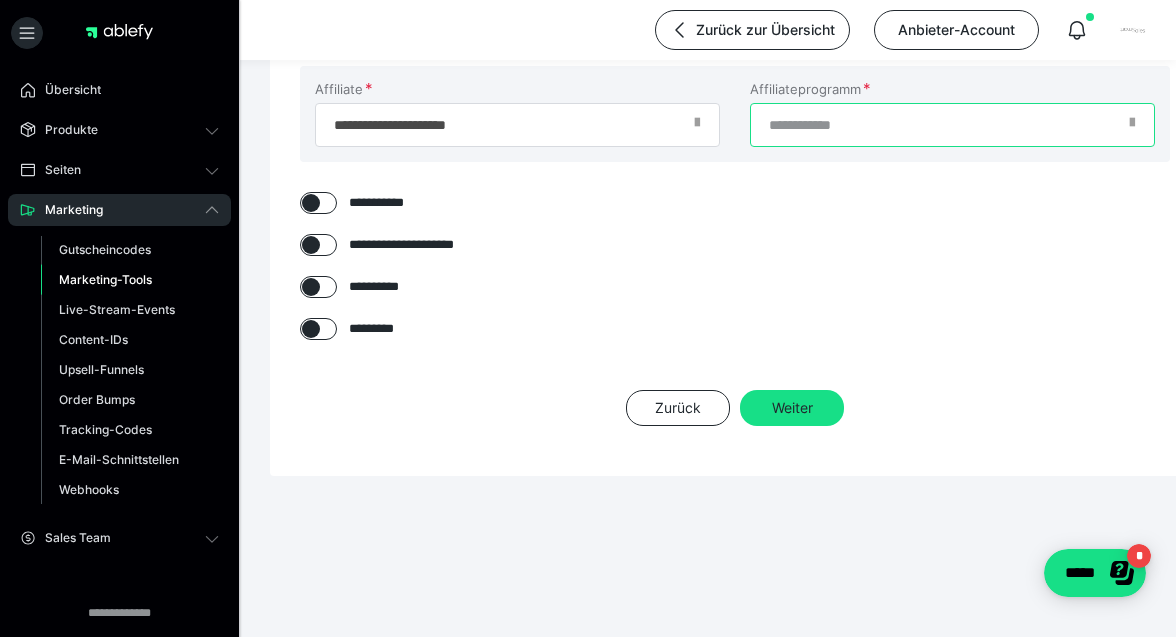 click on "Affiliateprogramm" at bounding box center [952, 125] 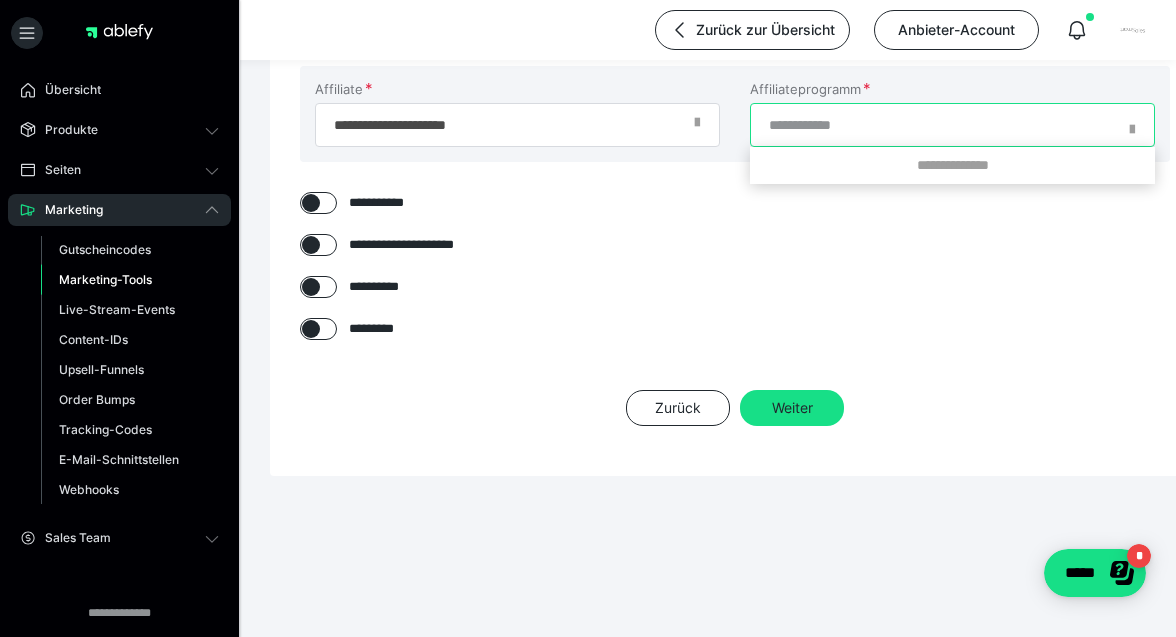 click on "Affiliateprogramm" at bounding box center [952, 125] 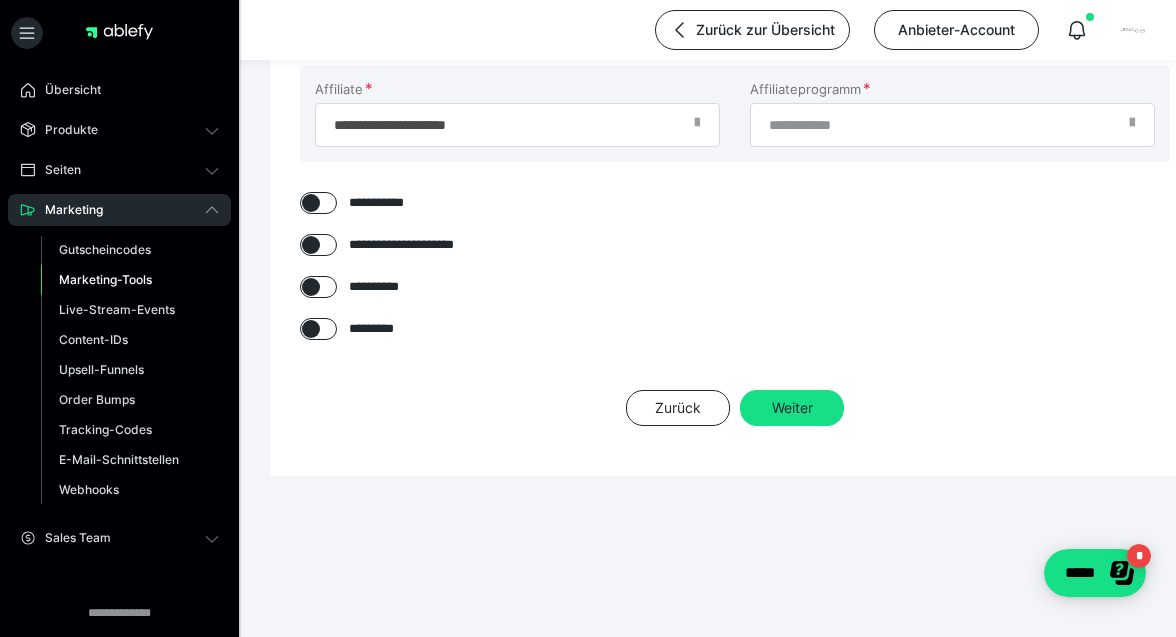 click on "**********" at bounding box center (735, 245) 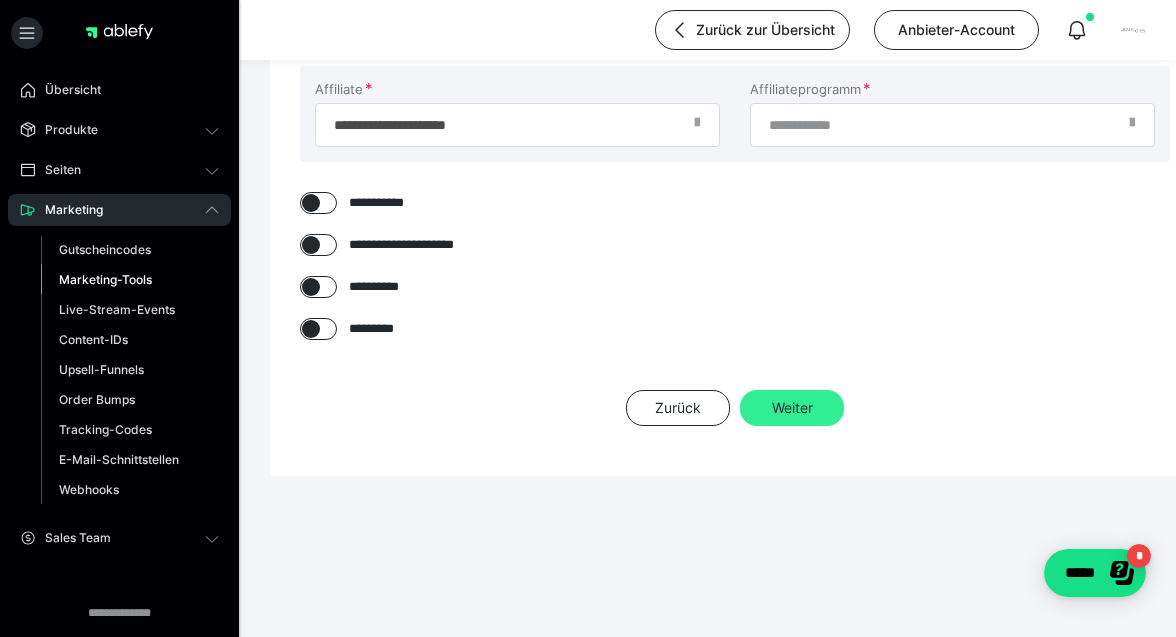 click on "Weiter" at bounding box center (792, 408) 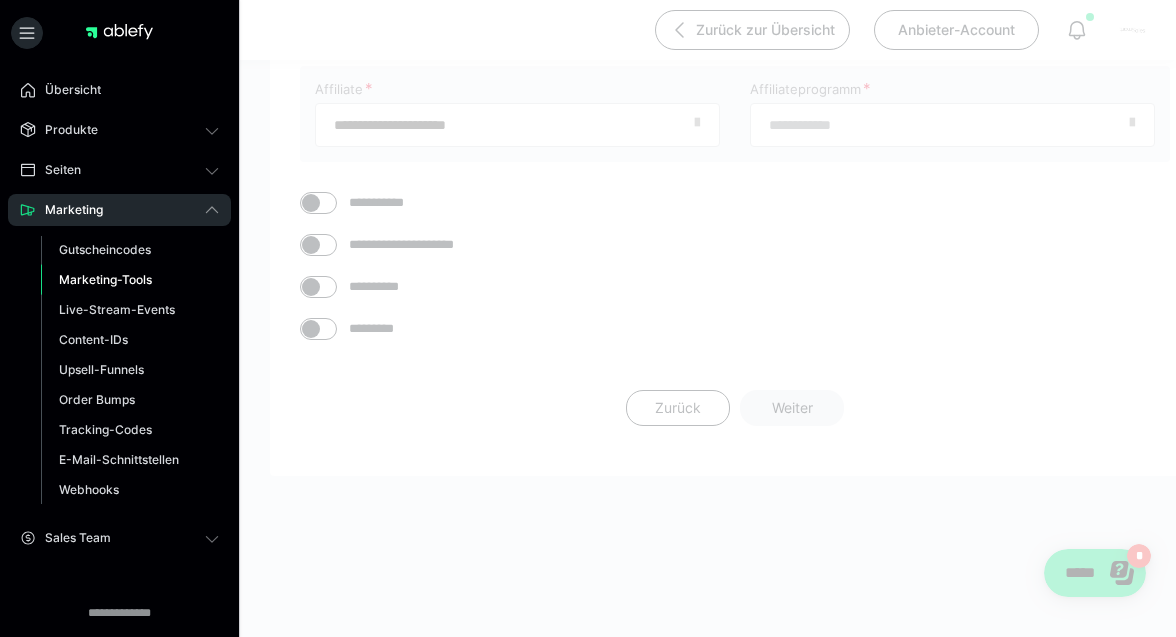 scroll, scrollTop: 364, scrollLeft: 0, axis: vertical 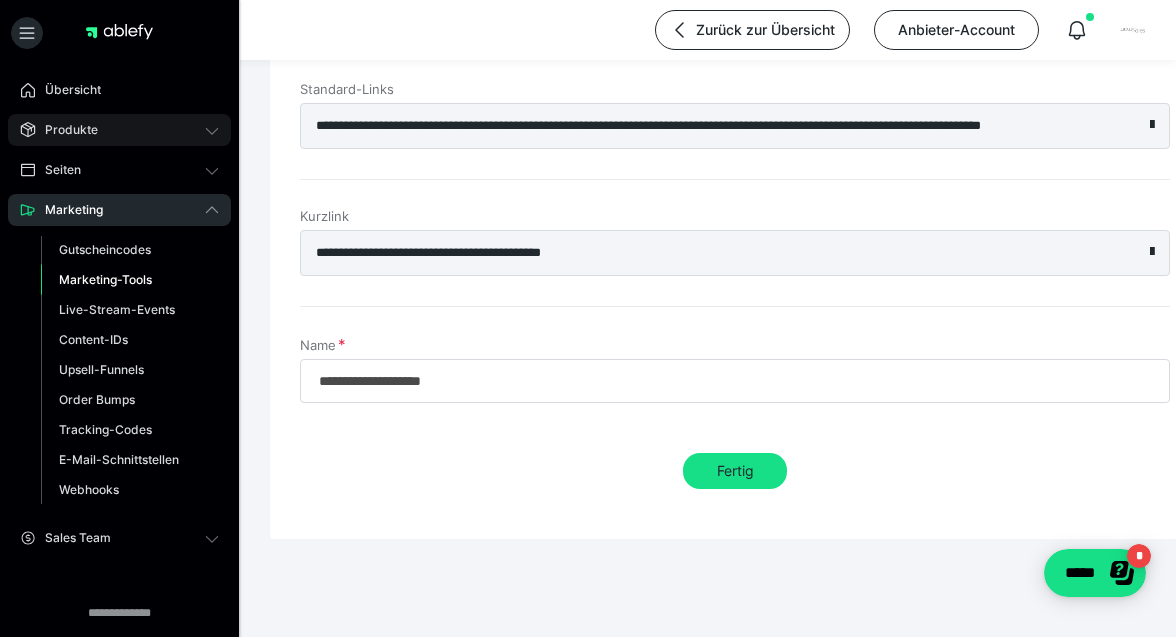click 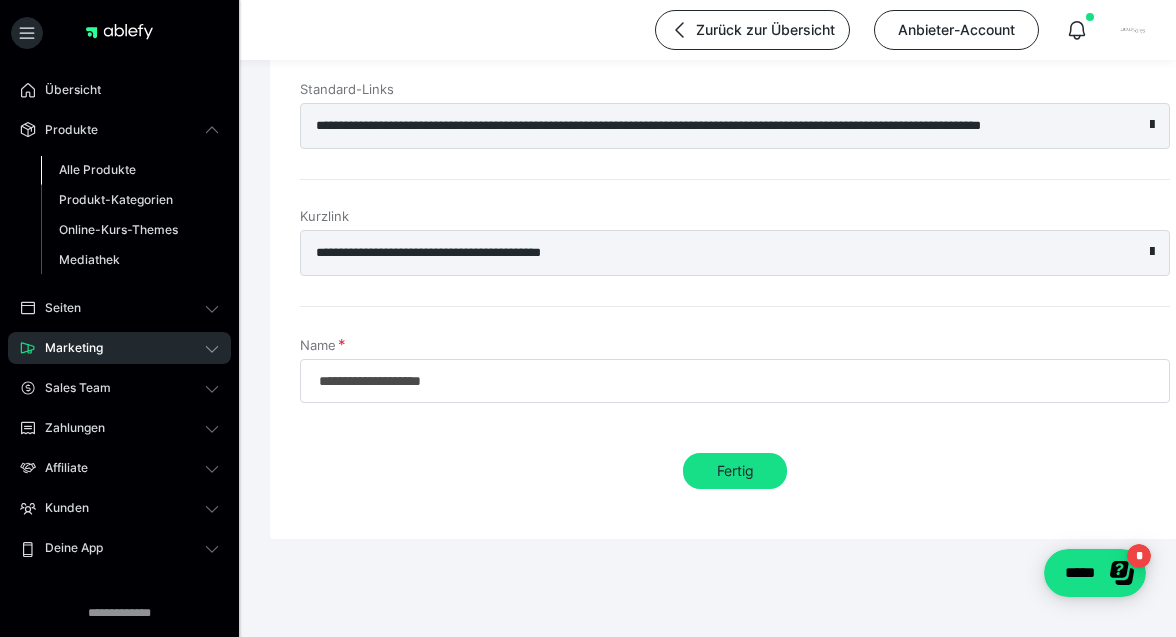 click on "Alle Produkte" at bounding box center (97, 169) 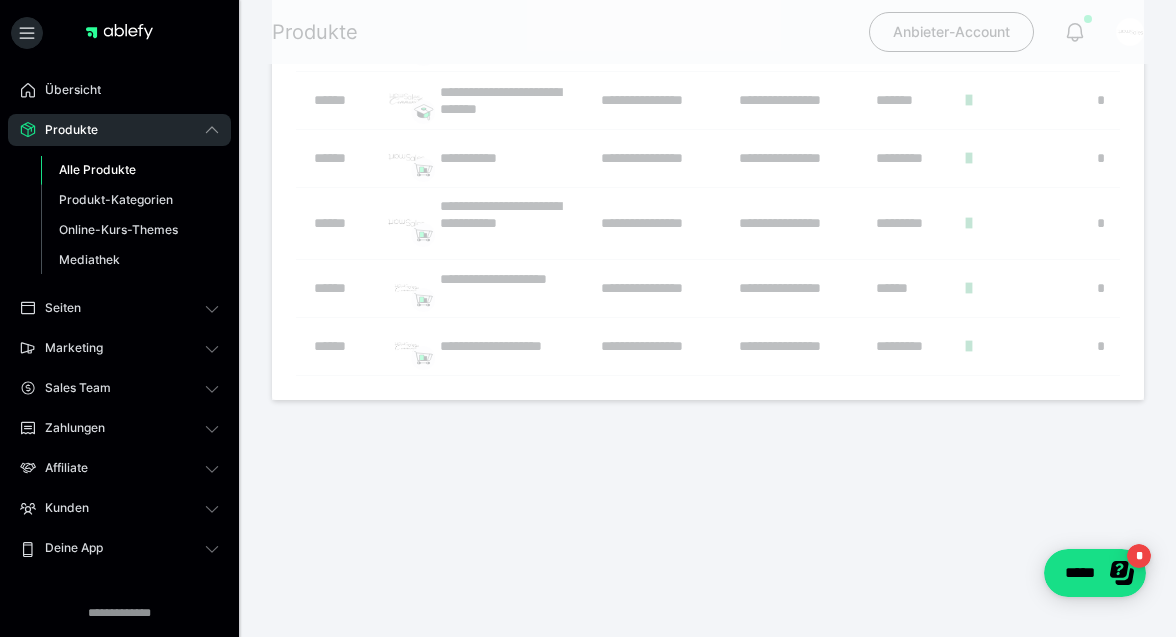 scroll, scrollTop: 0, scrollLeft: 0, axis: both 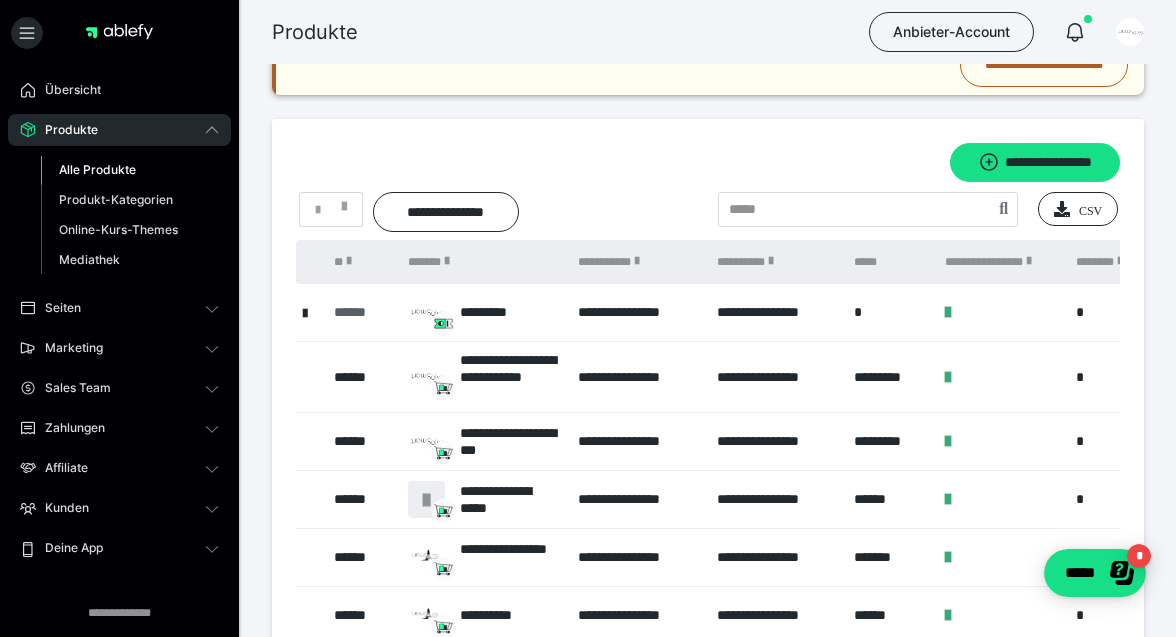 click on "******" at bounding box center (361, 312) 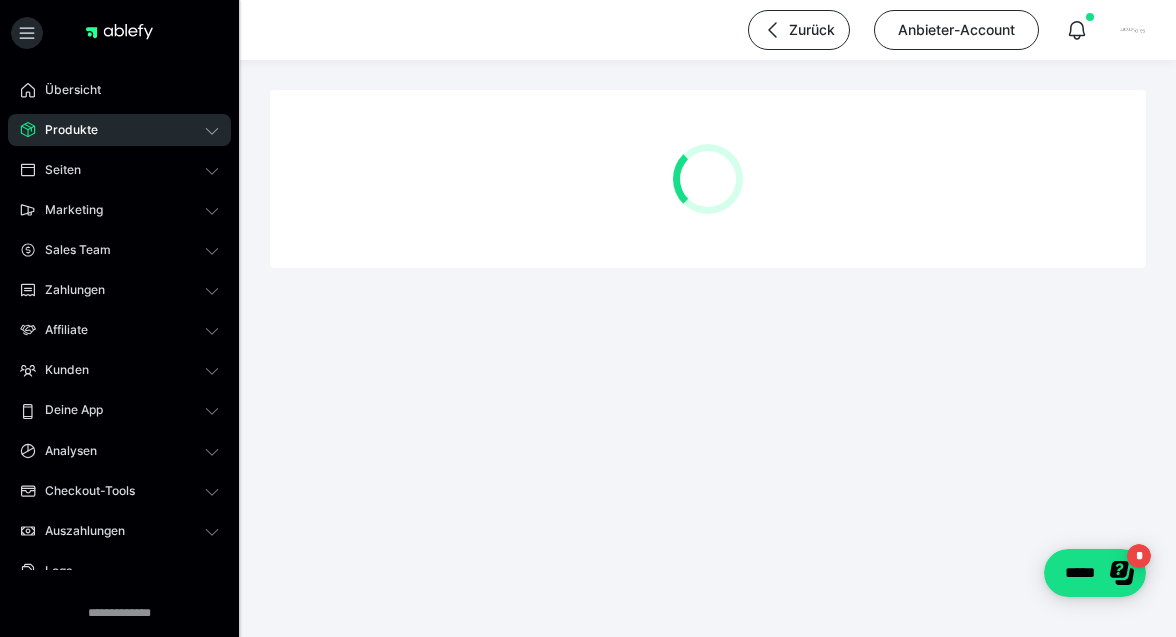 scroll, scrollTop: 0, scrollLeft: 0, axis: both 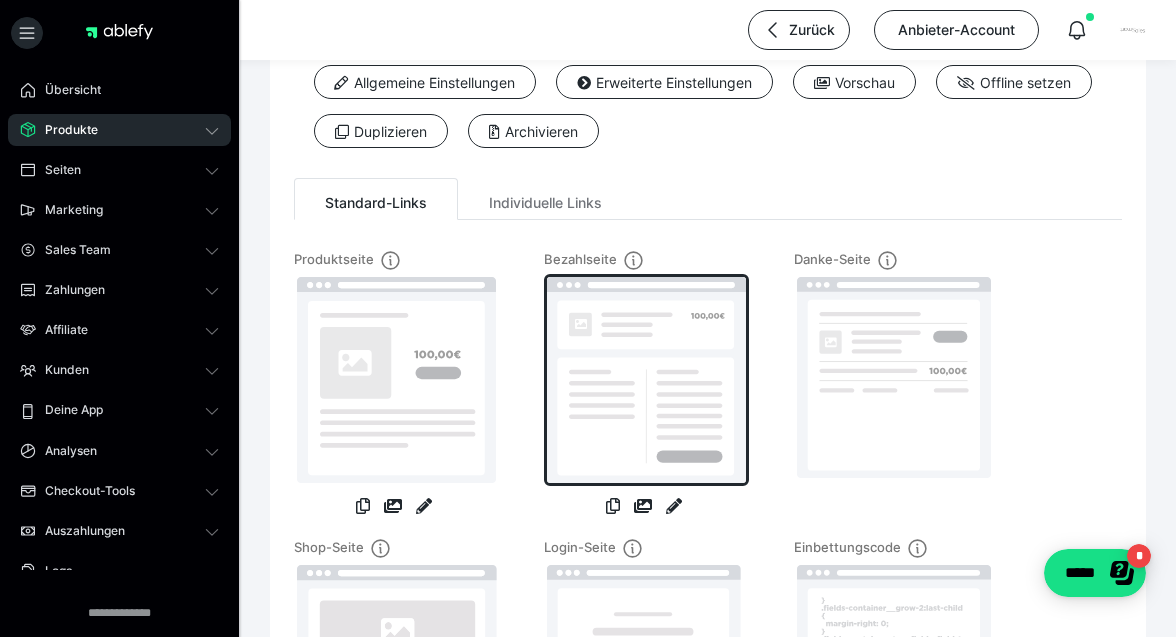 click at bounding box center (646, 380) 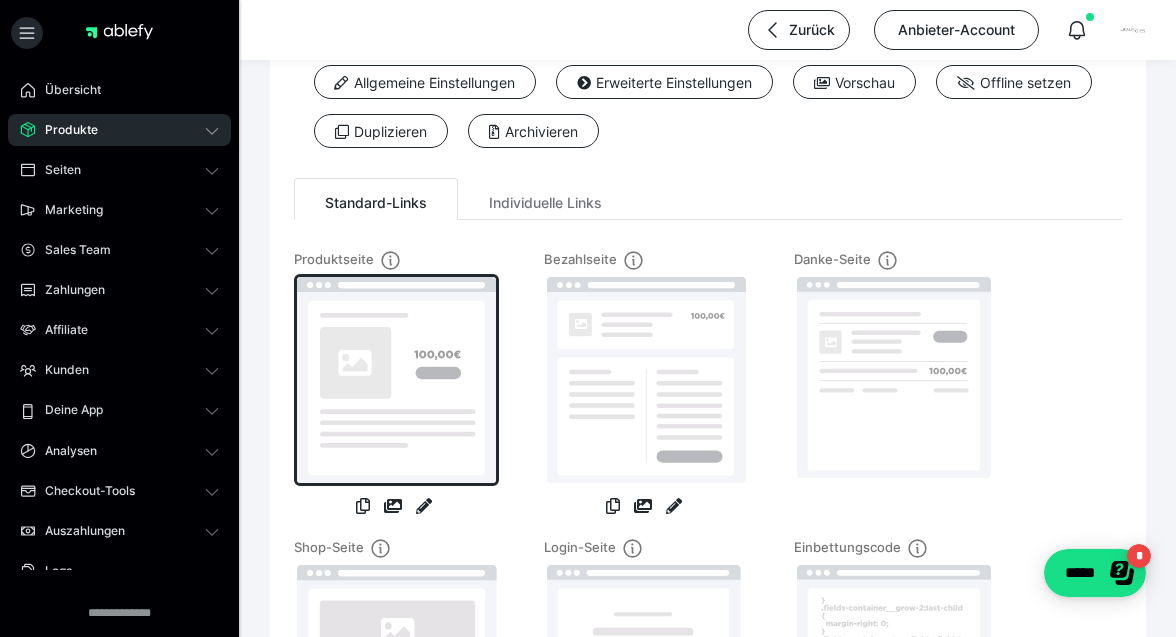 click at bounding box center (396, 380) 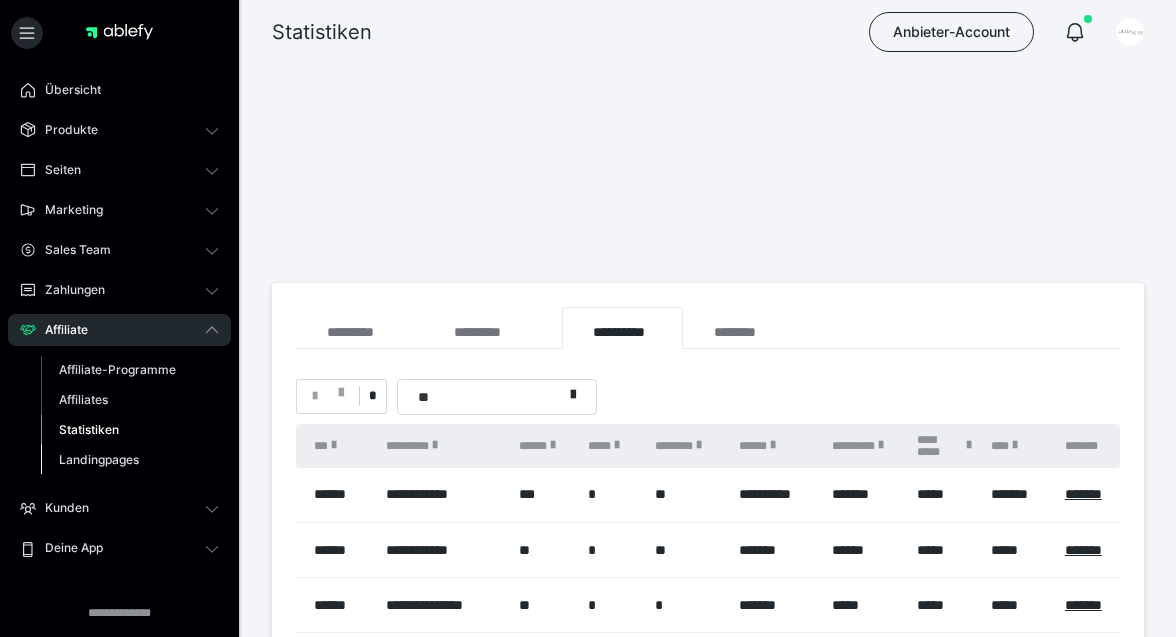 scroll, scrollTop: 198, scrollLeft: 0, axis: vertical 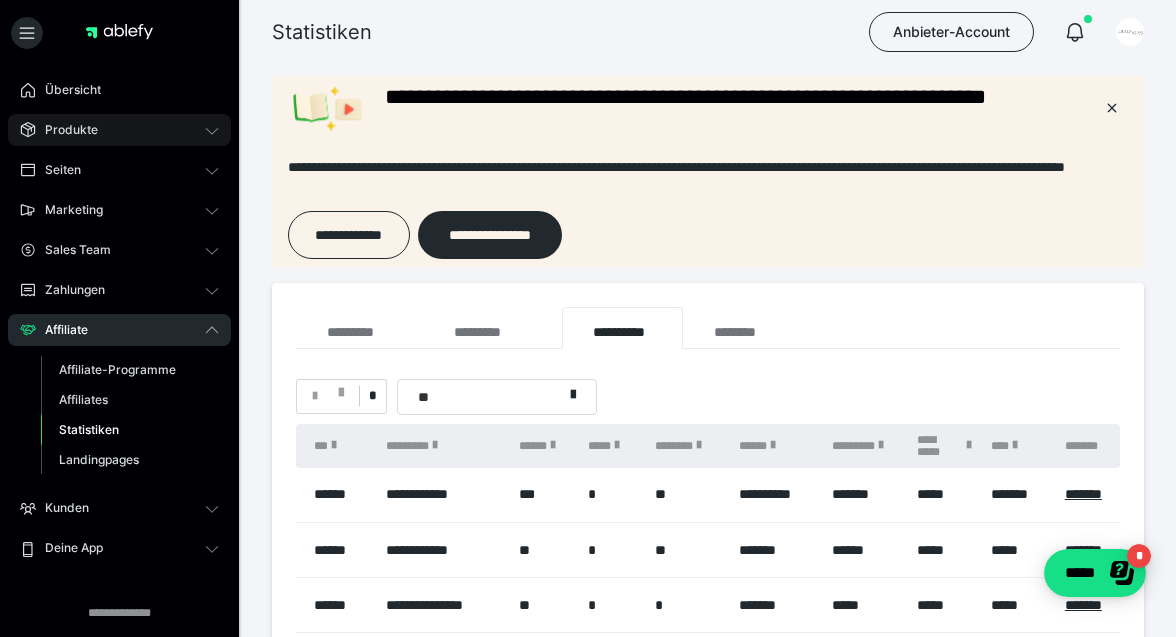 click on "Produkte" at bounding box center (119, 130) 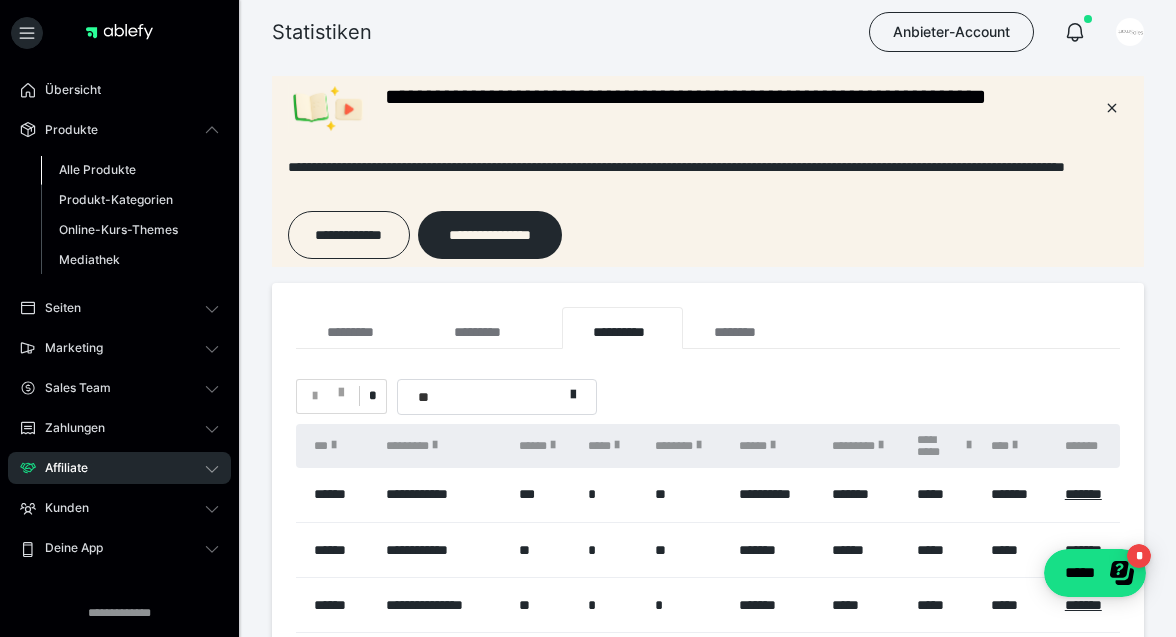 click on "Alle Produkte" at bounding box center [130, 170] 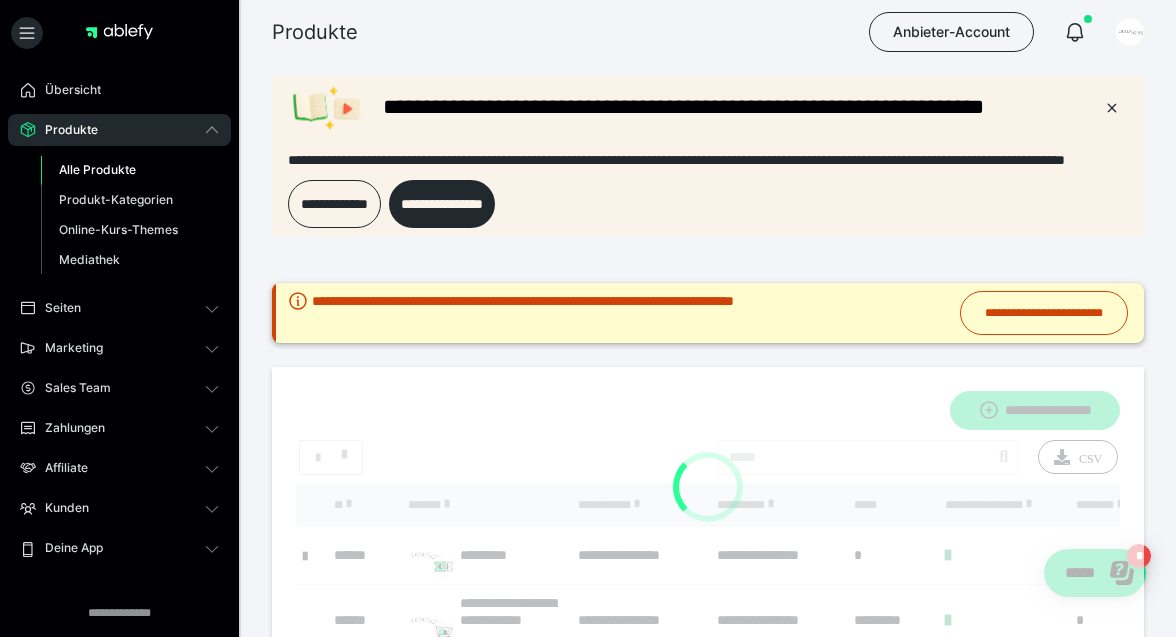 scroll, scrollTop: 0, scrollLeft: 0, axis: both 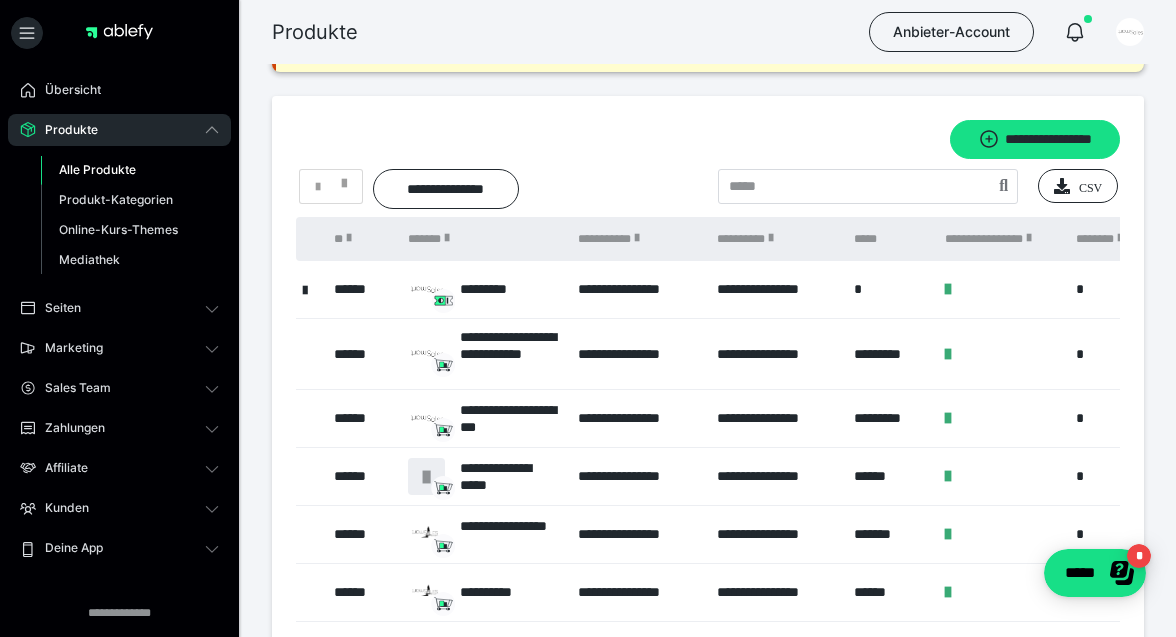 click on "**********" at bounding box center [775, 290] 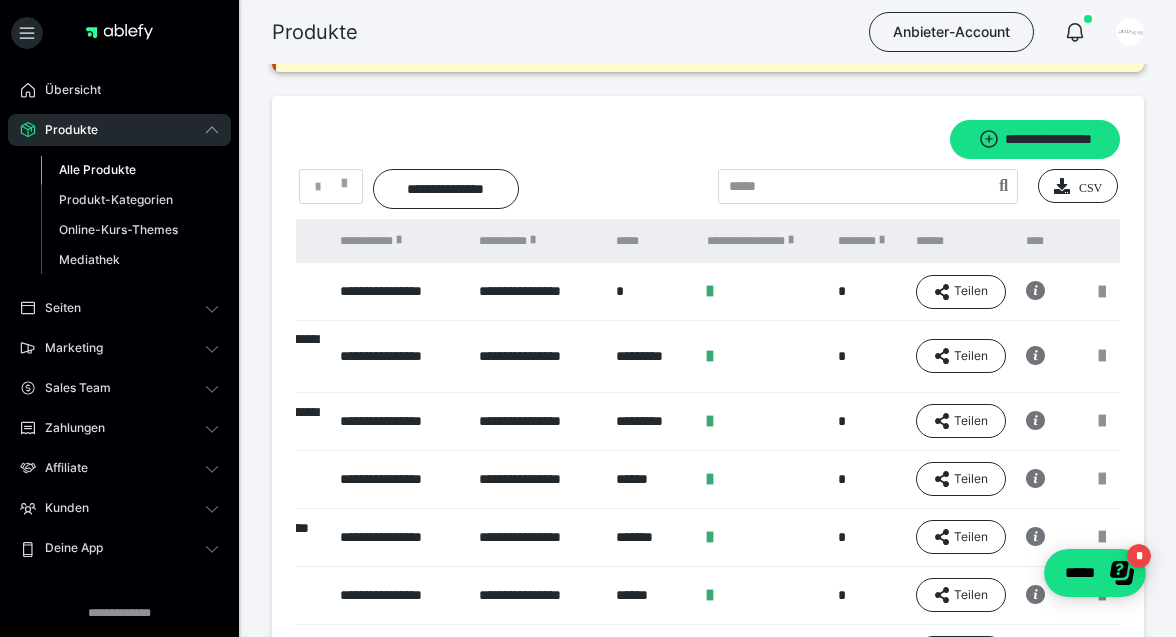 scroll, scrollTop: 0, scrollLeft: 256, axis: horizontal 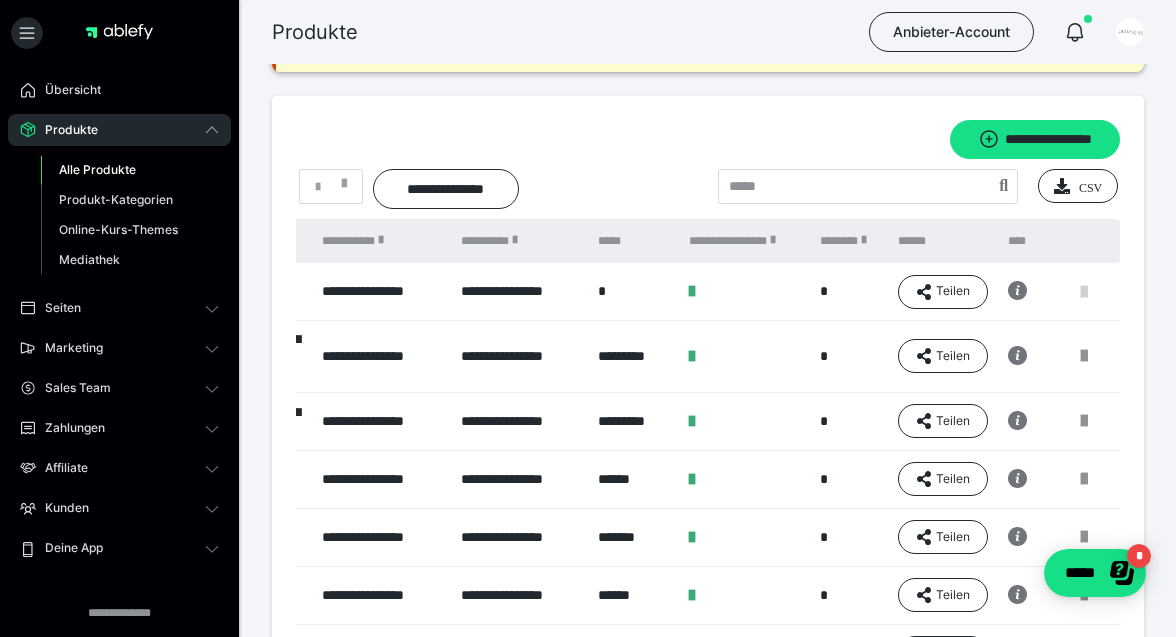 click at bounding box center [1084, 292] 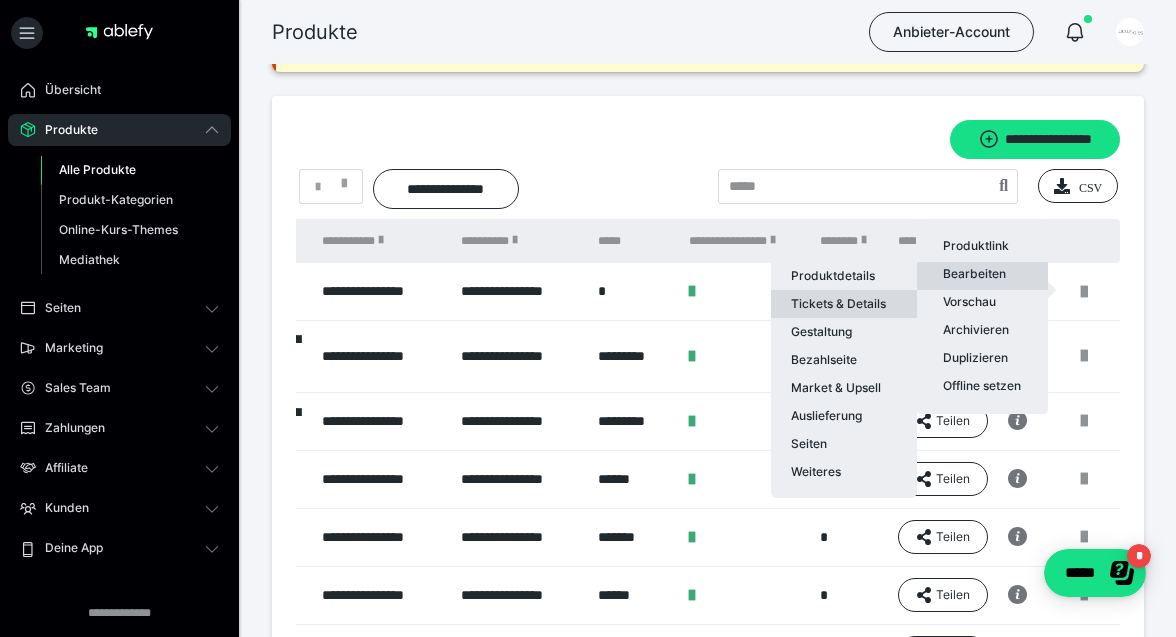 click on "Tickets & Details" at bounding box center (844, 304) 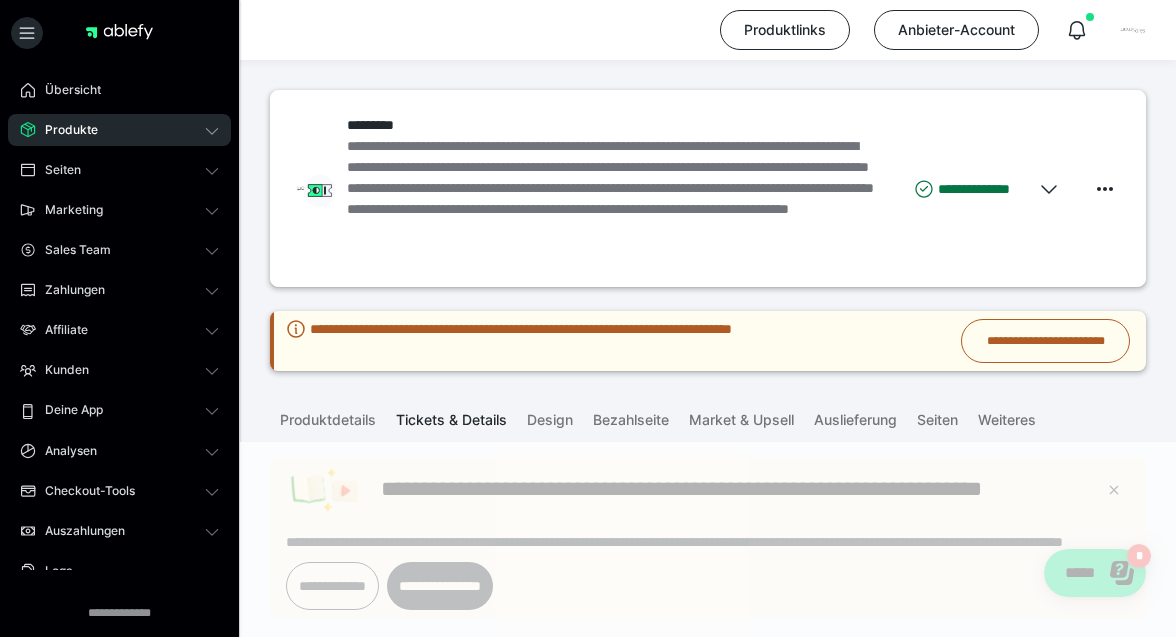 scroll, scrollTop: 0, scrollLeft: 0, axis: both 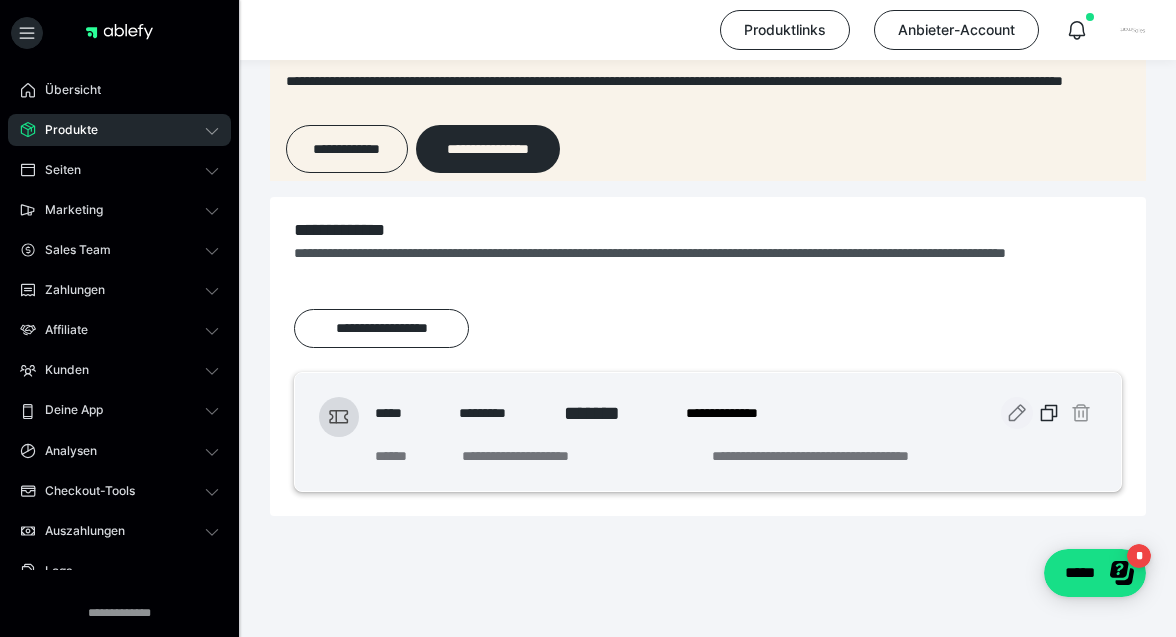 click 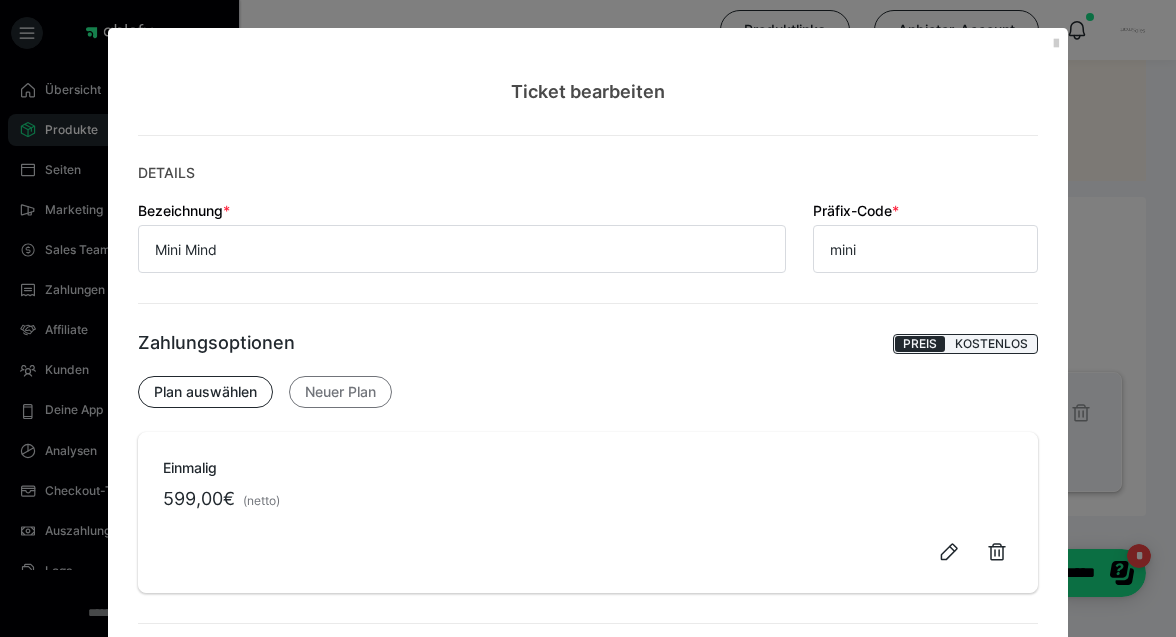 click on "Neuer Plan" at bounding box center [340, 392] 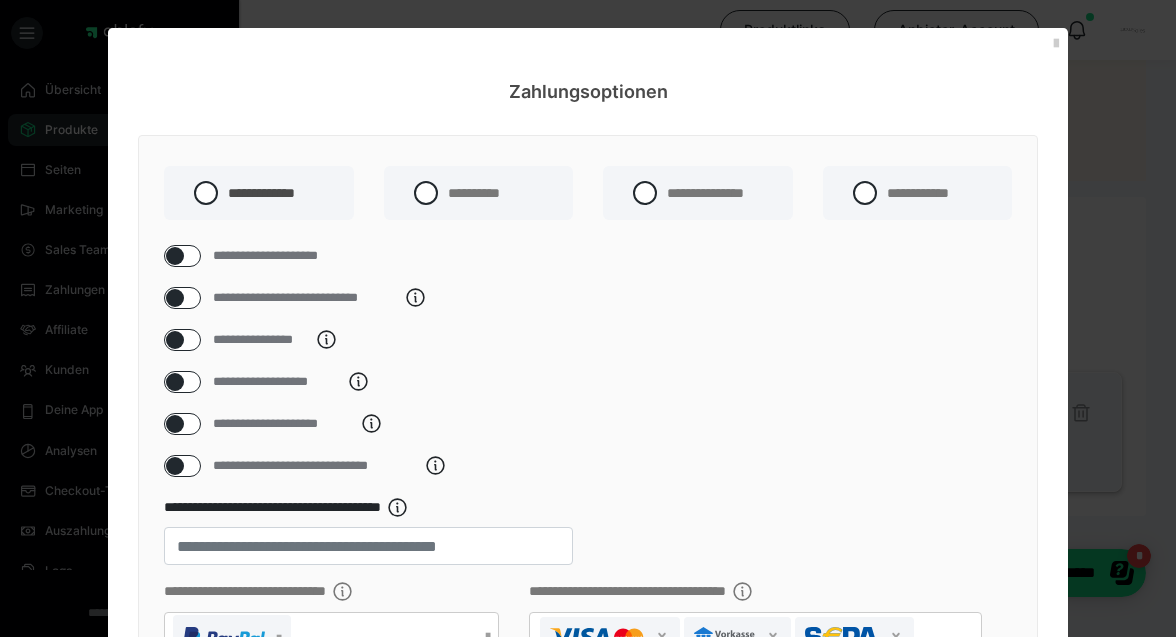 click at bounding box center [175, 256] 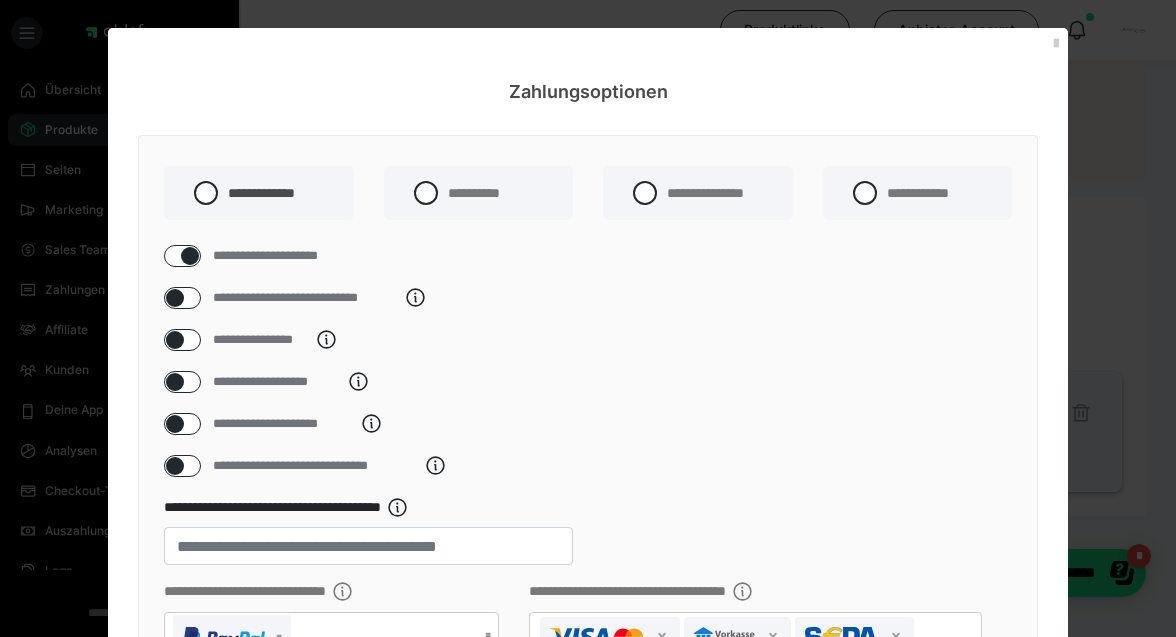 checkbox on "****" 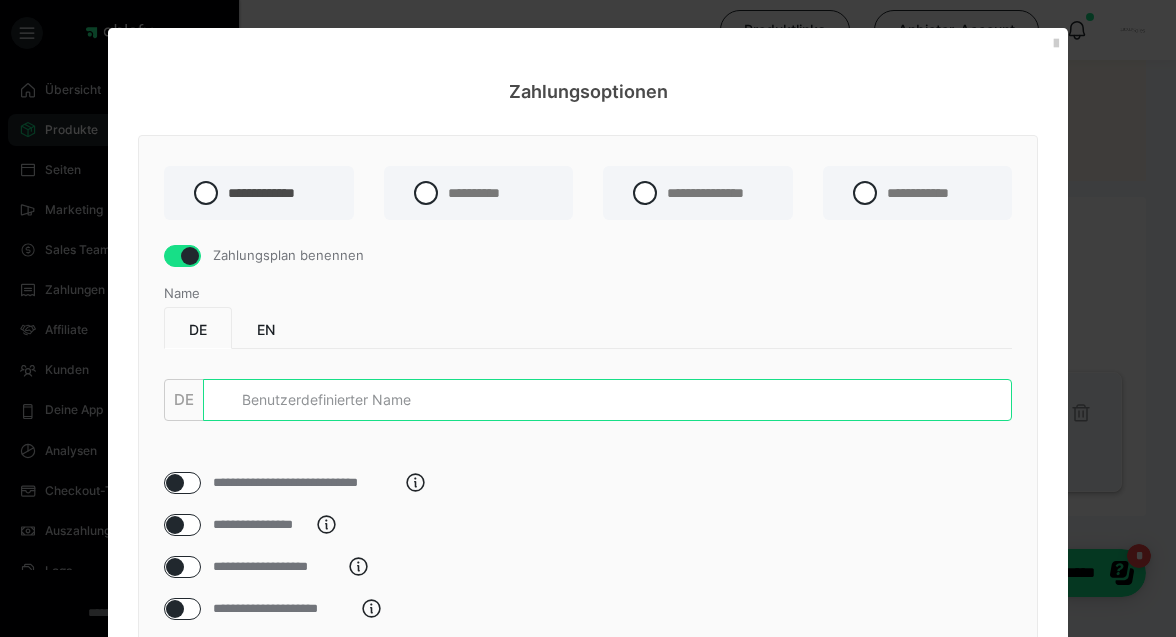 click at bounding box center [607, 400] 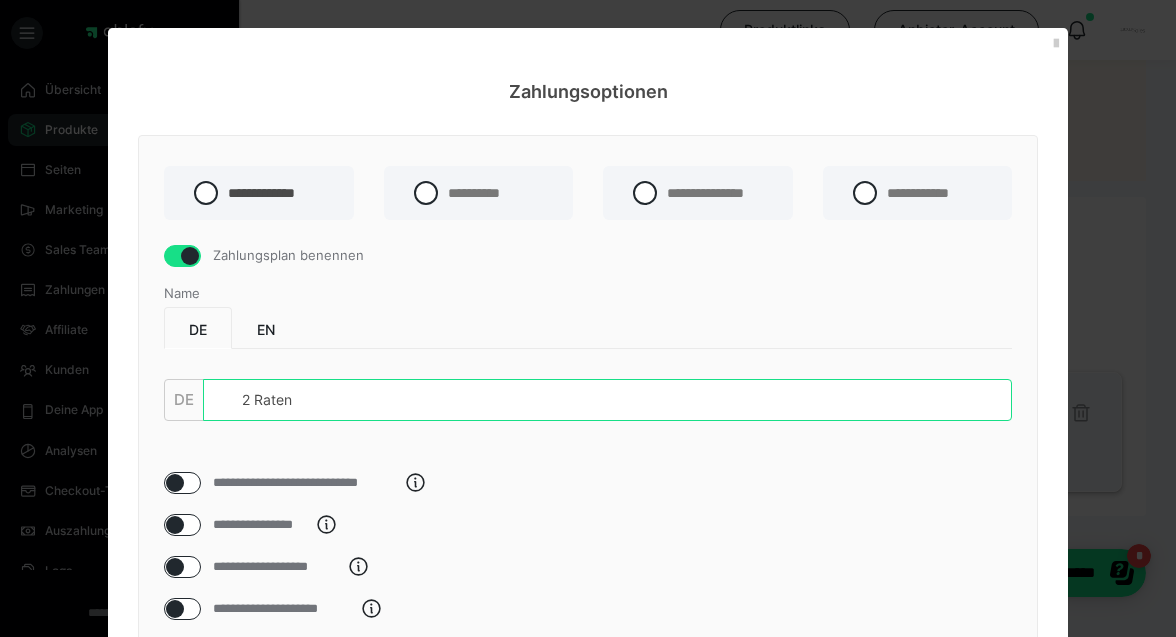 type on "2 Raten" 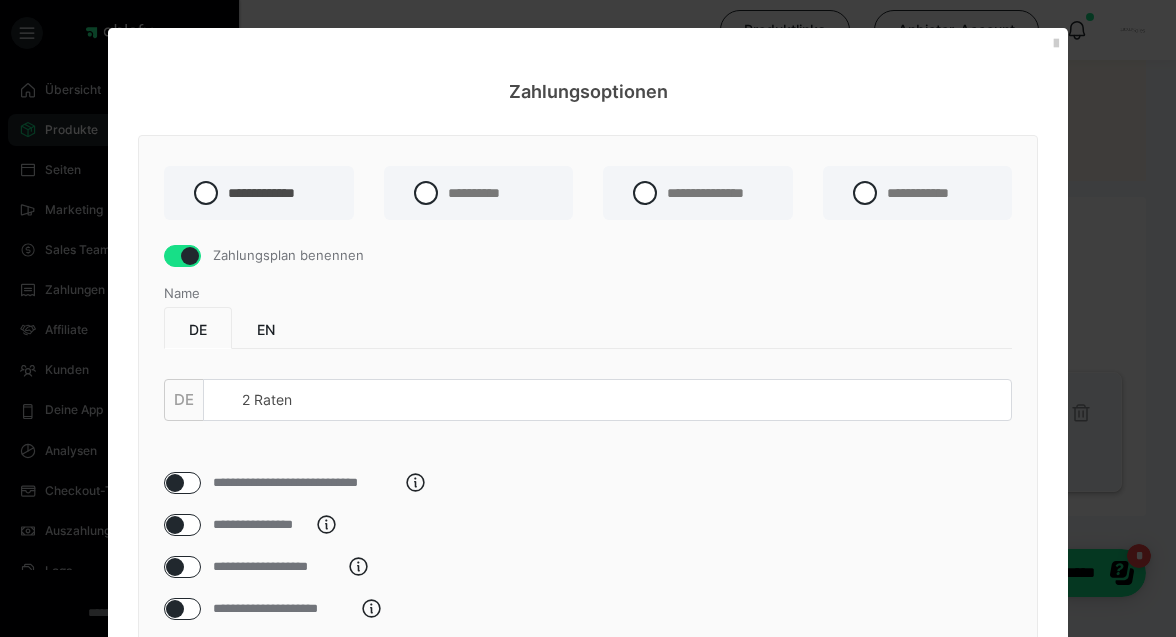 click on "DE EN DE 2 Raten" at bounding box center (588, 389) 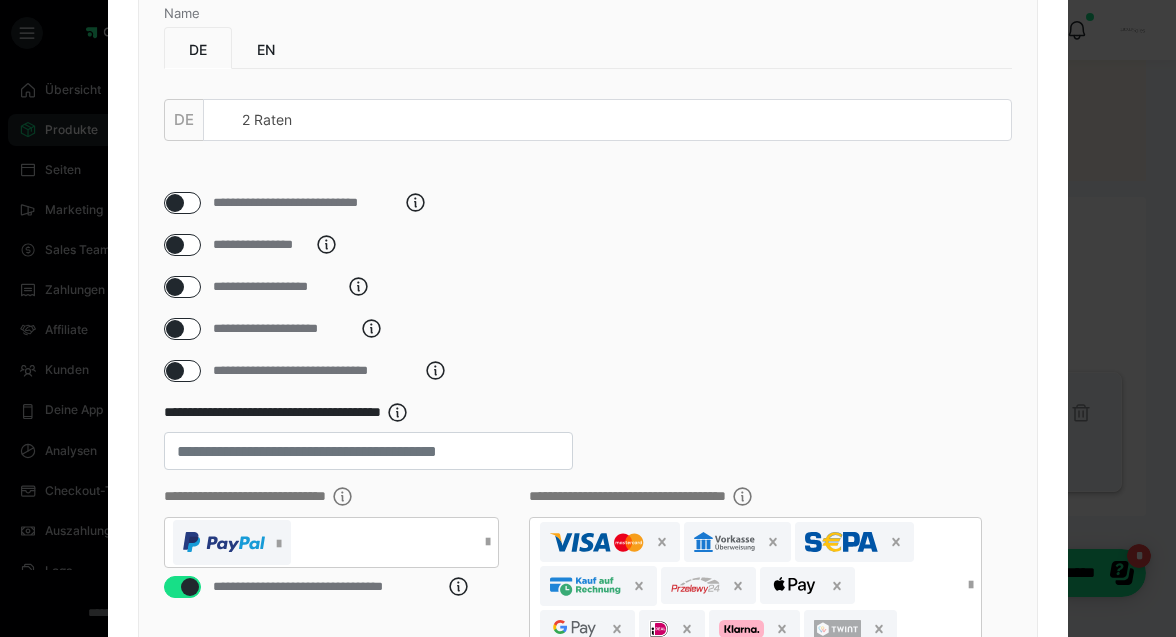 scroll, scrollTop: 280, scrollLeft: 0, axis: vertical 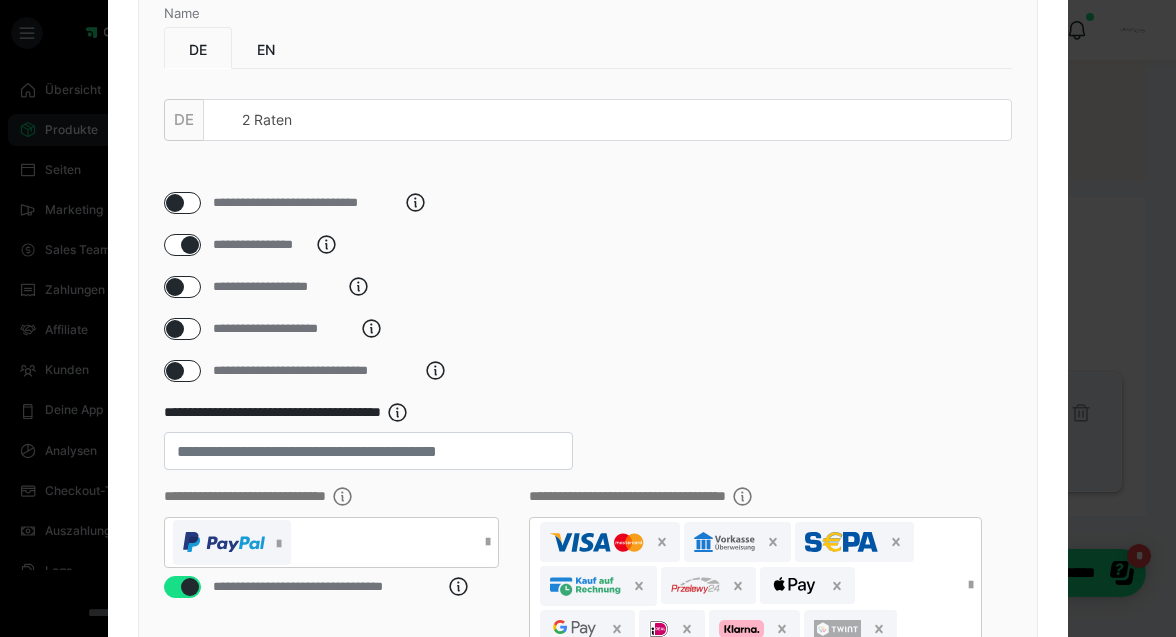 checkbox on "****" 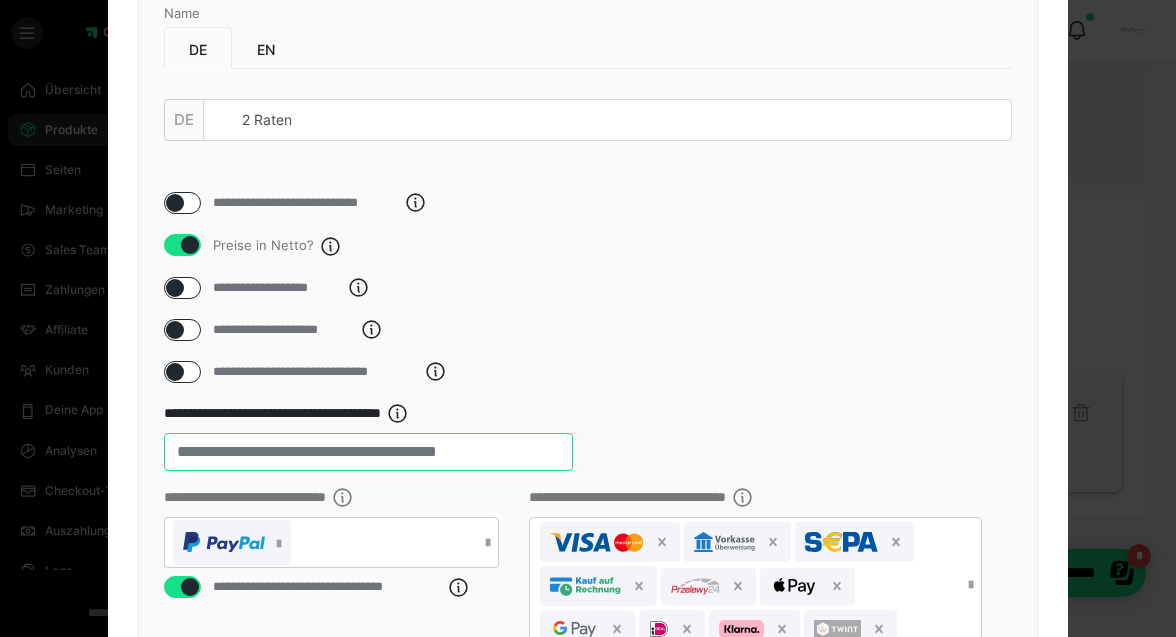 click on "**" at bounding box center [368, 452] 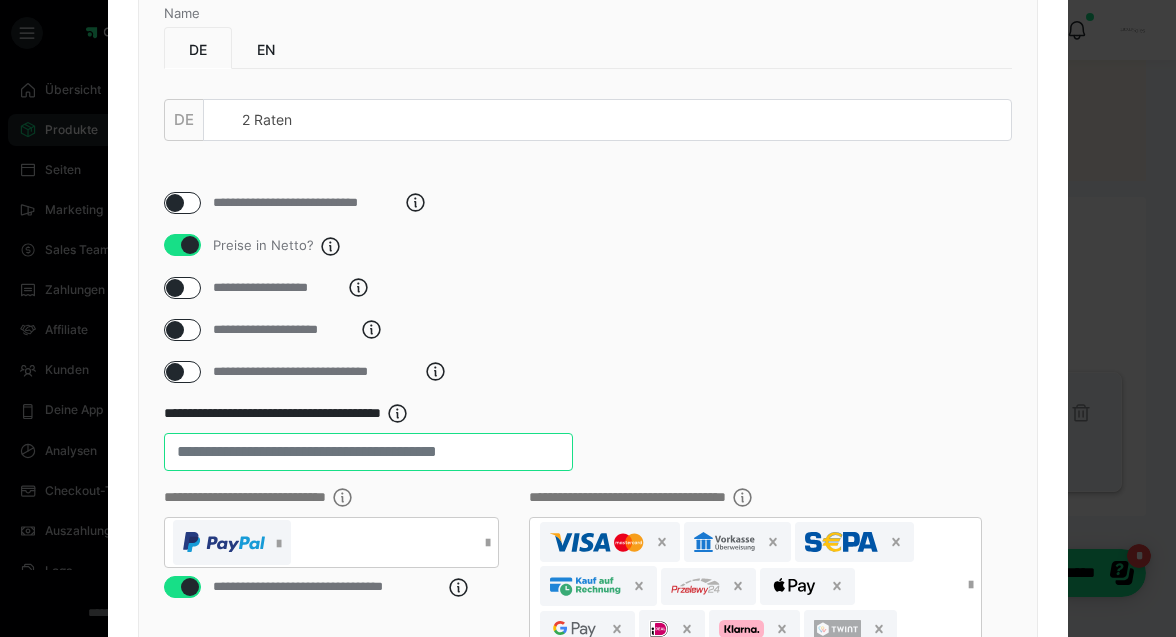type on "*" 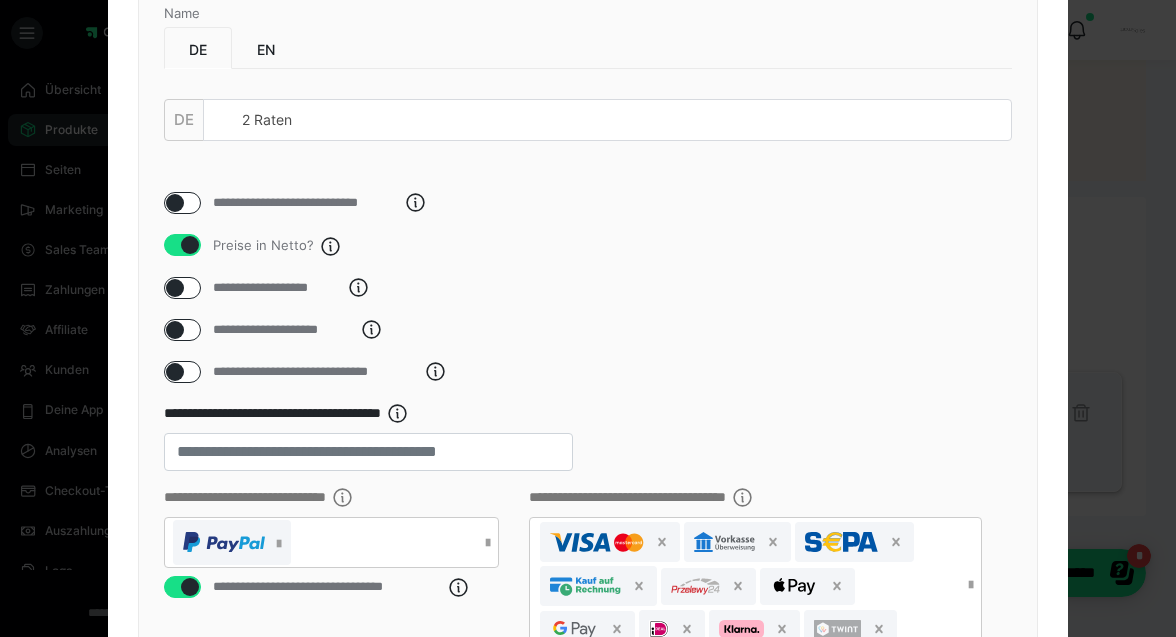 click on "**********" at bounding box center [588, 467] 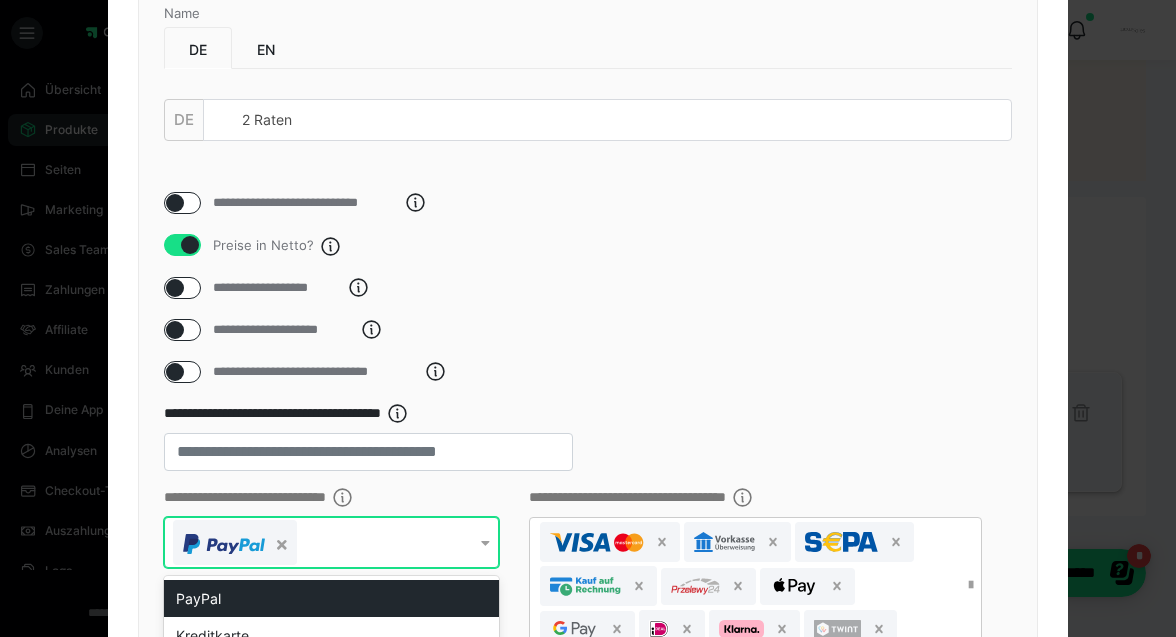 click on "**********" at bounding box center (331, 542) 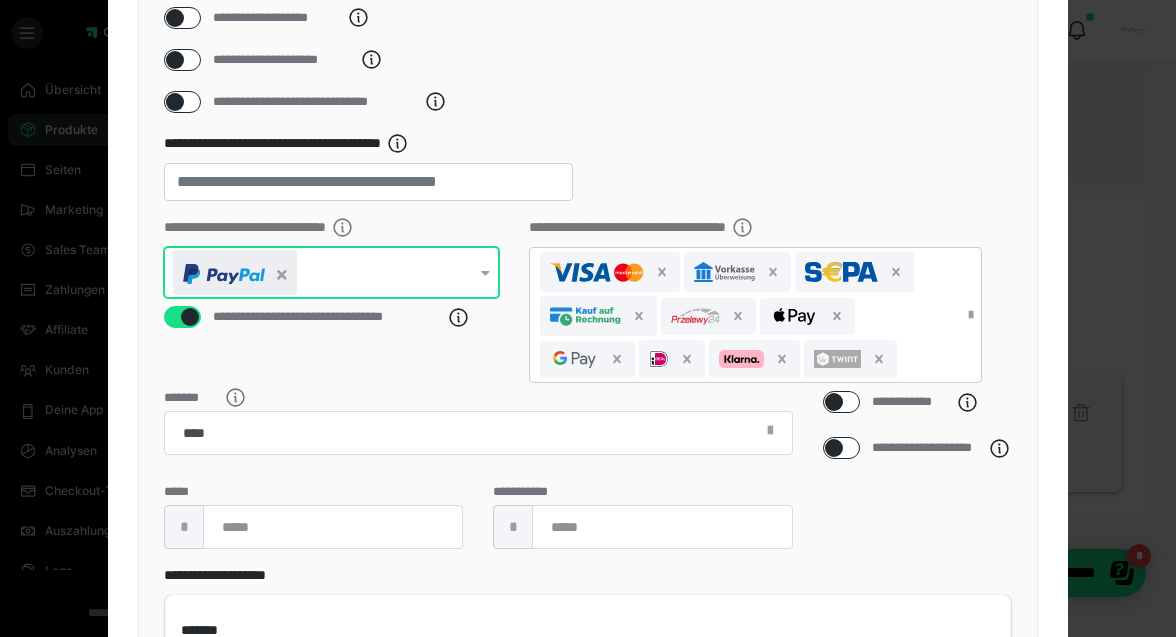 click at bounding box center (282, 275) 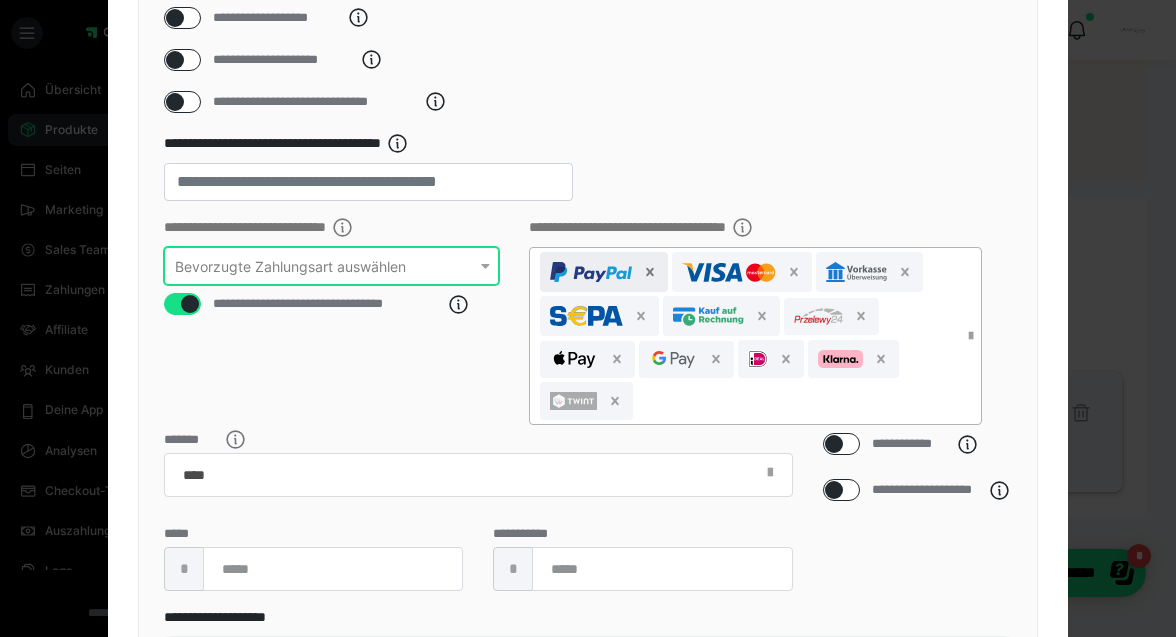 click 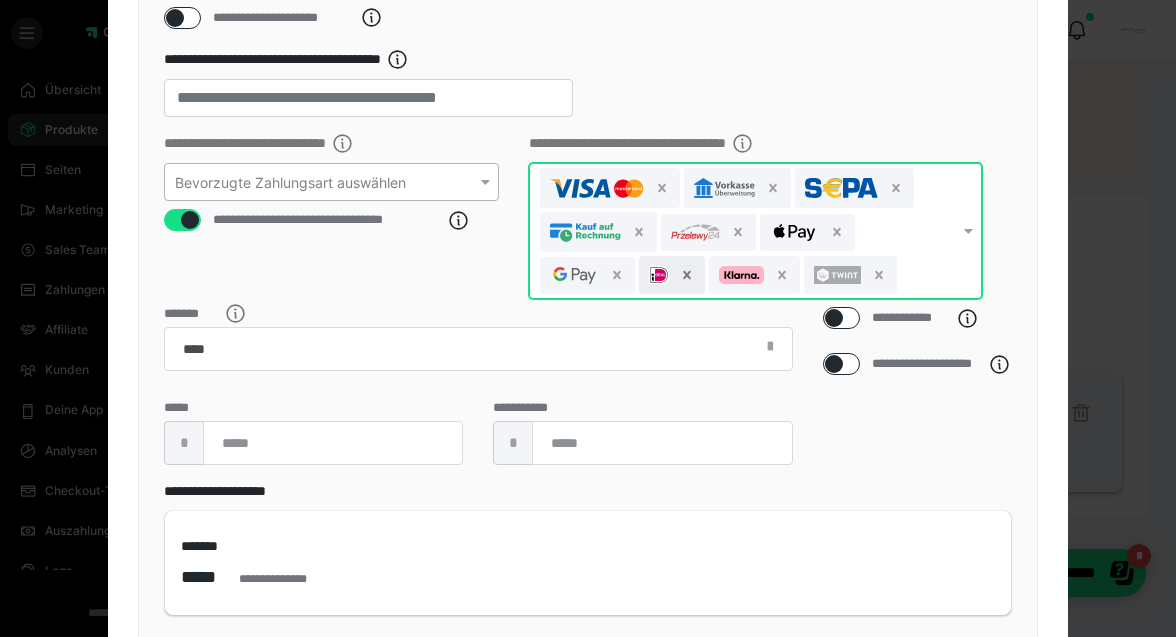 click 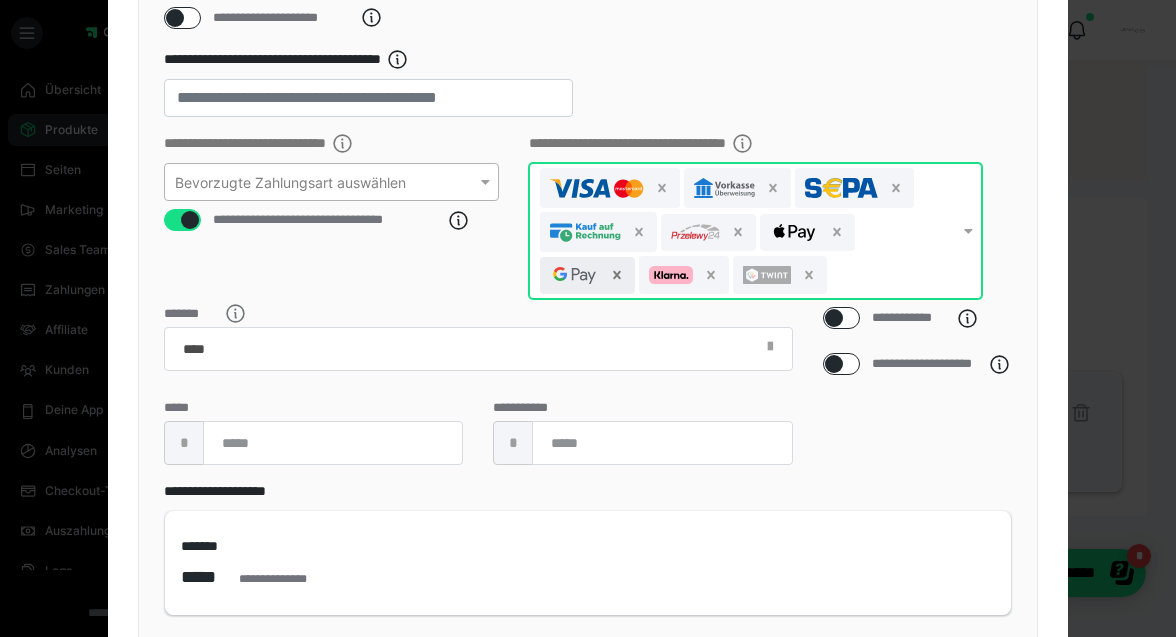 click 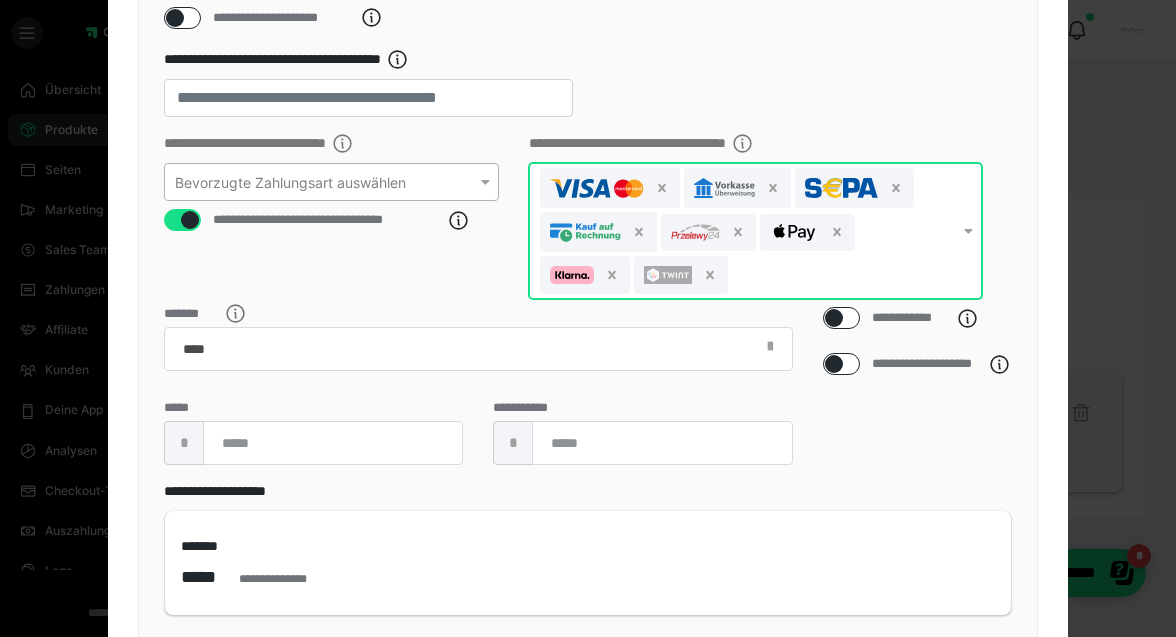 click 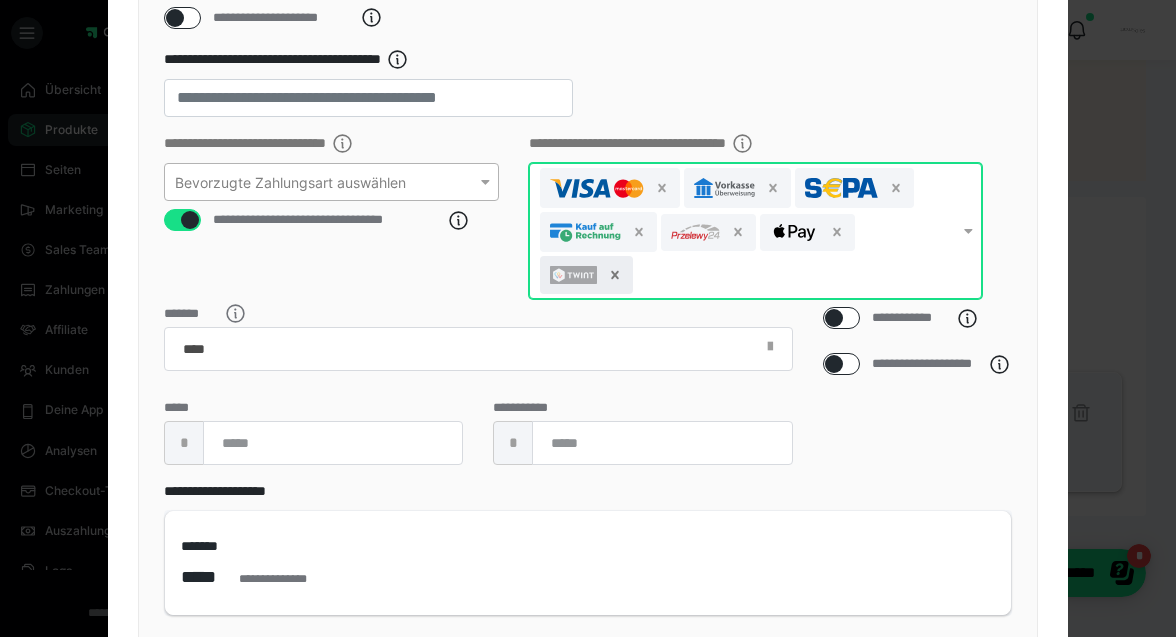 click 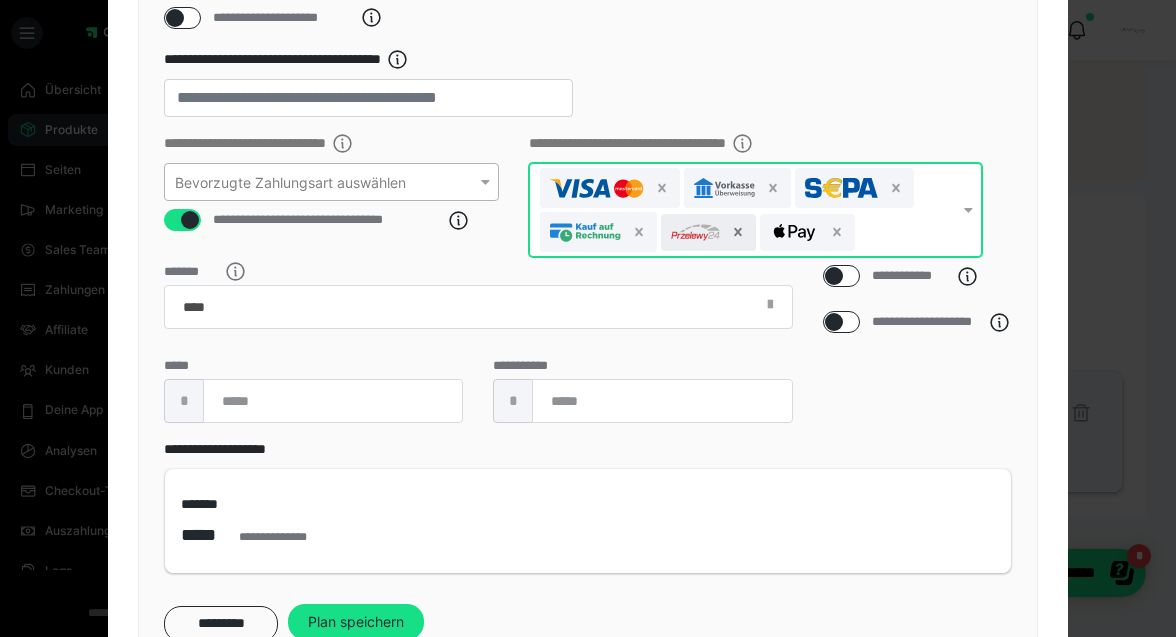 click 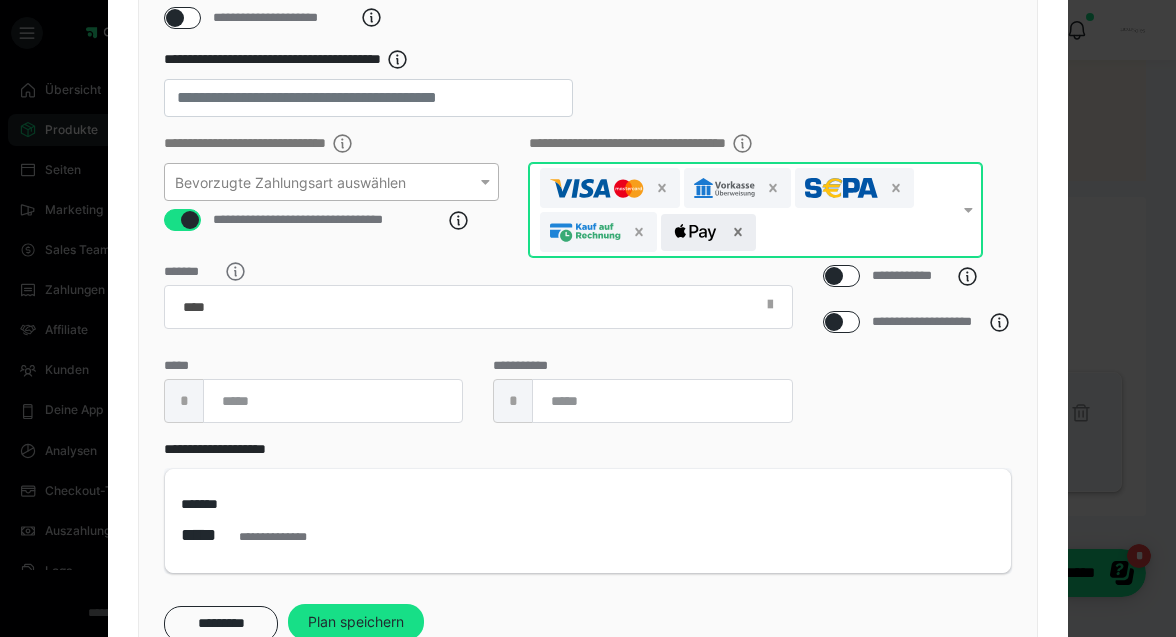 click 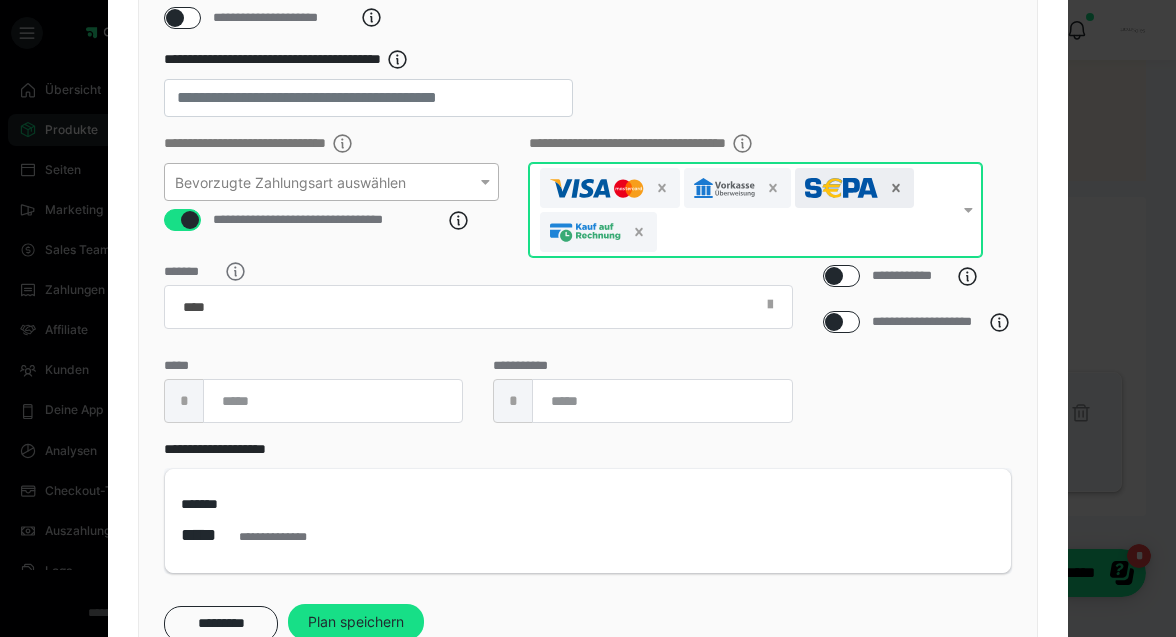 click 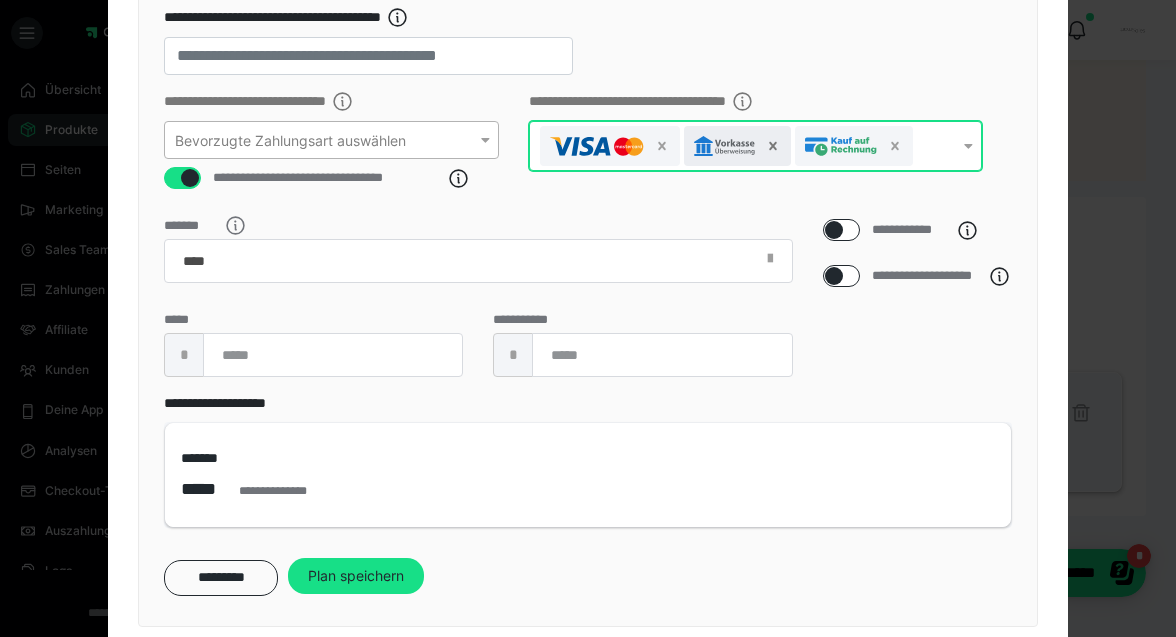 click 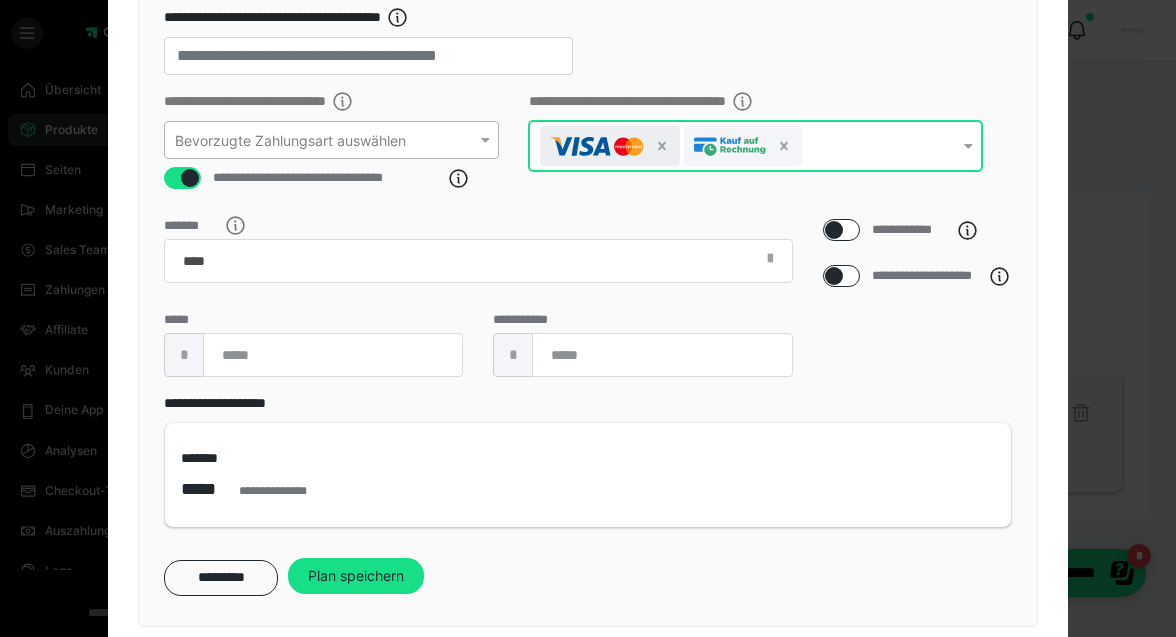 click at bounding box center [610, 146] 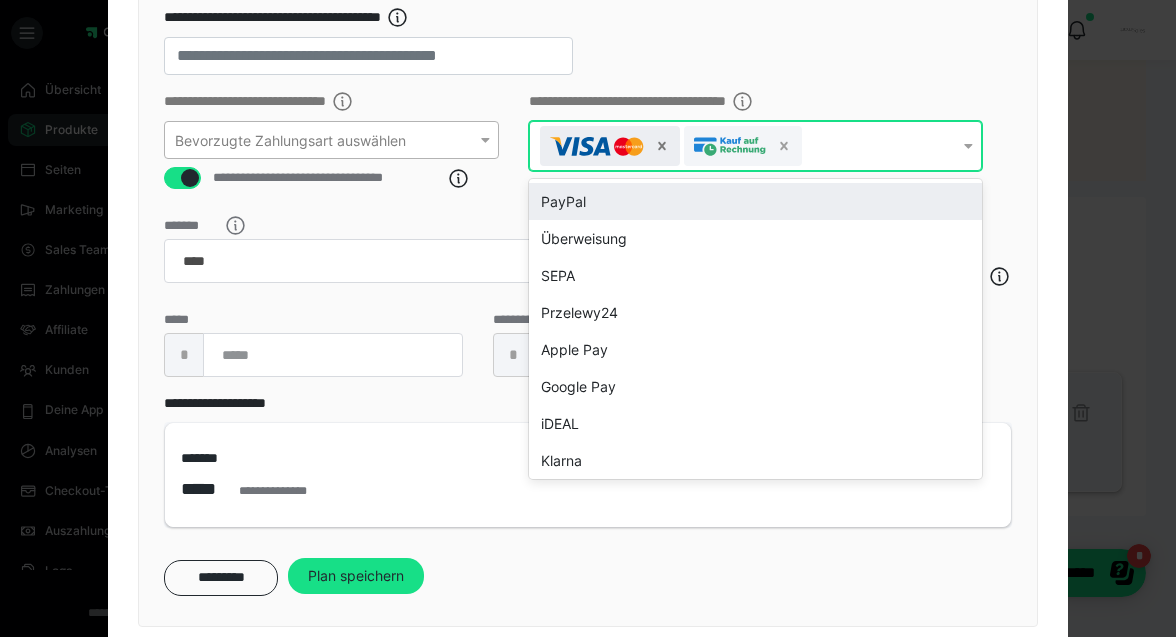click 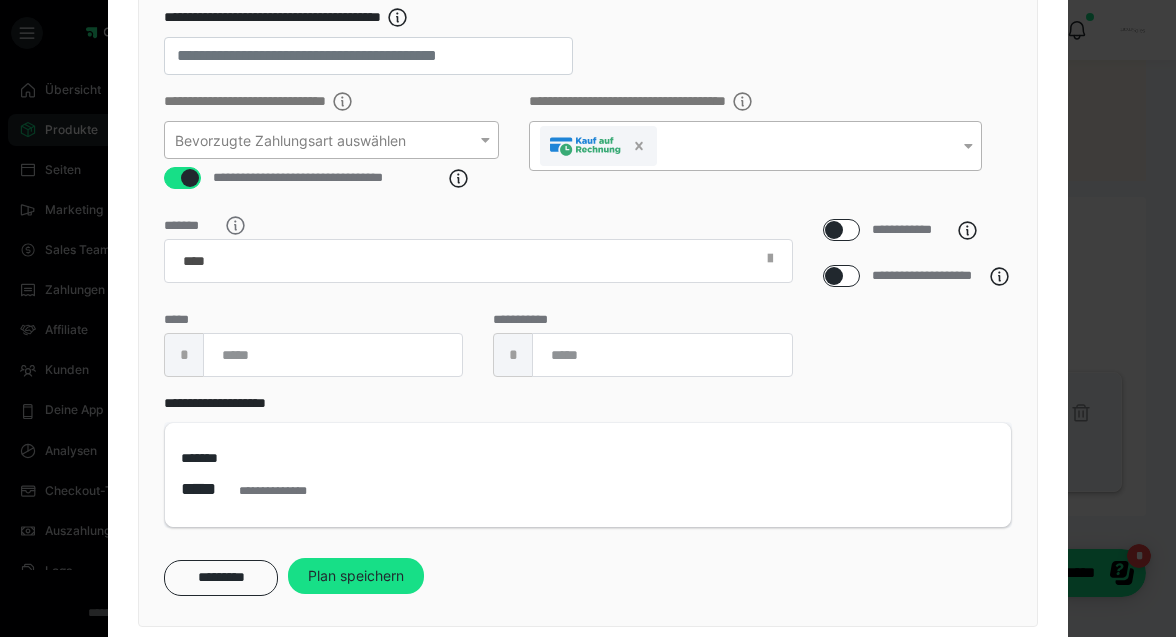 click on "**********" at bounding box center [588, 155] 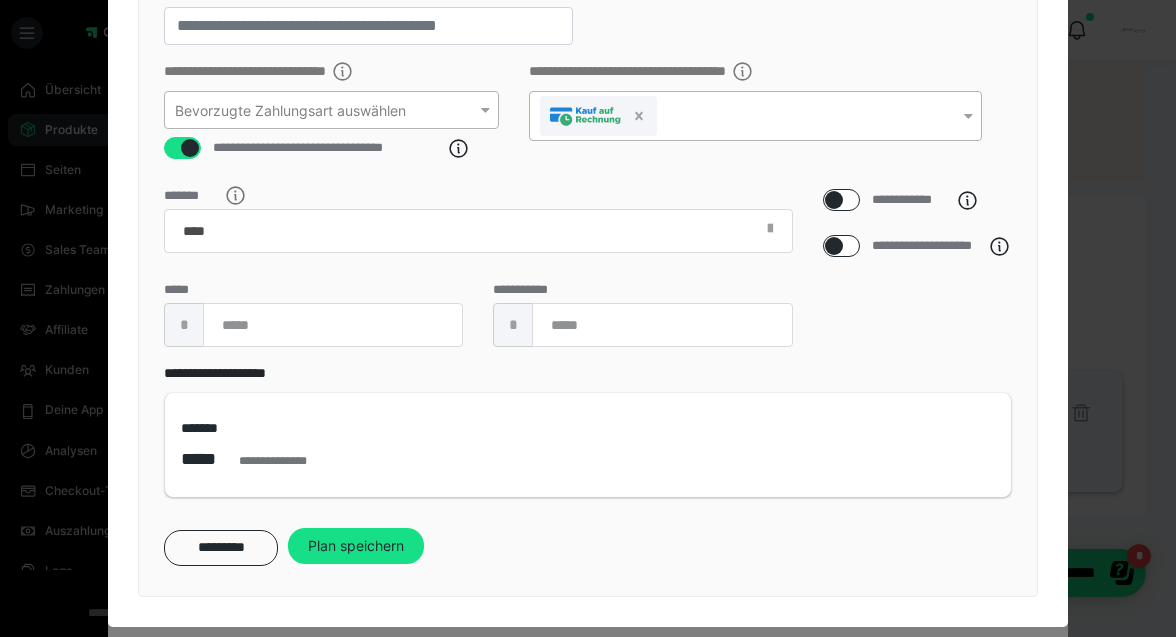 scroll, scrollTop: 584, scrollLeft: 0, axis: vertical 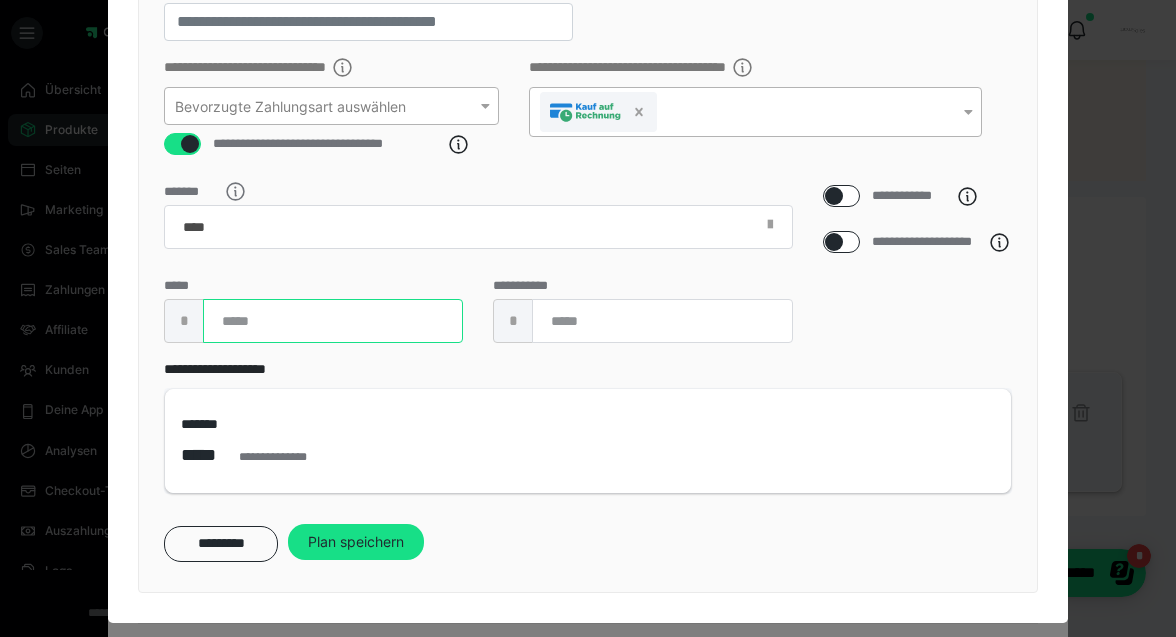 click at bounding box center (333, 321) 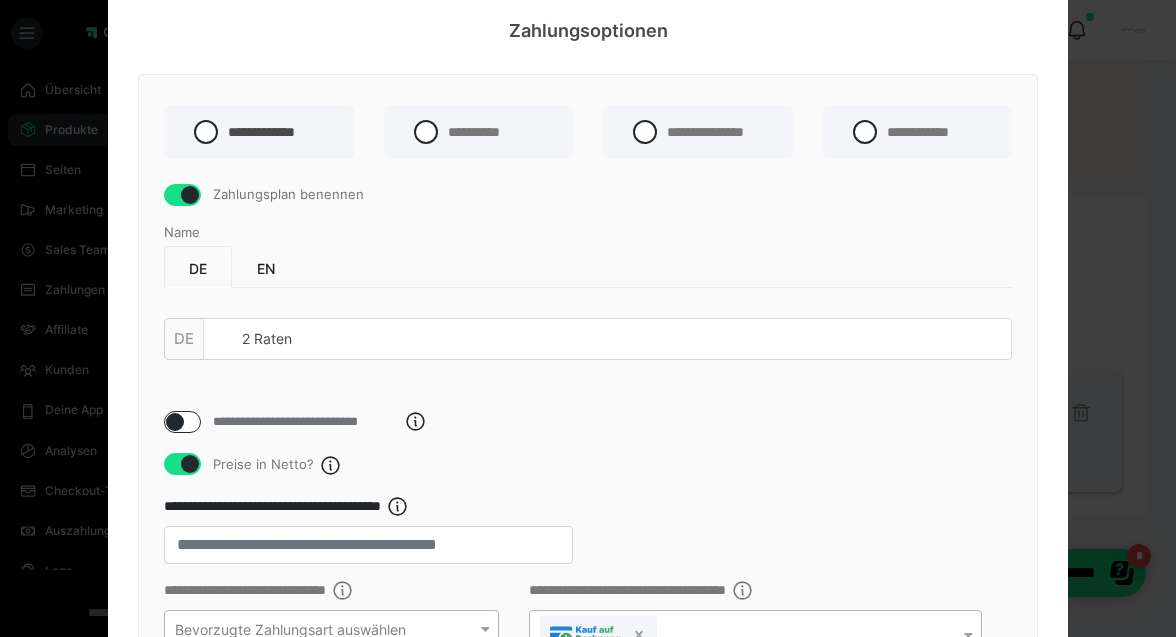 scroll, scrollTop: 0, scrollLeft: 0, axis: both 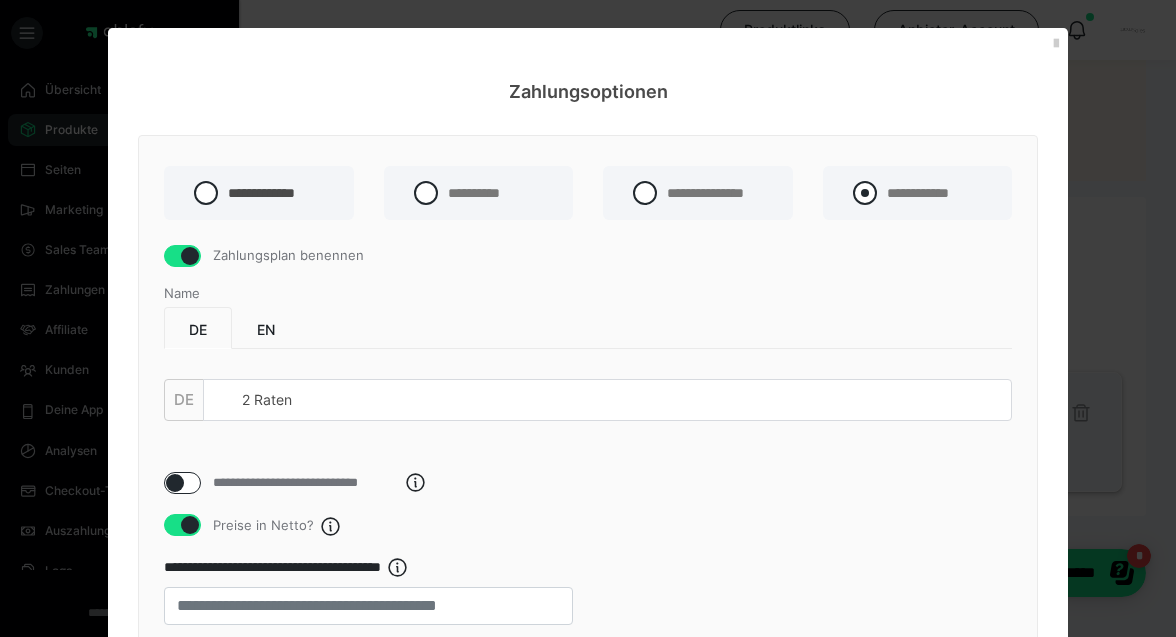 type on "***" 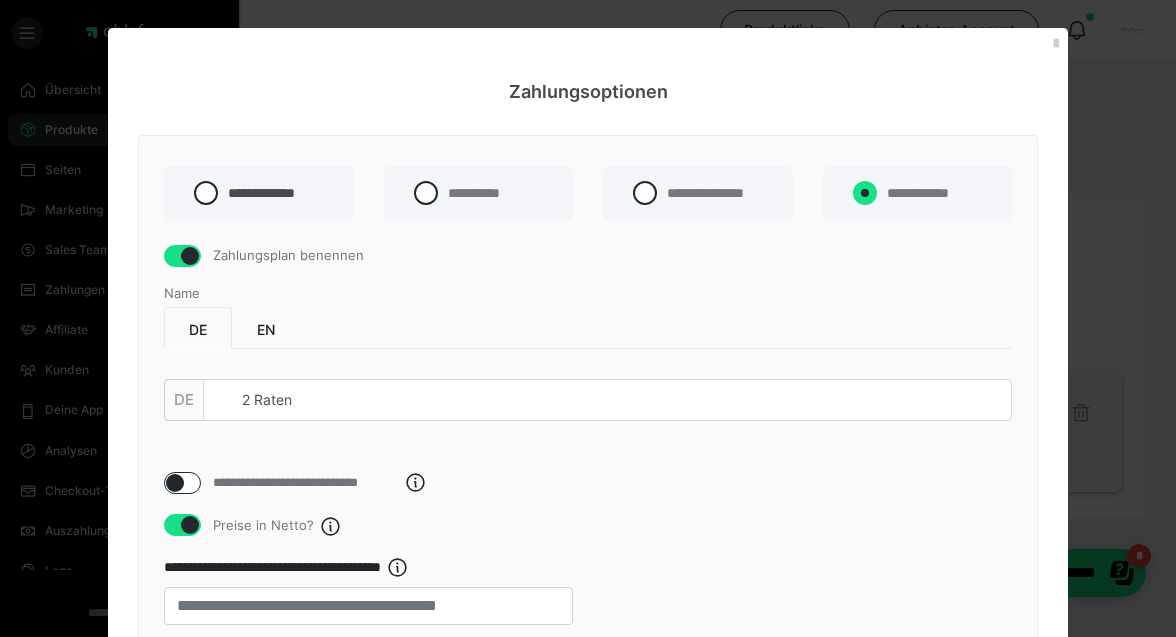 radio on "****" 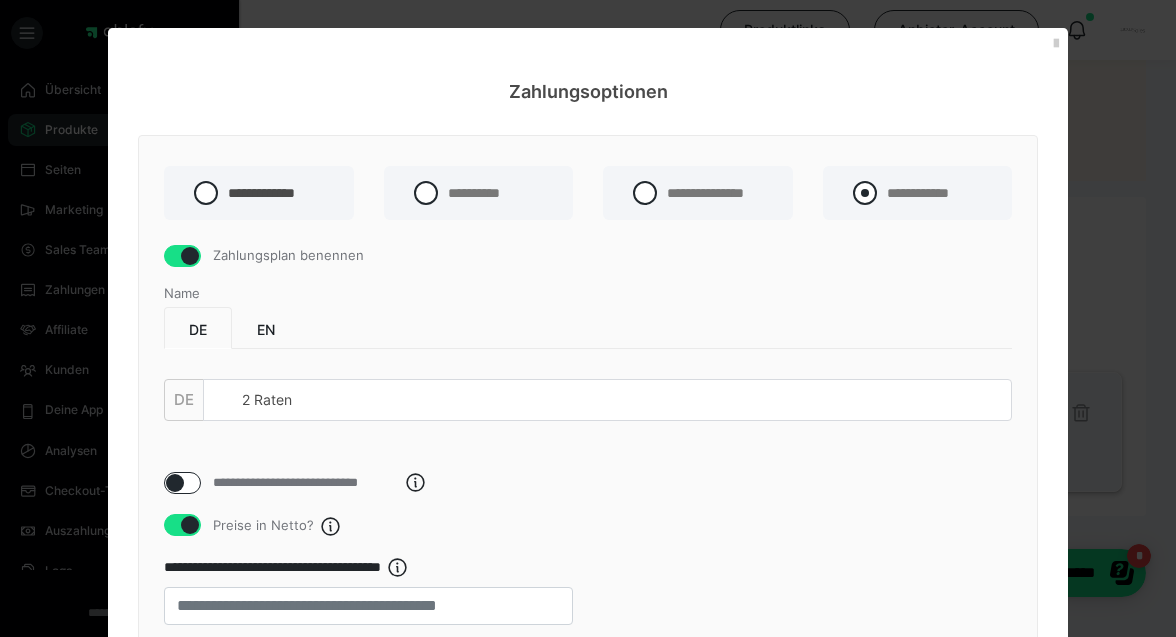 radio on "*****" 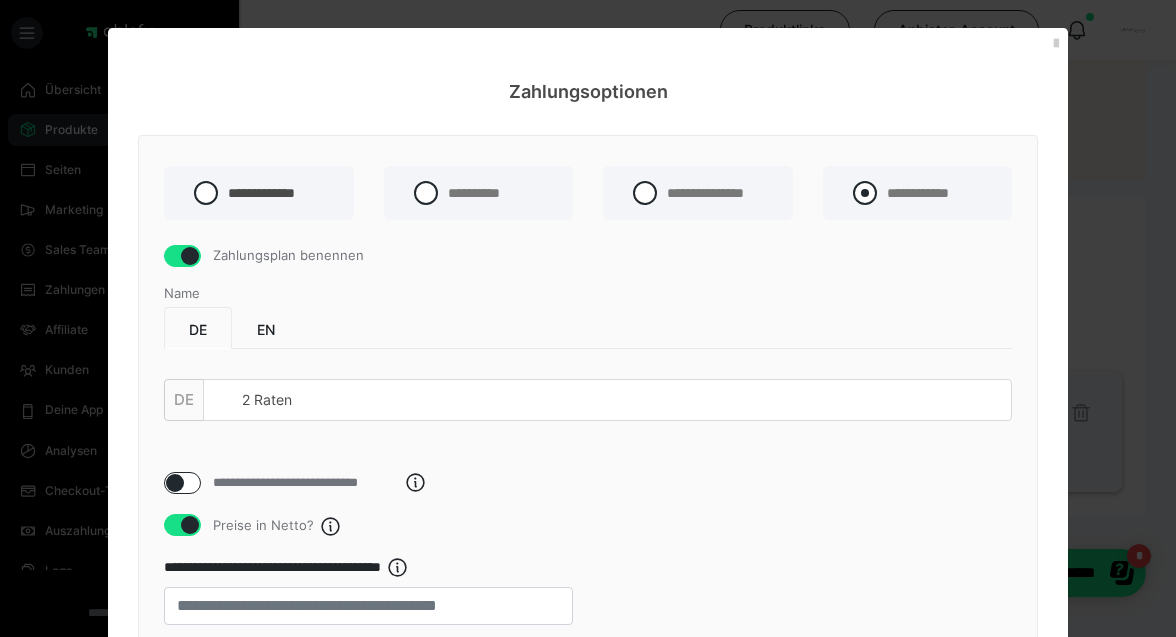 type on "**" 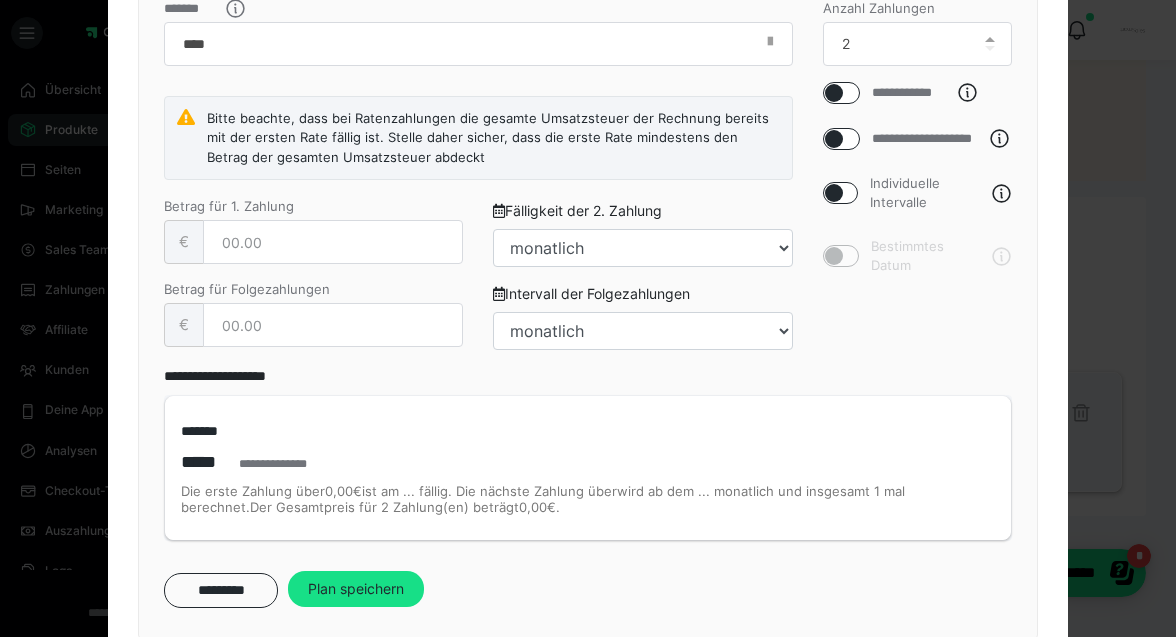scroll, scrollTop: 904, scrollLeft: 0, axis: vertical 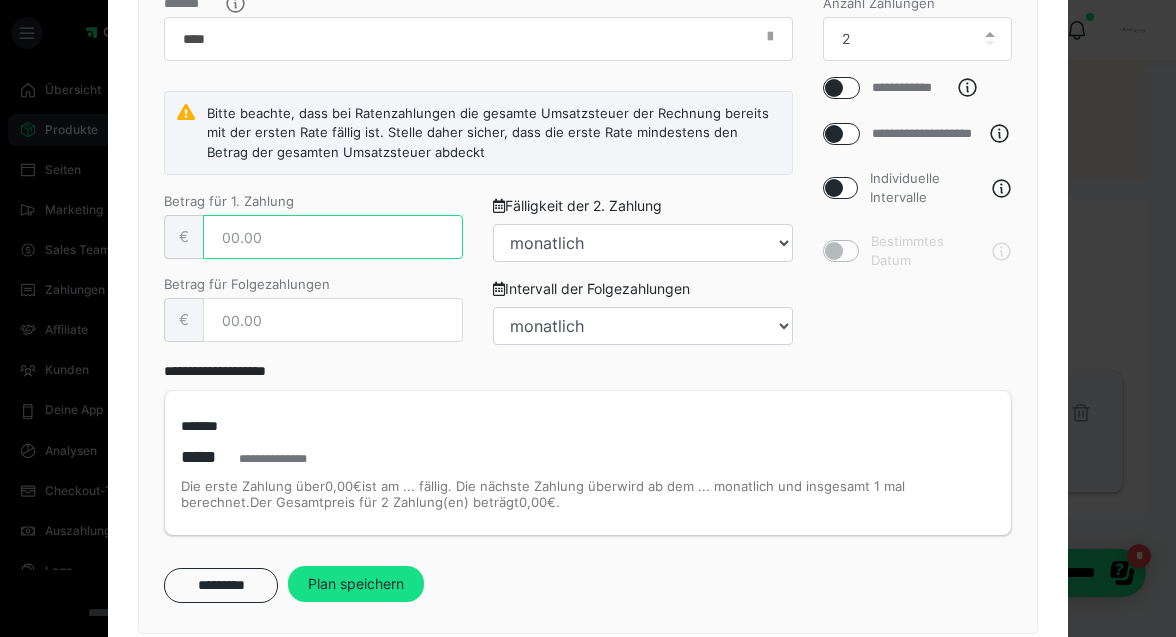 click at bounding box center (333, 237) 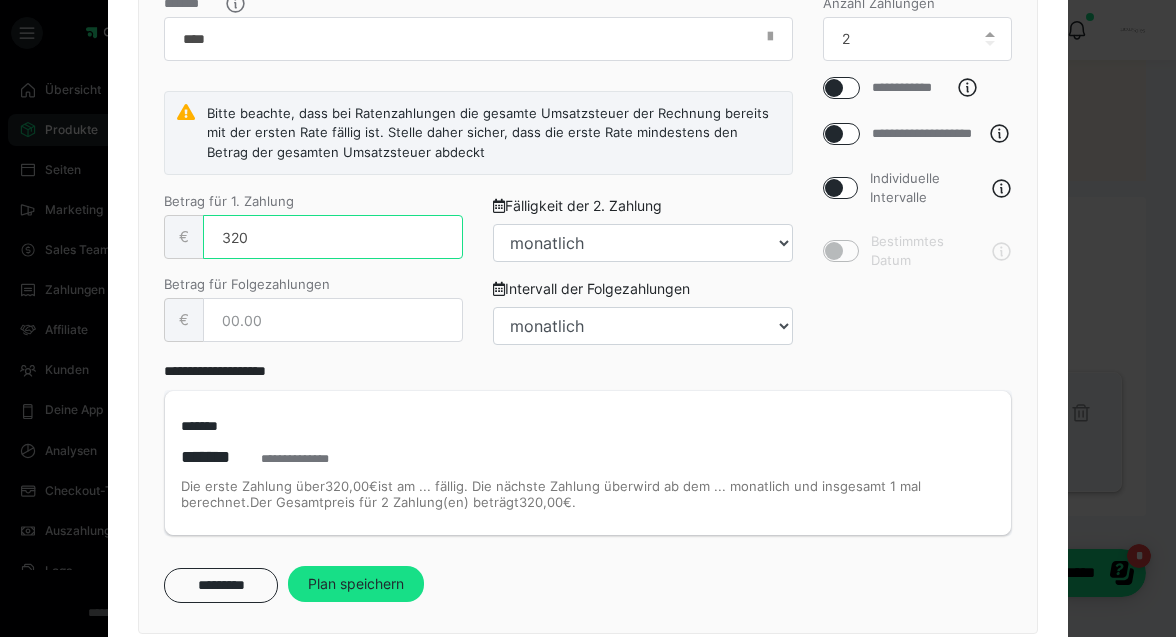 type on "320" 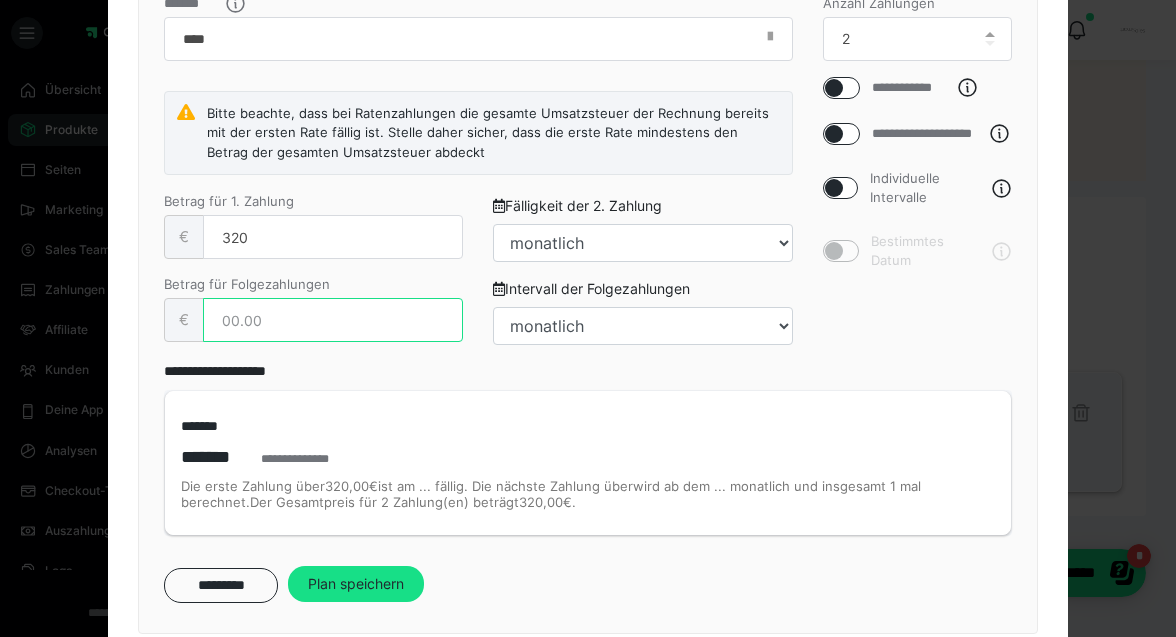 click at bounding box center [333, 320] 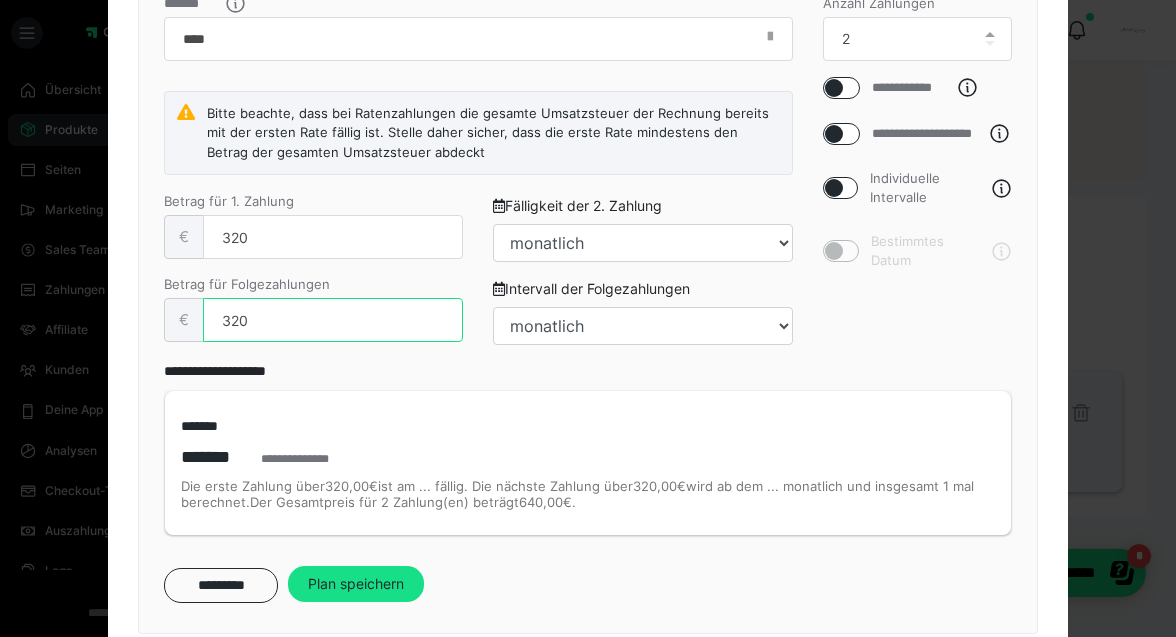 type on "320" 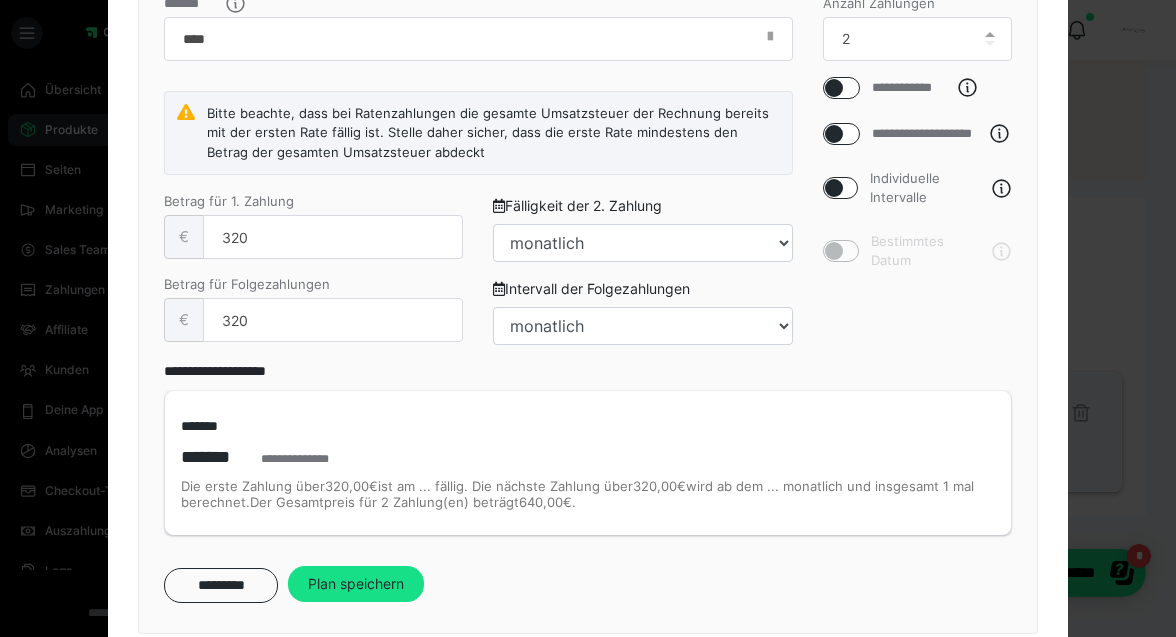 click on "**********" at bounding box center [918, 179] 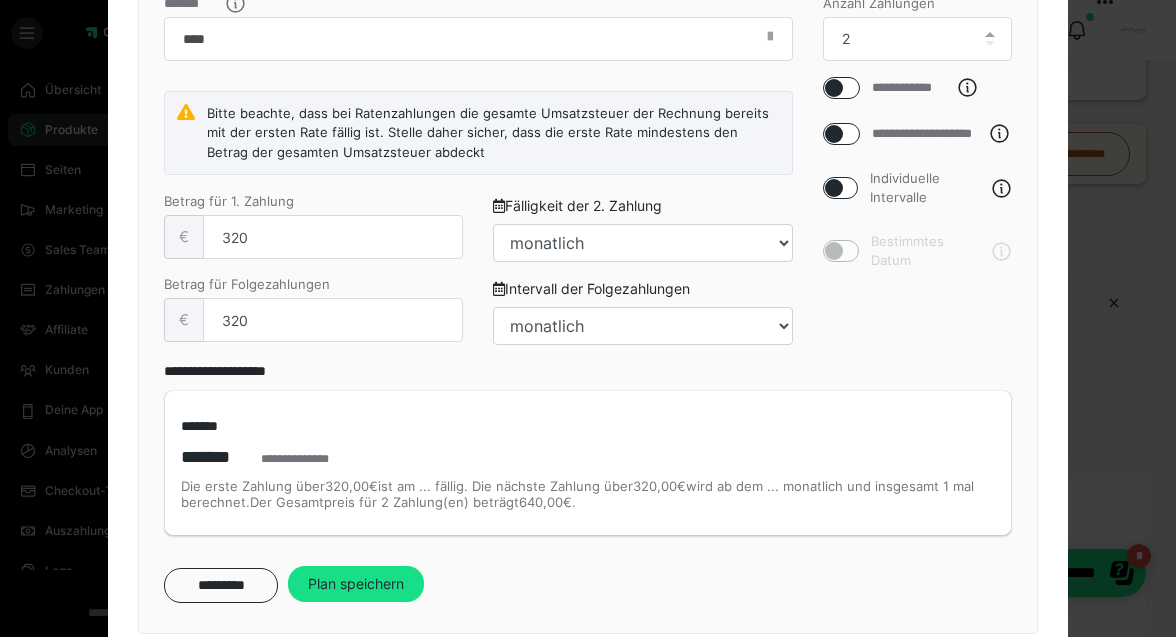 scroll, scrollTop: 186, scrollLeft: 0, axis: vertical 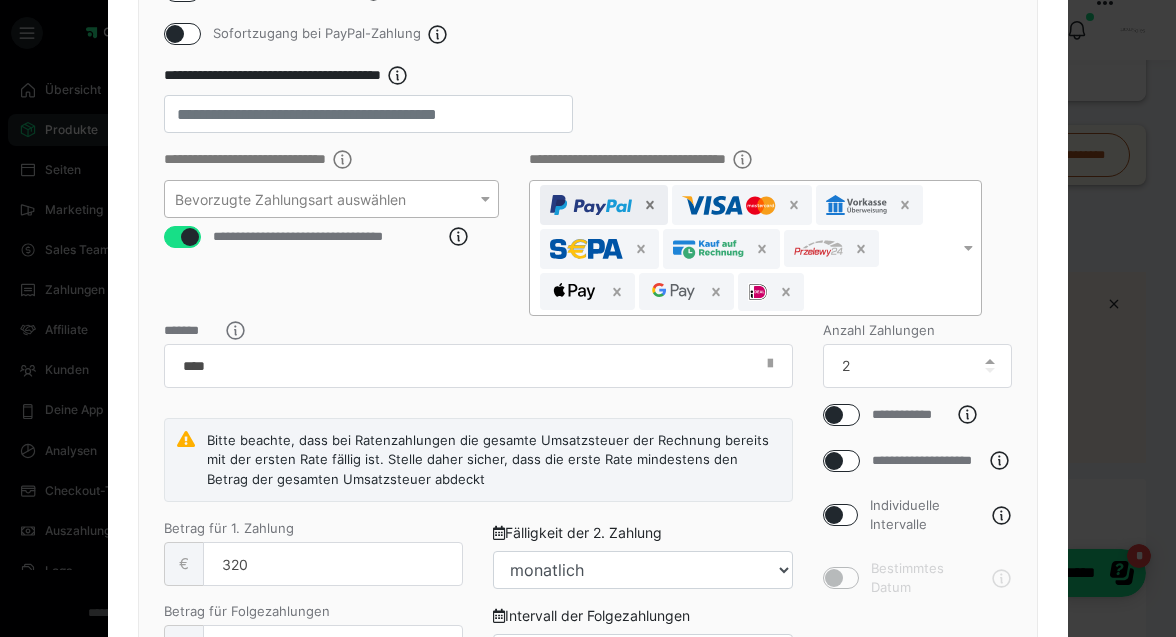 click 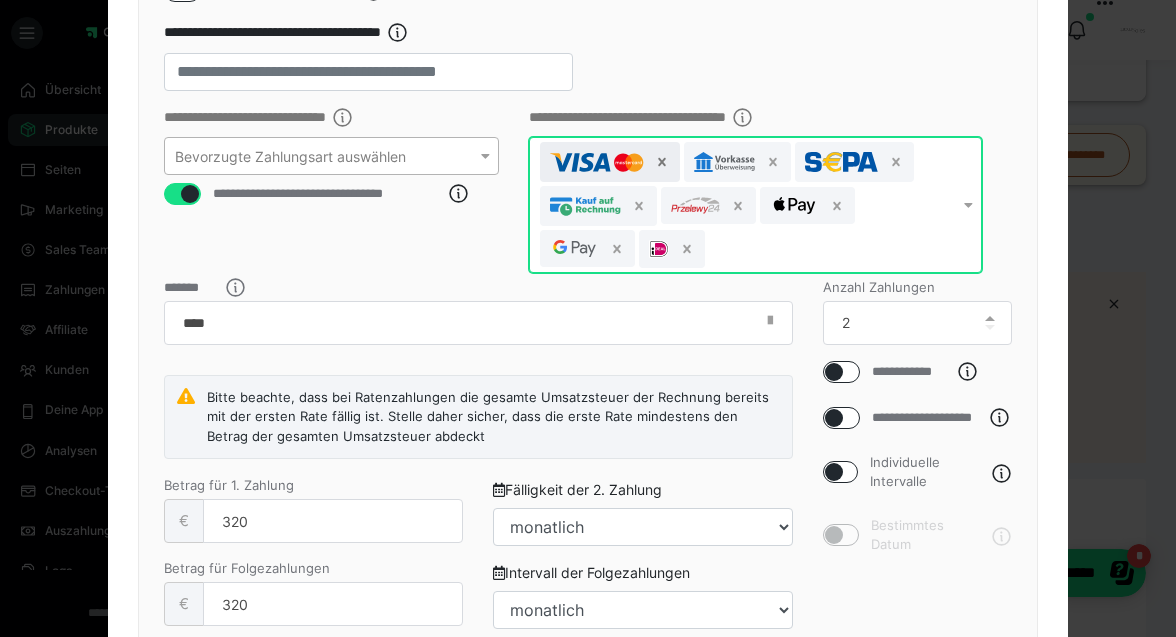 click 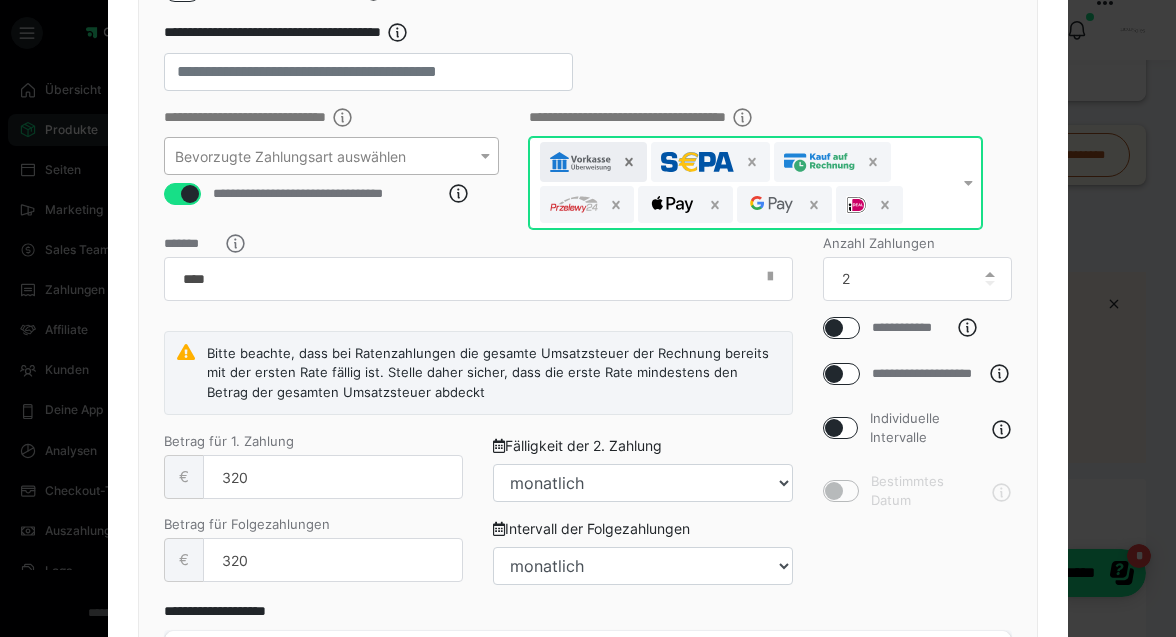 click 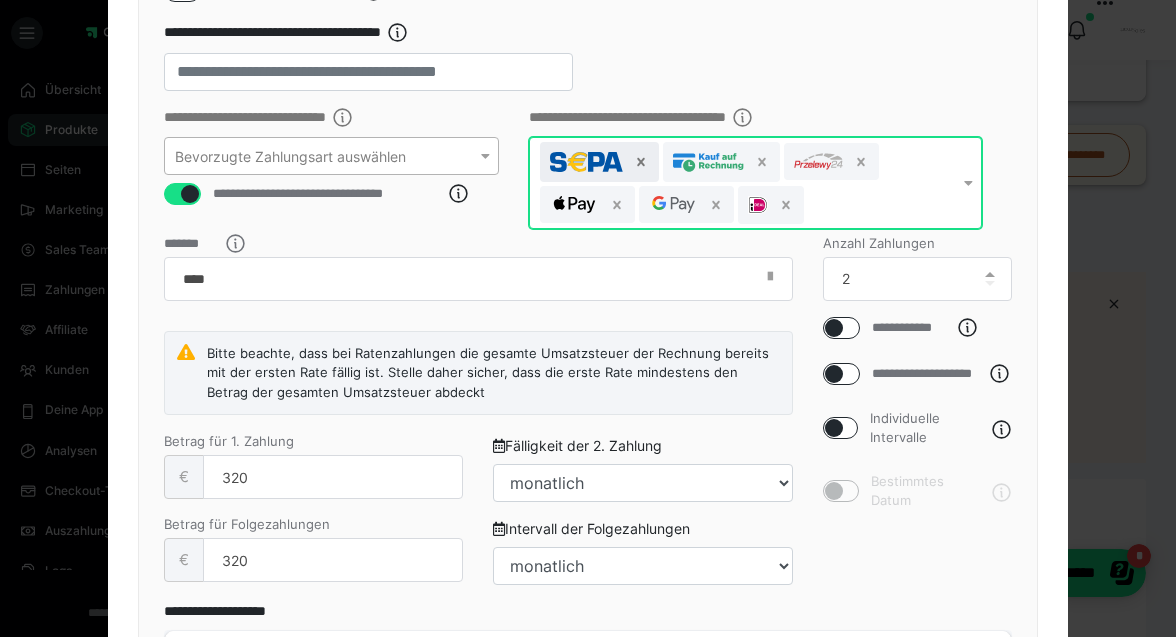 click 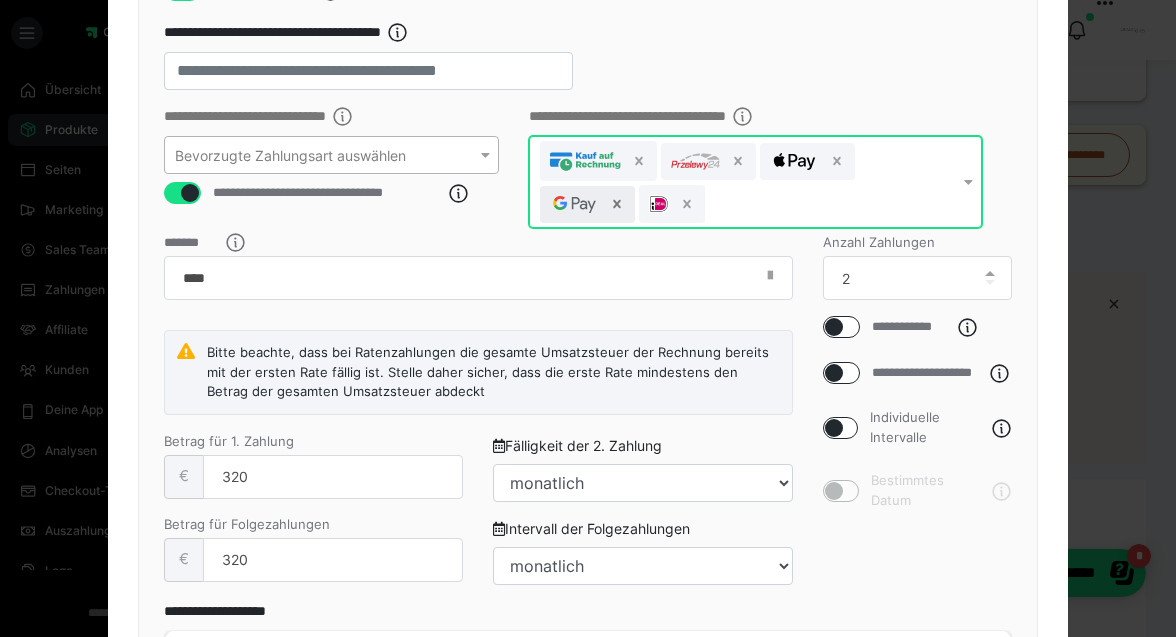 click 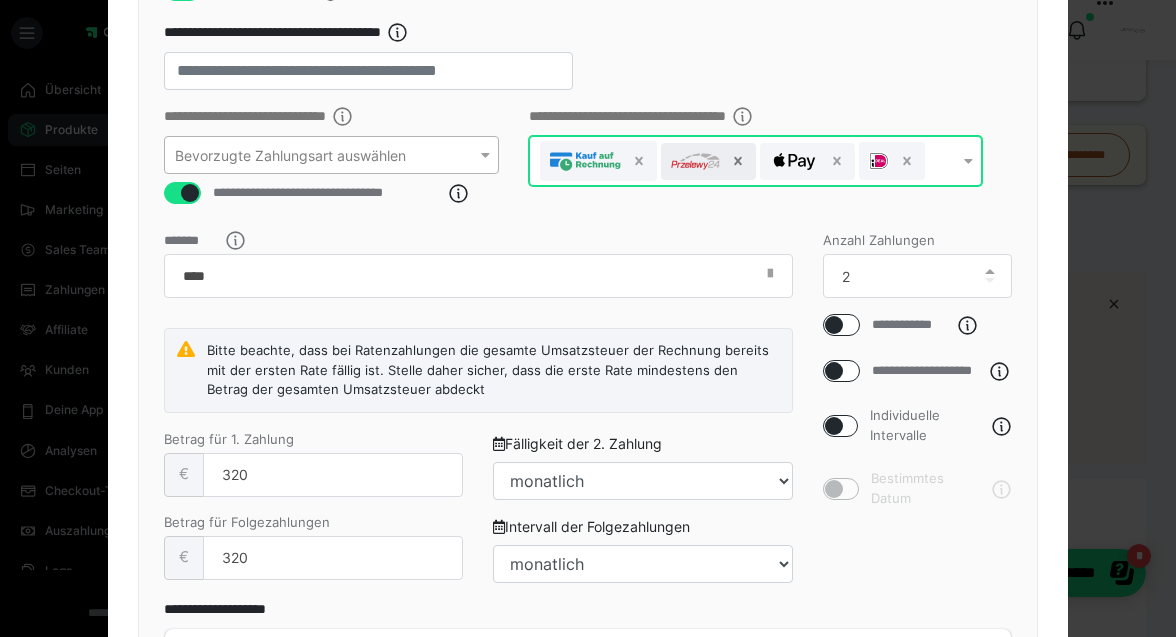 click 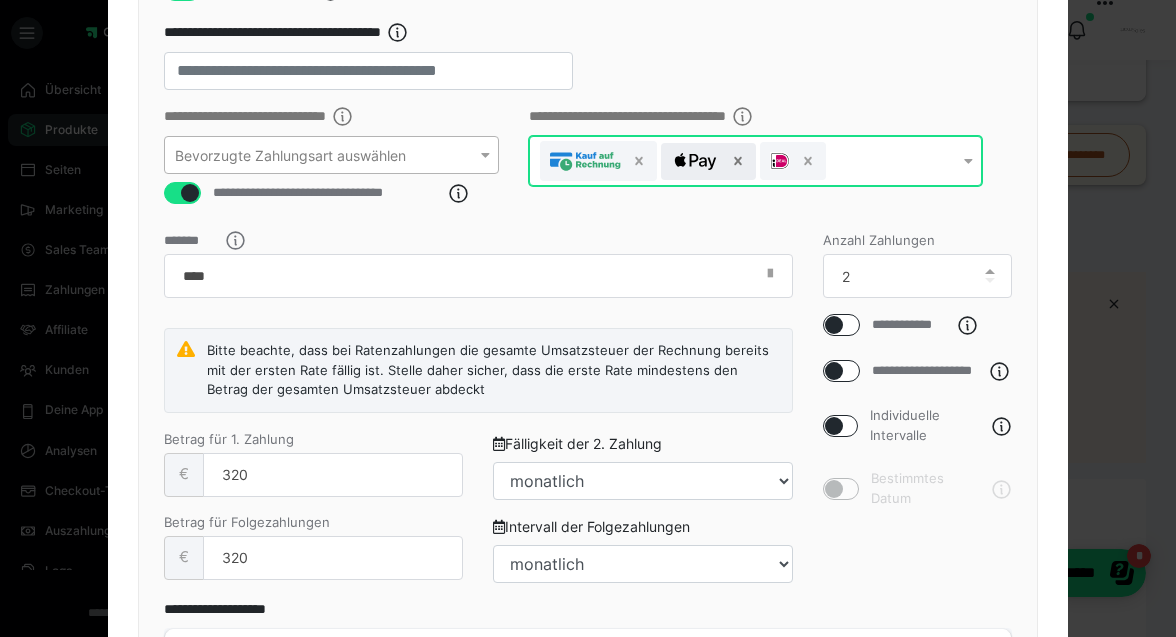 click 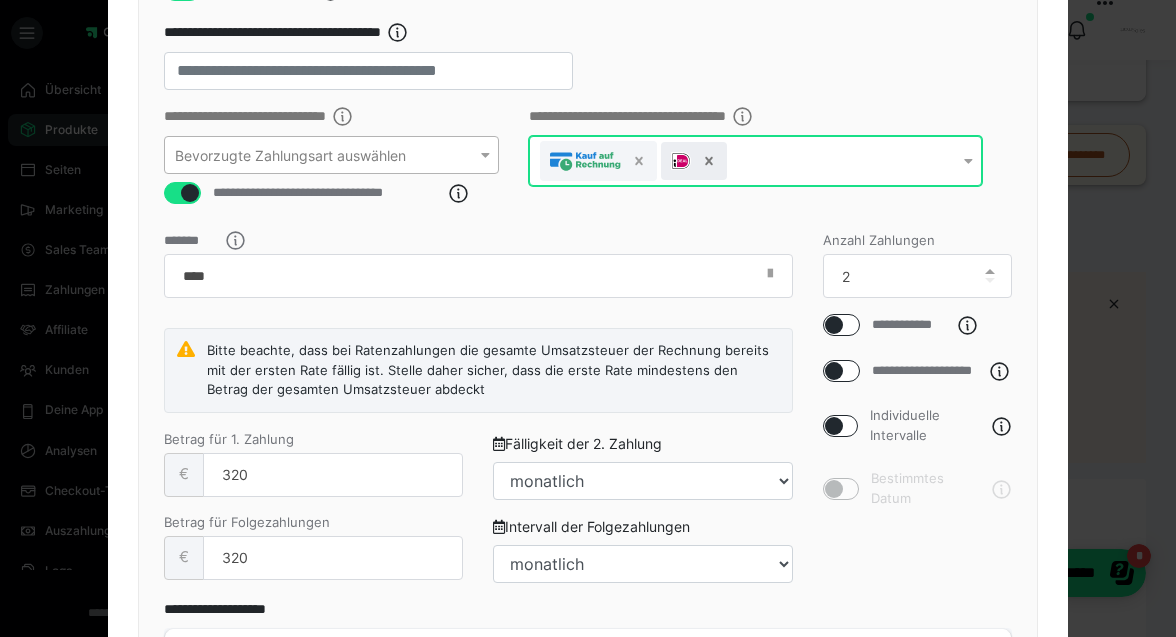 click 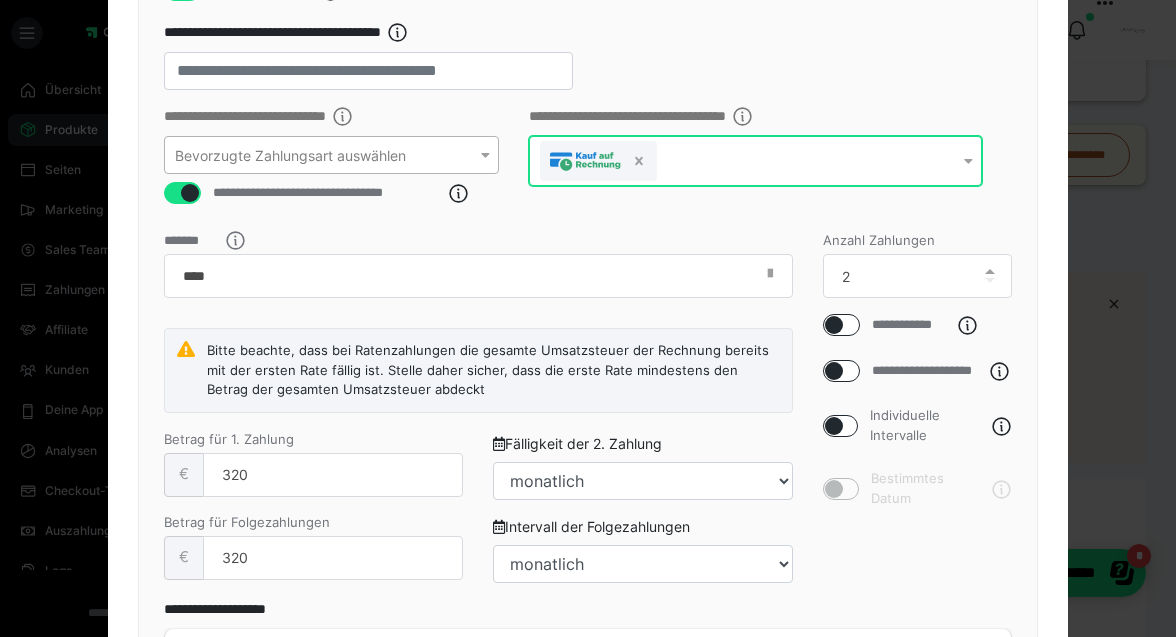 click on "**********" at bounding box center (588, 170) 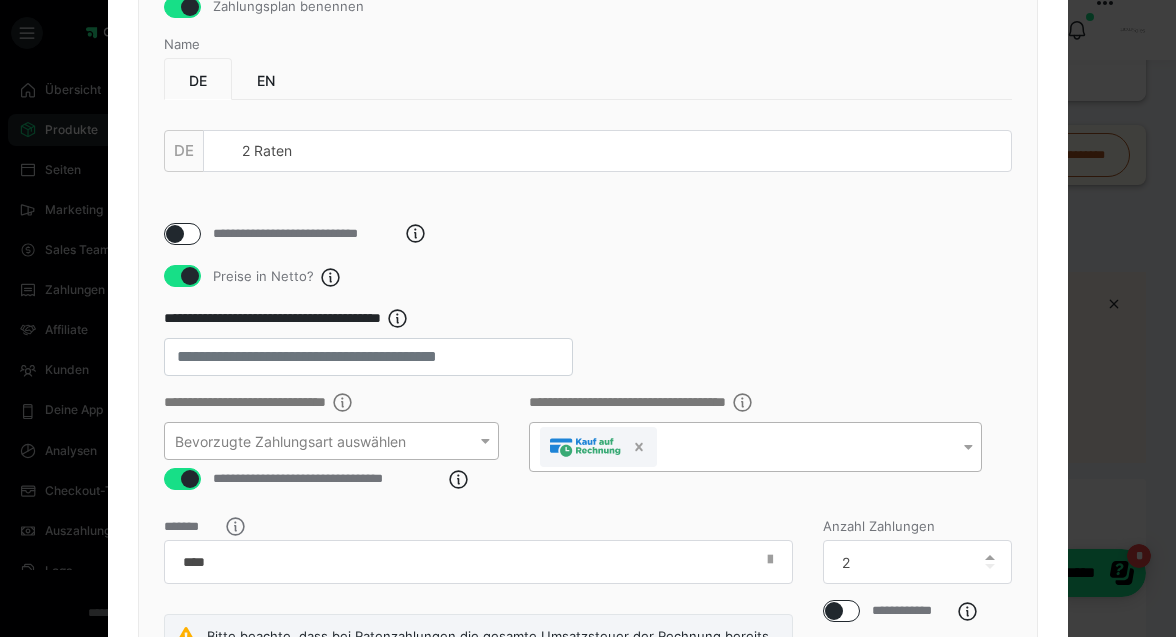 scroll, scrollTop: 264, scrollLeft: 0, axis: vertical 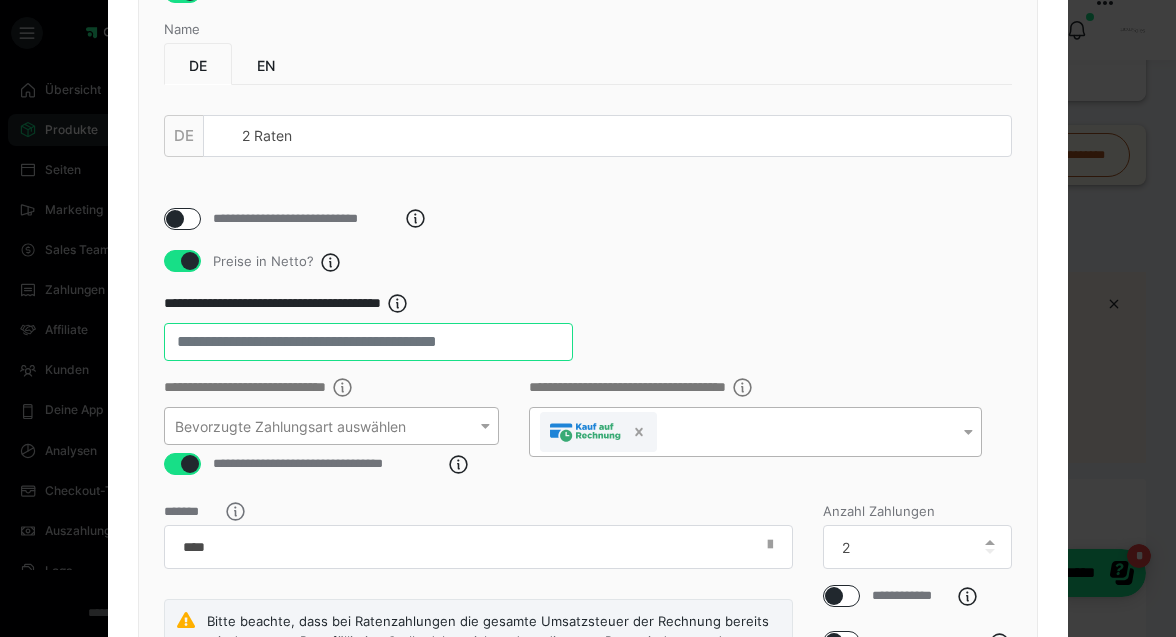 click on "**" at bounding box center [368, 342] 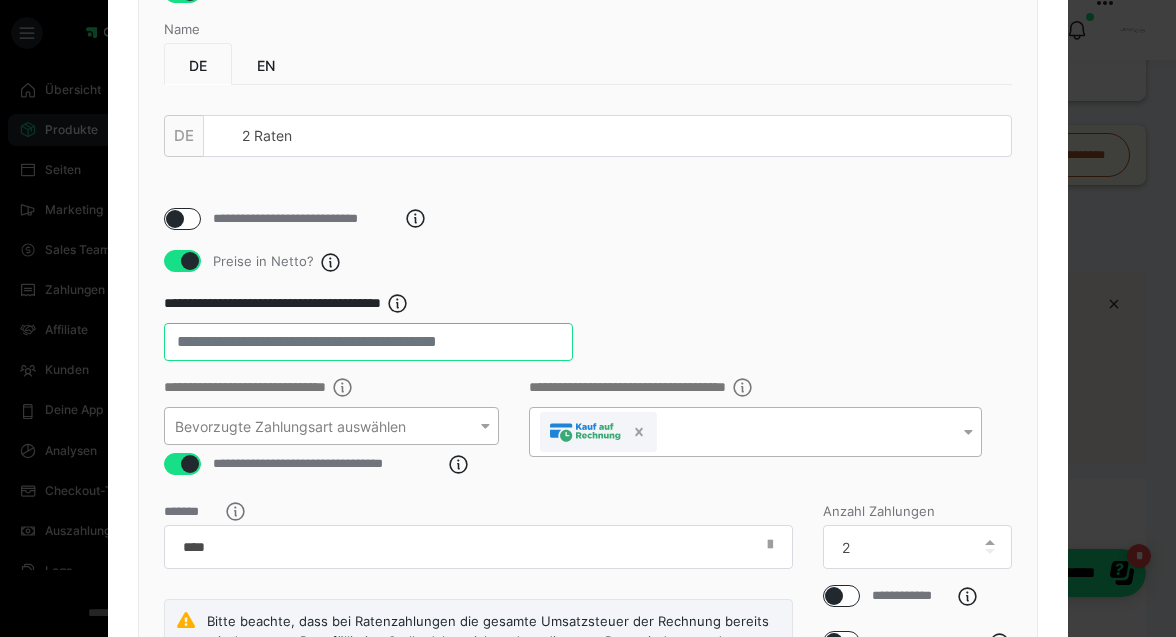 type on "*" 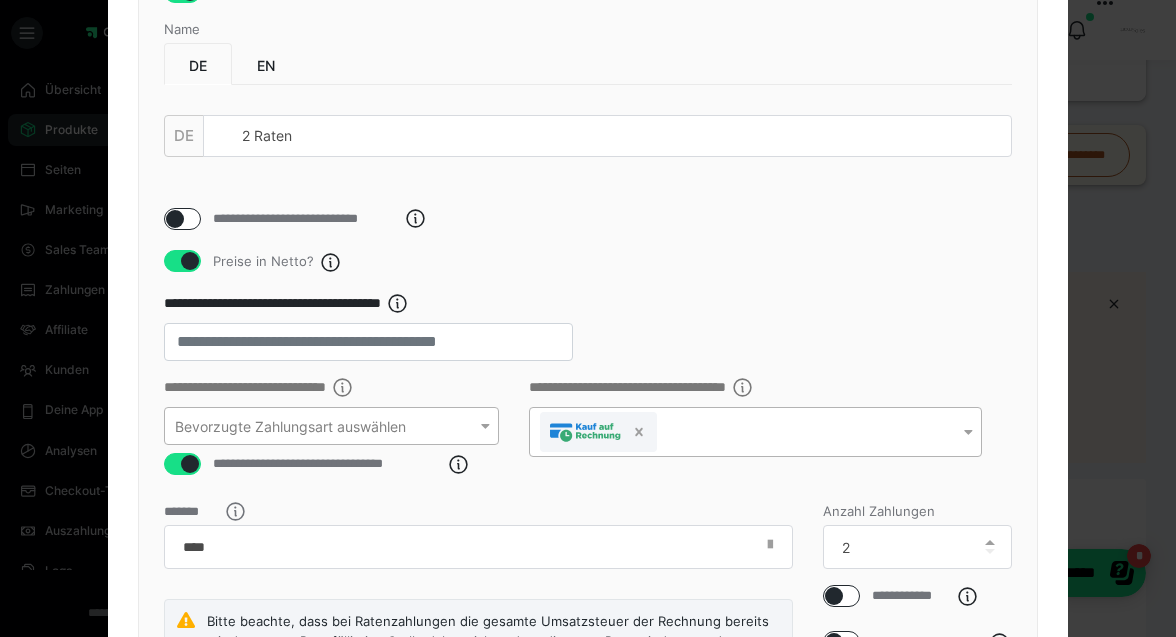 click on "DE EN DE 2 Raten" at bounding box center [588, 125] 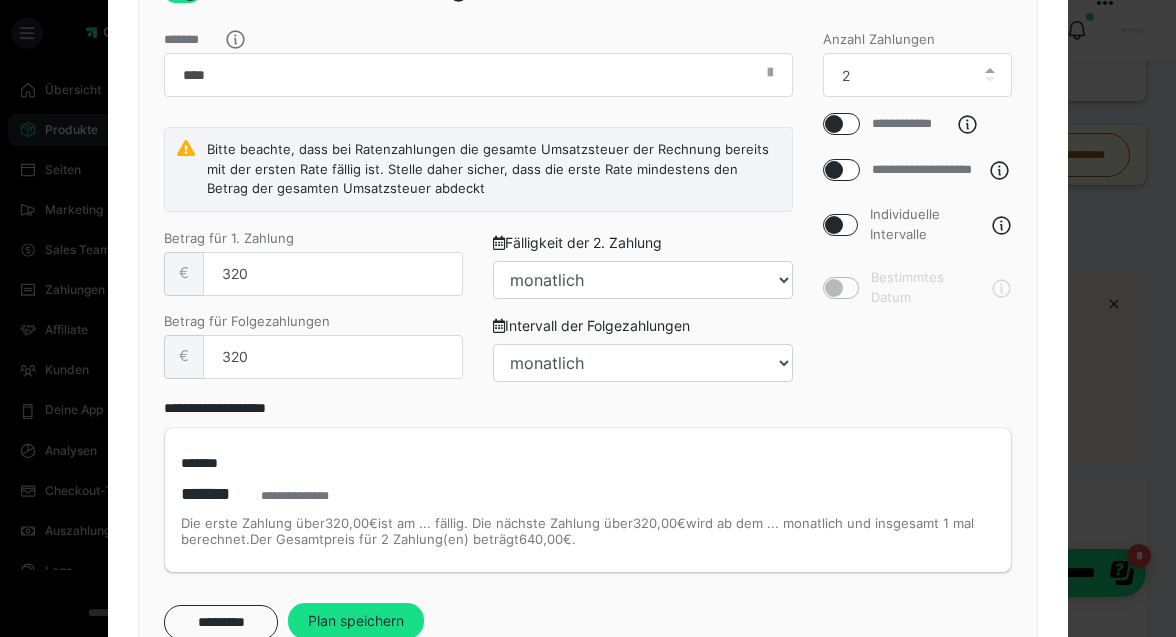 scroll, scrollTop: 847, scrollLeft: 0, axis: vertical 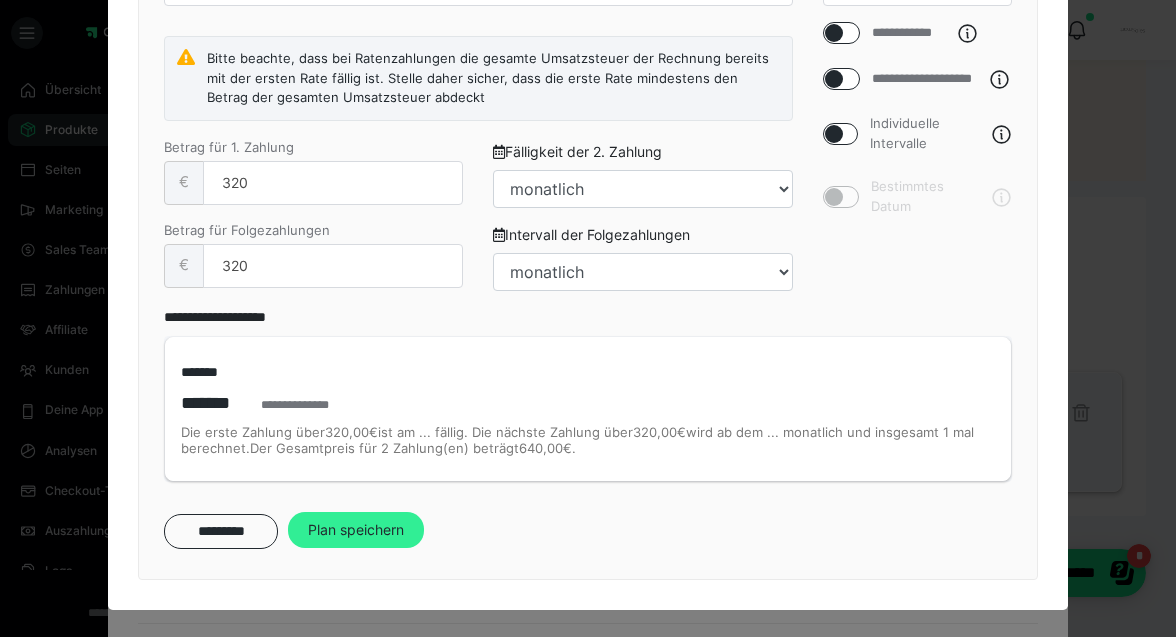 click on "Plan speichern" at bounding box center (356, 530) 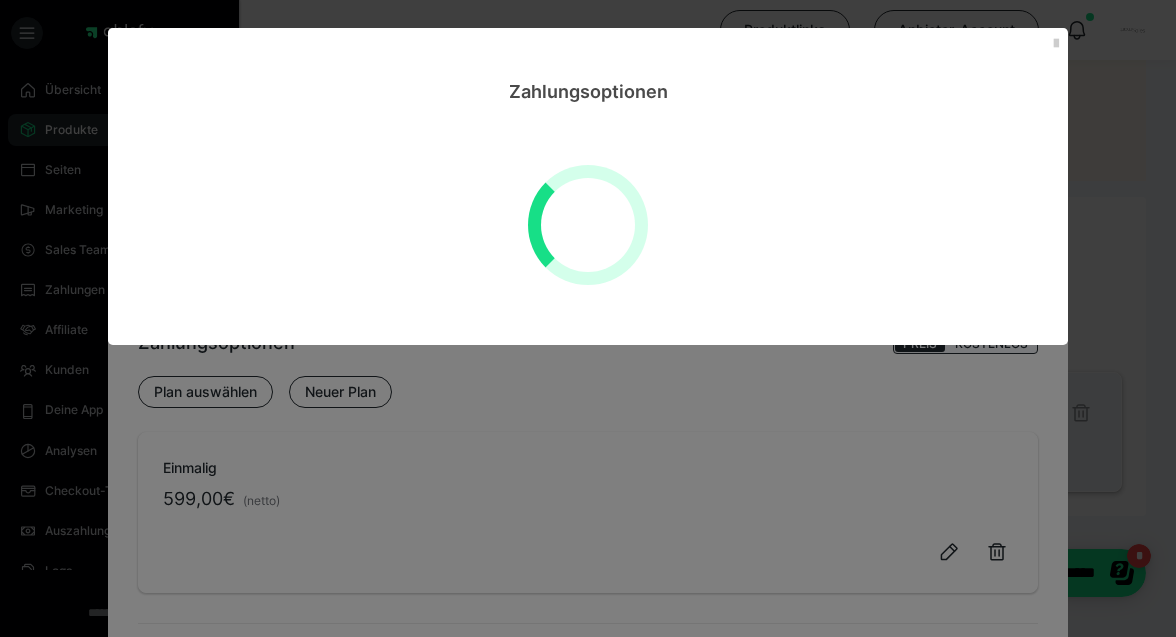 select on "**" 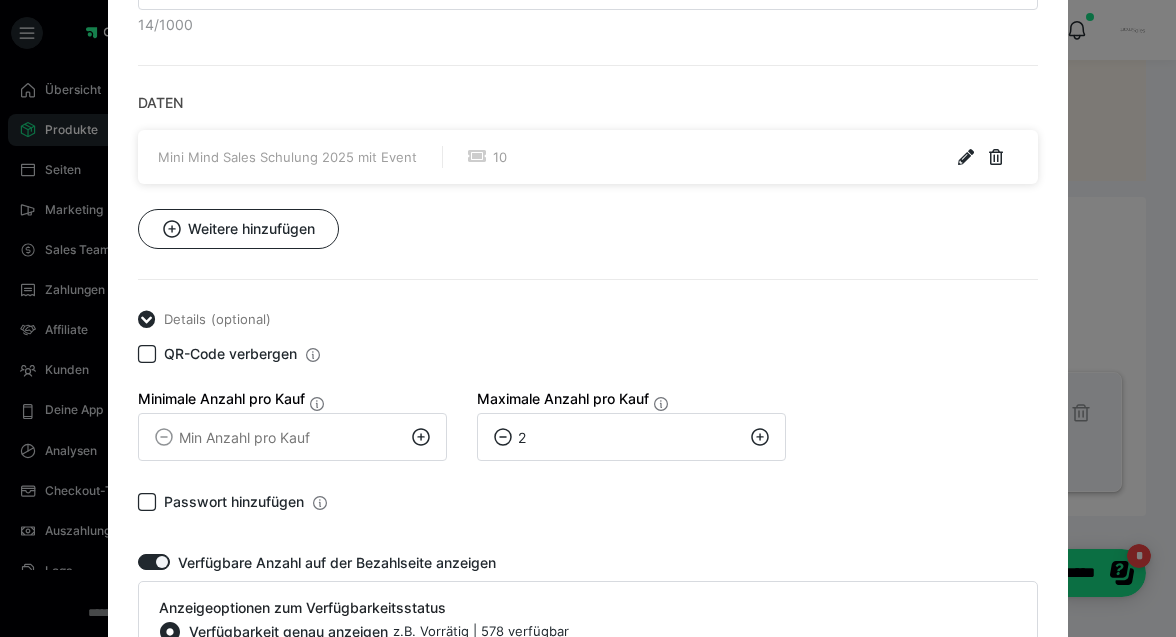 scroll, scrollTop: 1366, scrollLeft: 0, axis: vertical 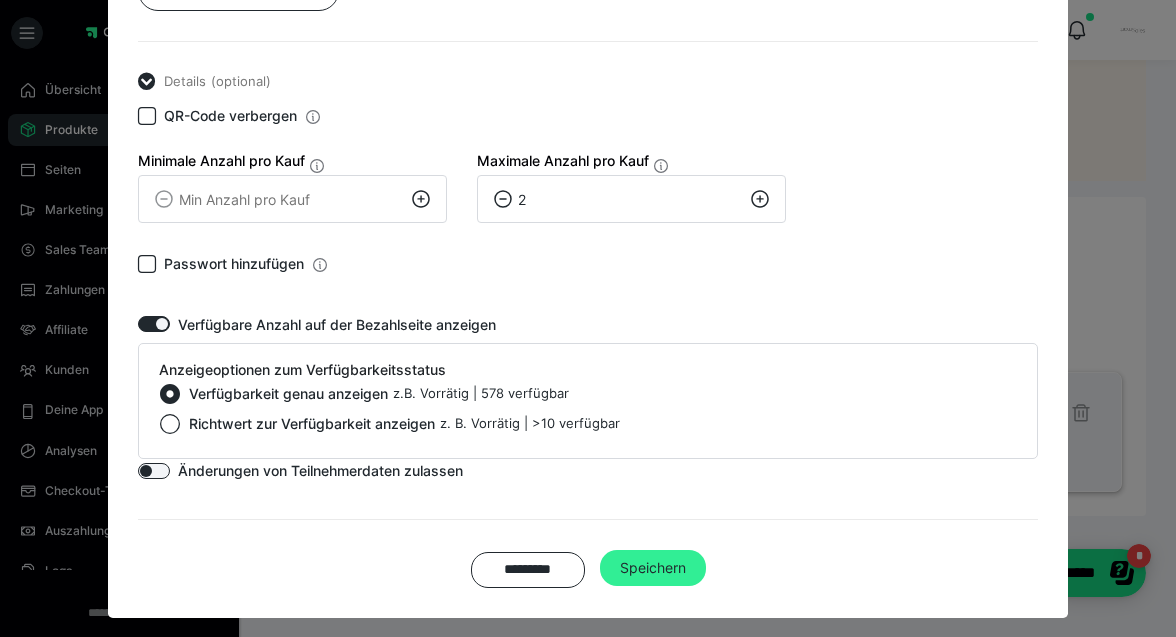 click on "Speichern" at bounding box center [653, 568] 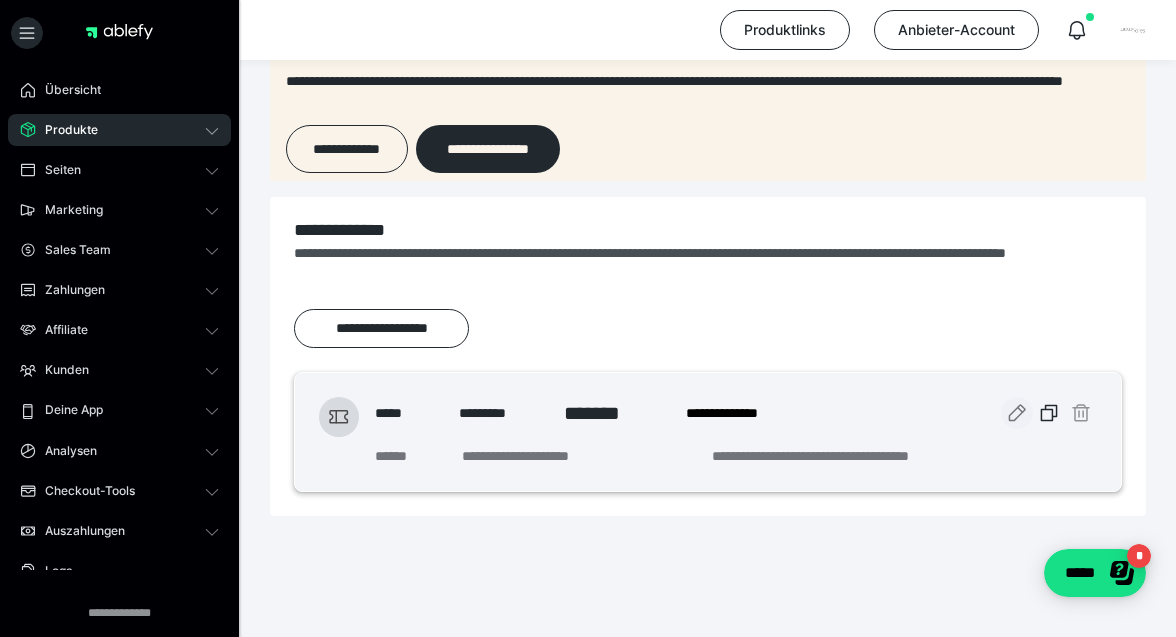 click 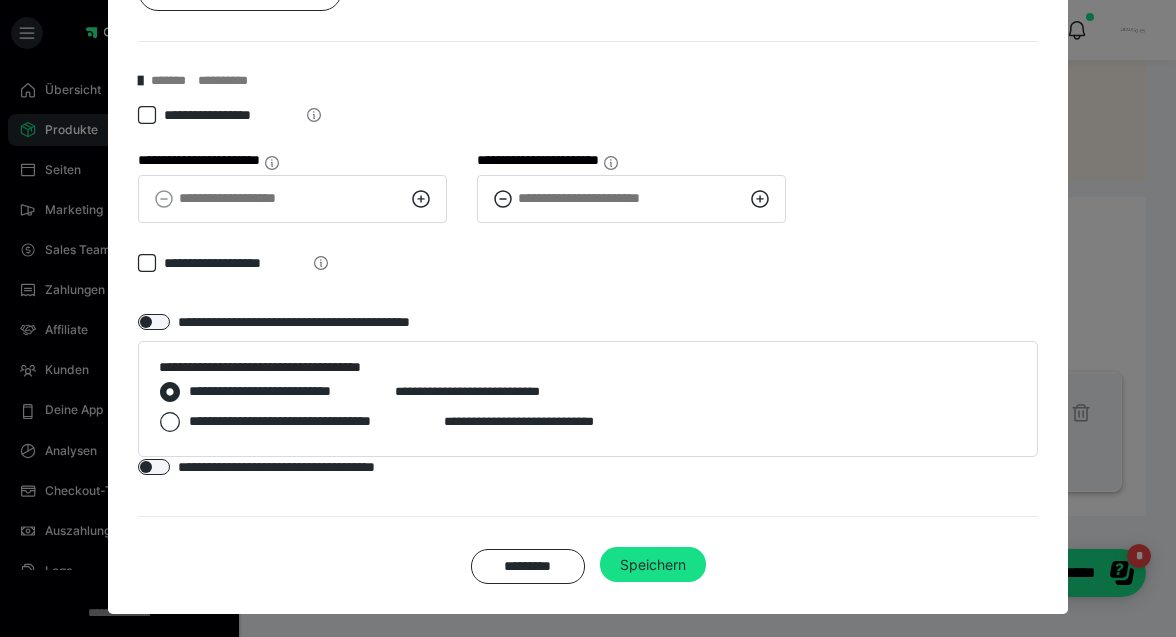 scroll, scrollTop: 1011, scrollLeft: 0, axis: vertical 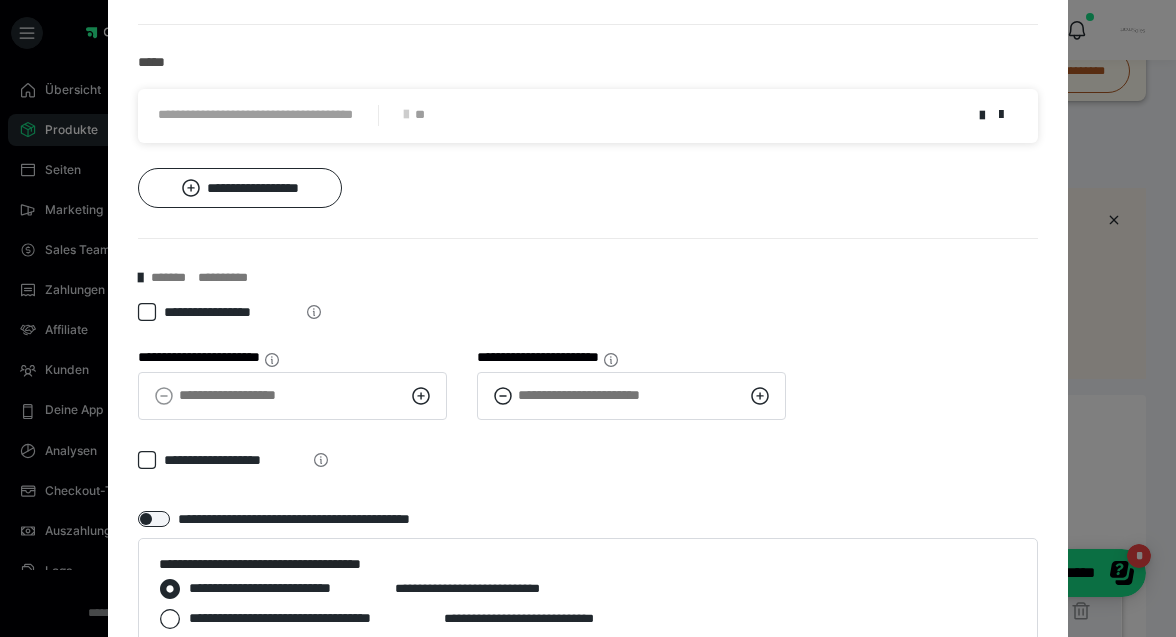 click on "**********" at bounding box center (588, 319) 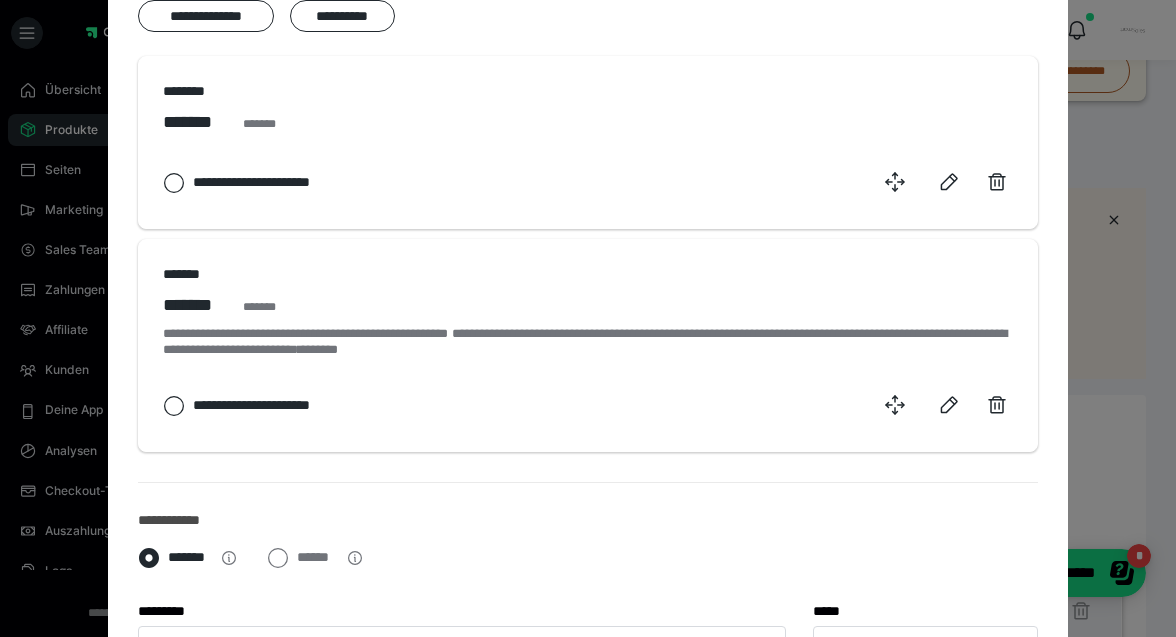 scroll, scrollTop: 0, scrollLeft: 0, axis: both 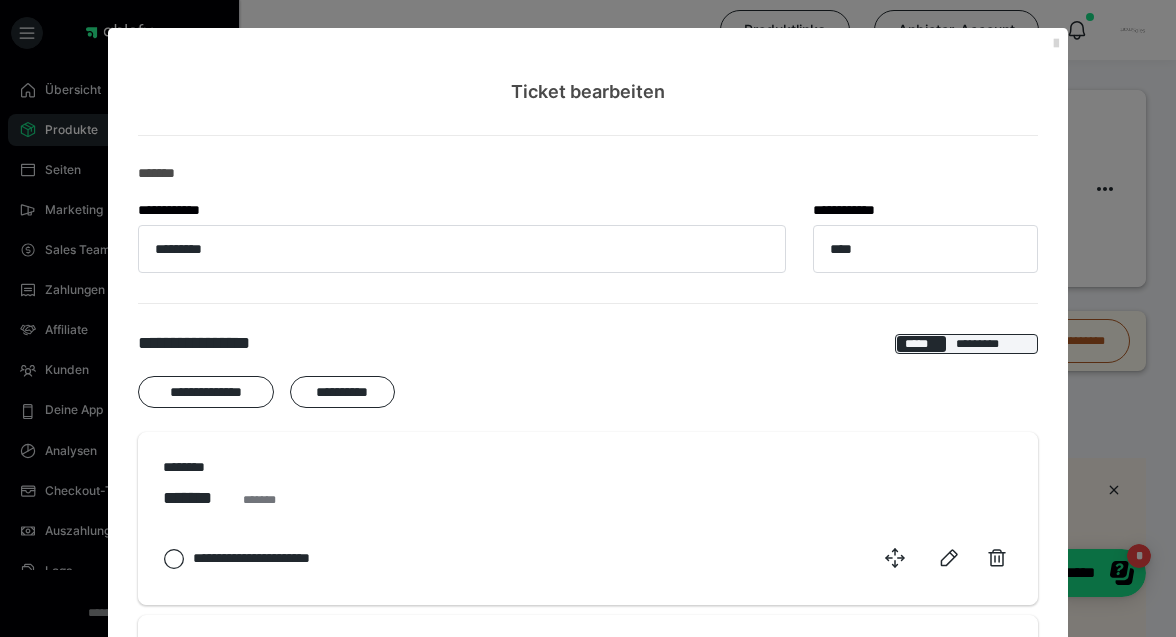 click at bounding box center [1056, 44] 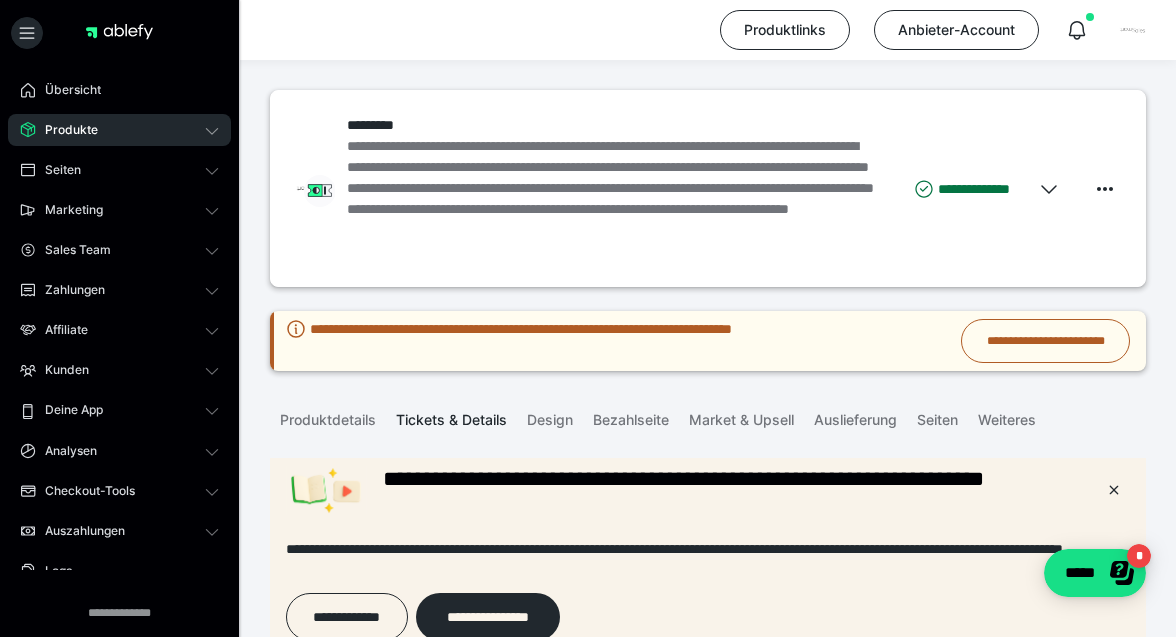 scroll, scrollTop: 468, scrollLeft: 0, axis: vertical 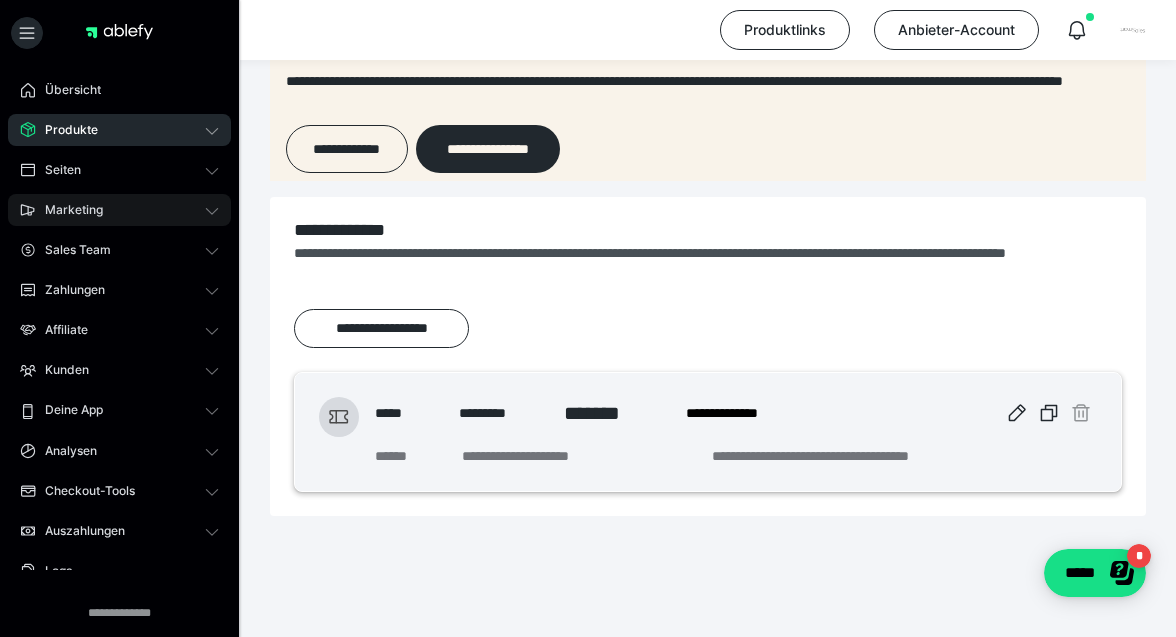 click on "Marketing" at bounding box center [119, 210] 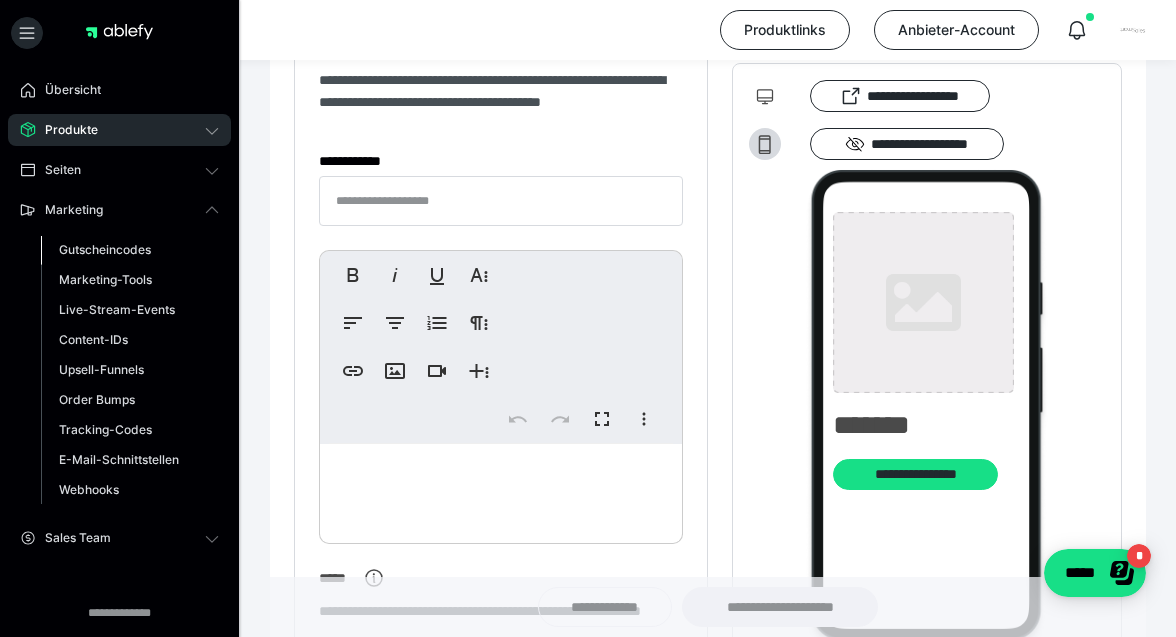 type on "*********" 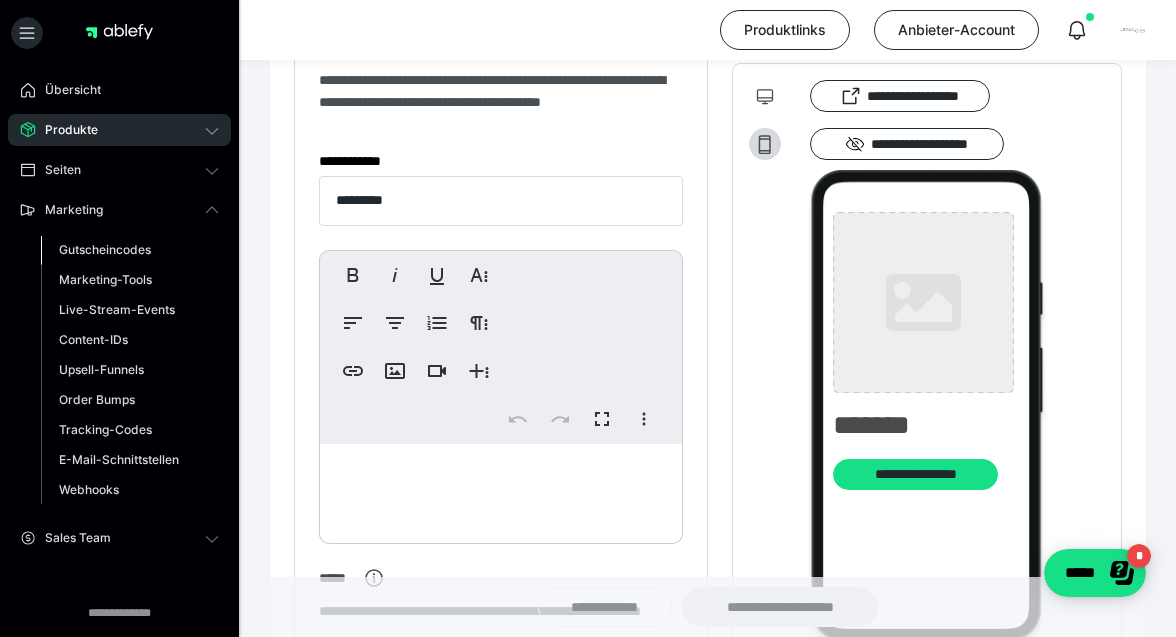 type on "**********" 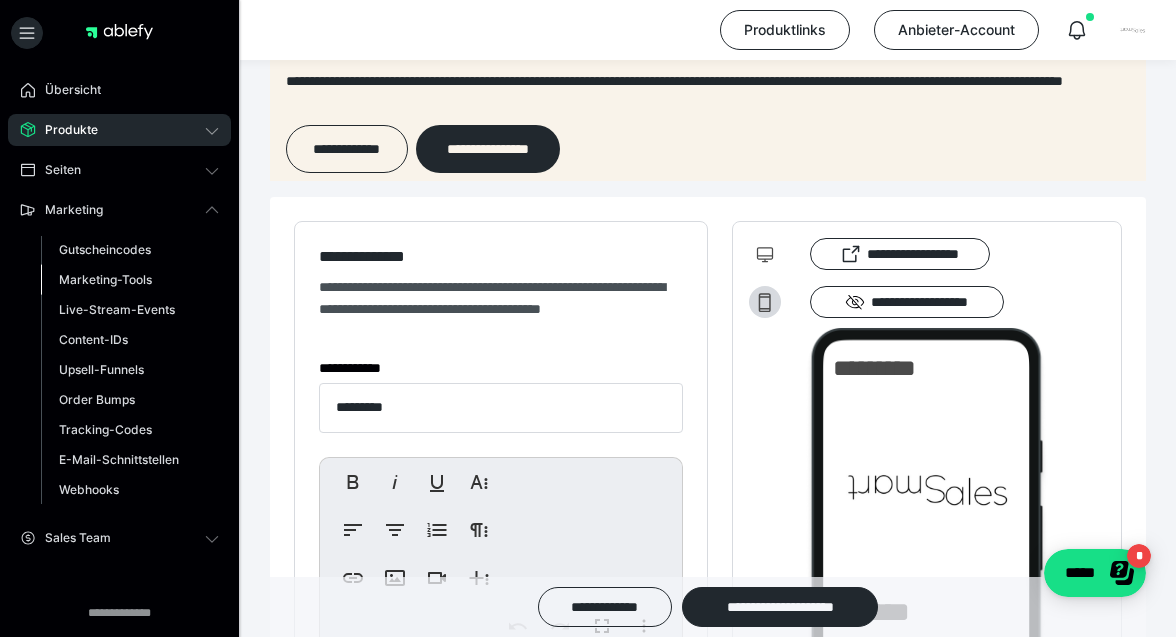 click on "Marketing-Tools" at bounding box center (105, 279) 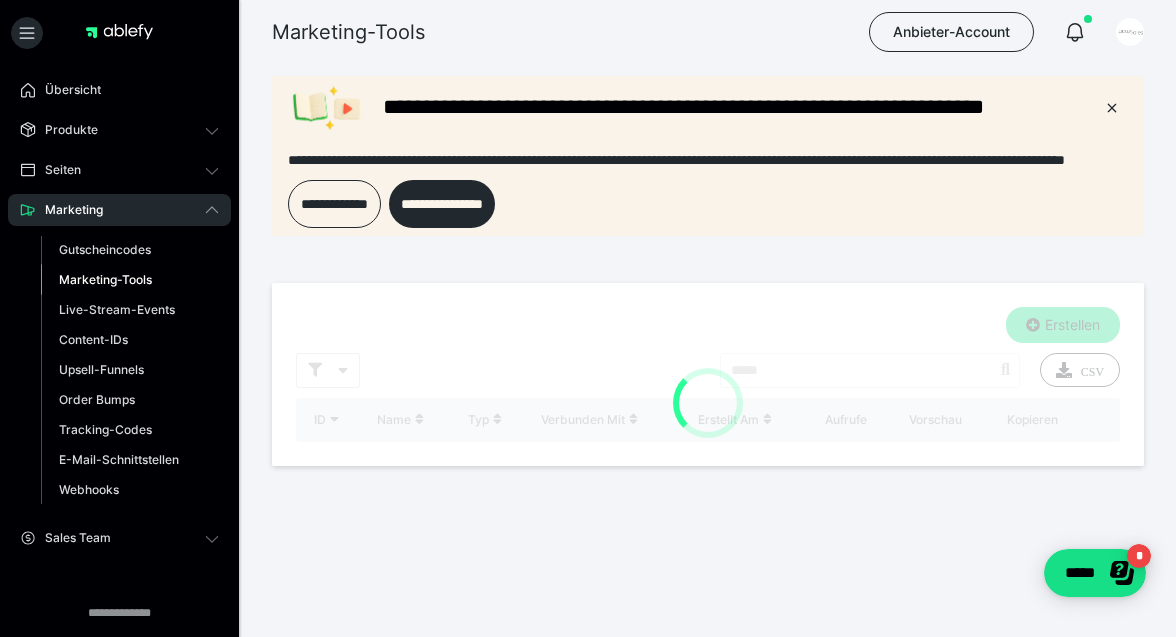 scroll, scrollTop: 0, scrollLeft: 0, axis: both 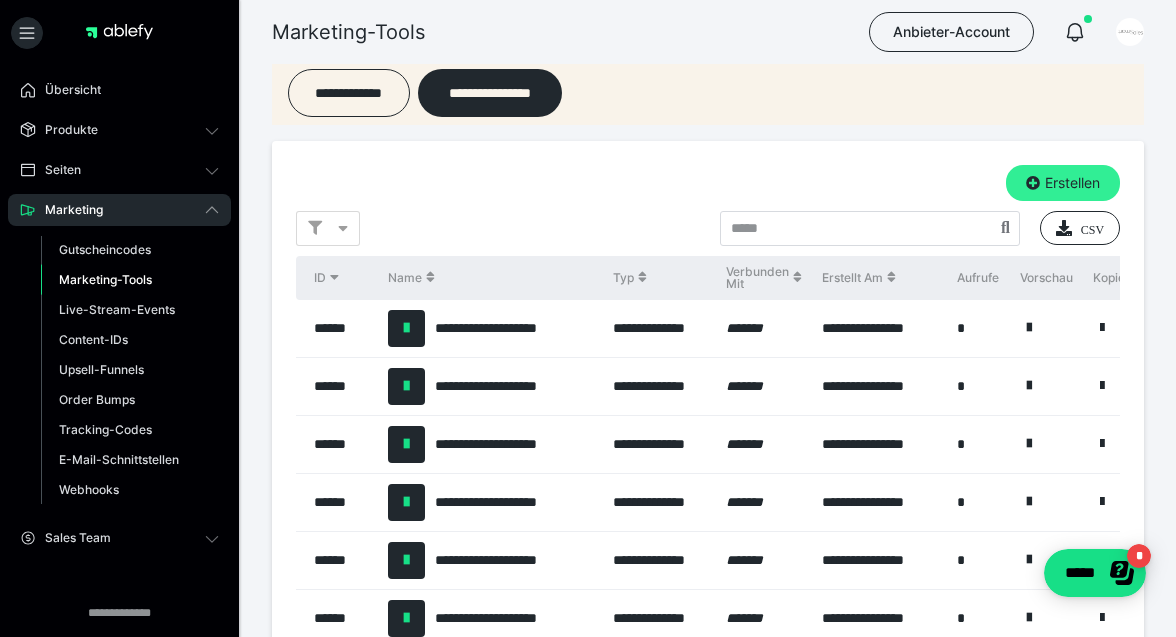 click on "Erstellen" at bounding box center (1063, 183) 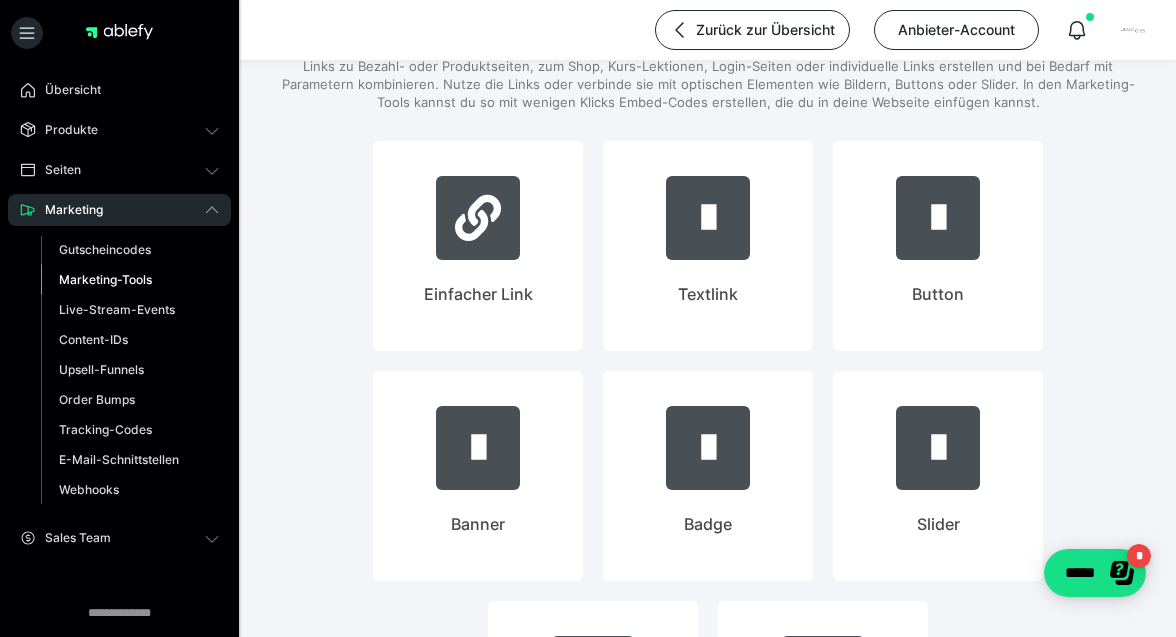 scroll, scrollTop: 0, scrollLeft: 0, axis: both 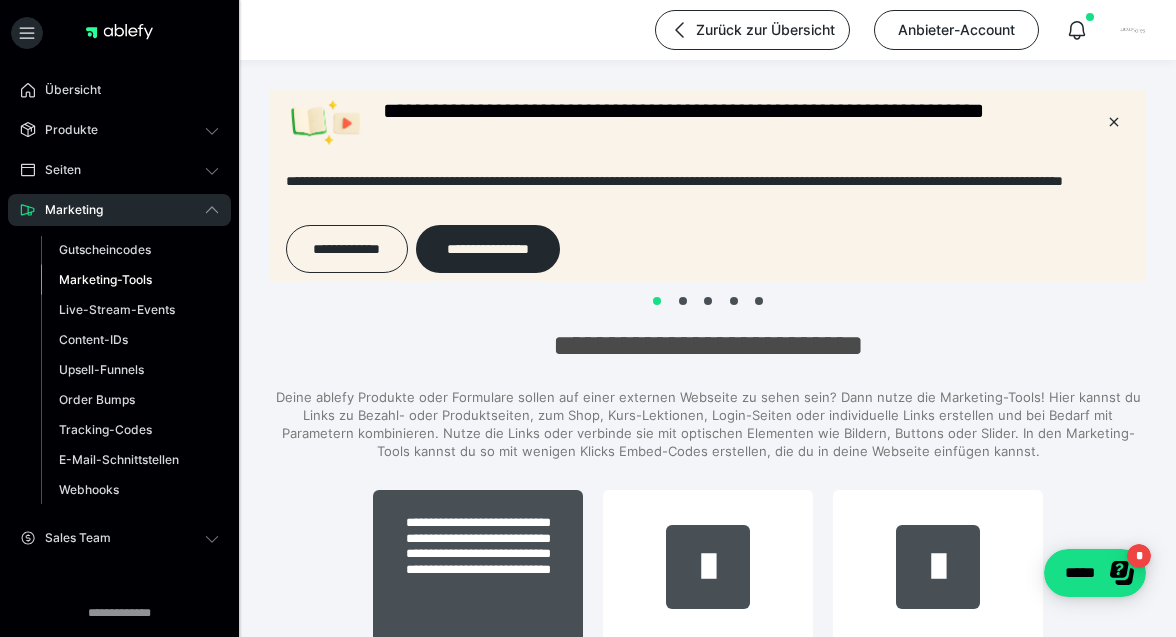 click on "**********" at bounding box center [478, 554] 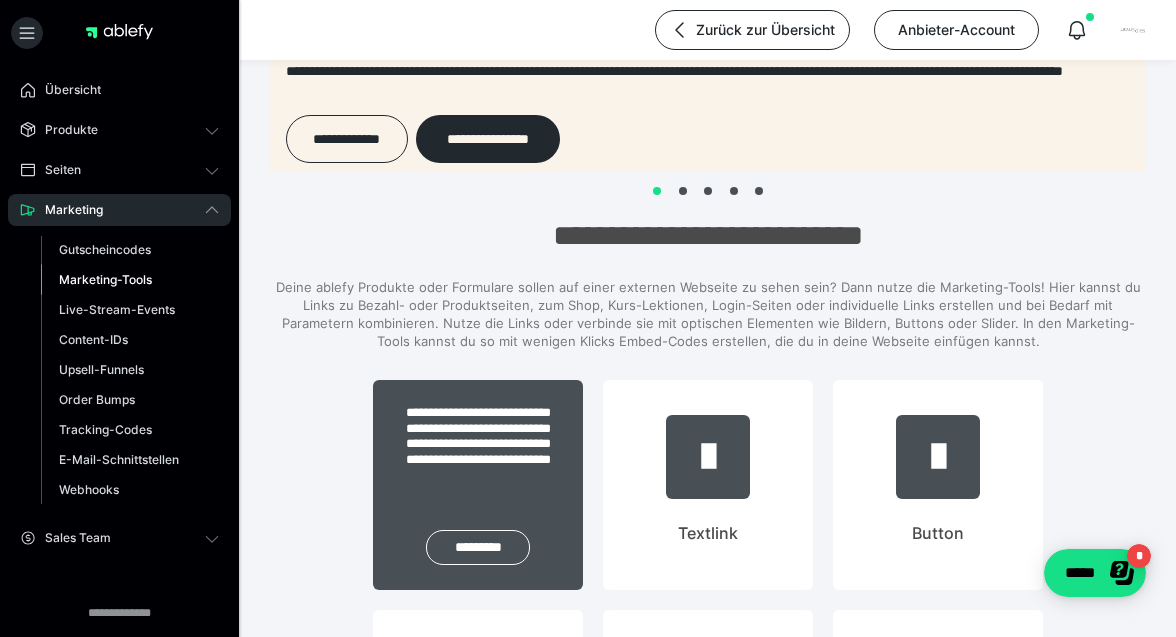 scroll, scrollTop: 111, scrollLeft: 0, axis: vertical 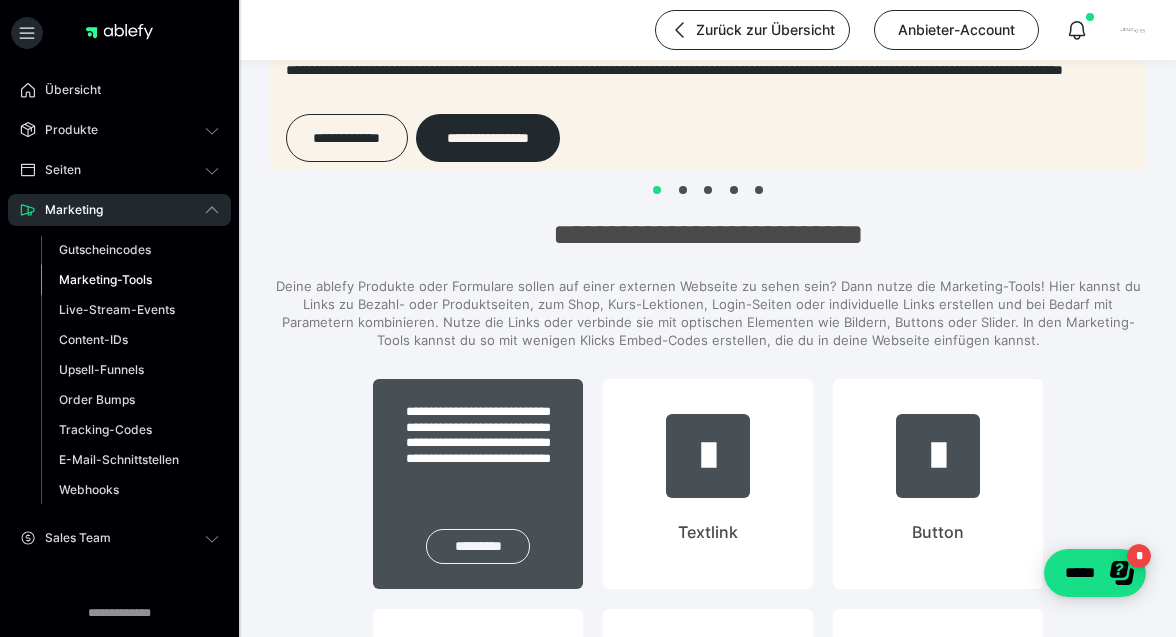 click on "*********" at bounding box center (478, 546) 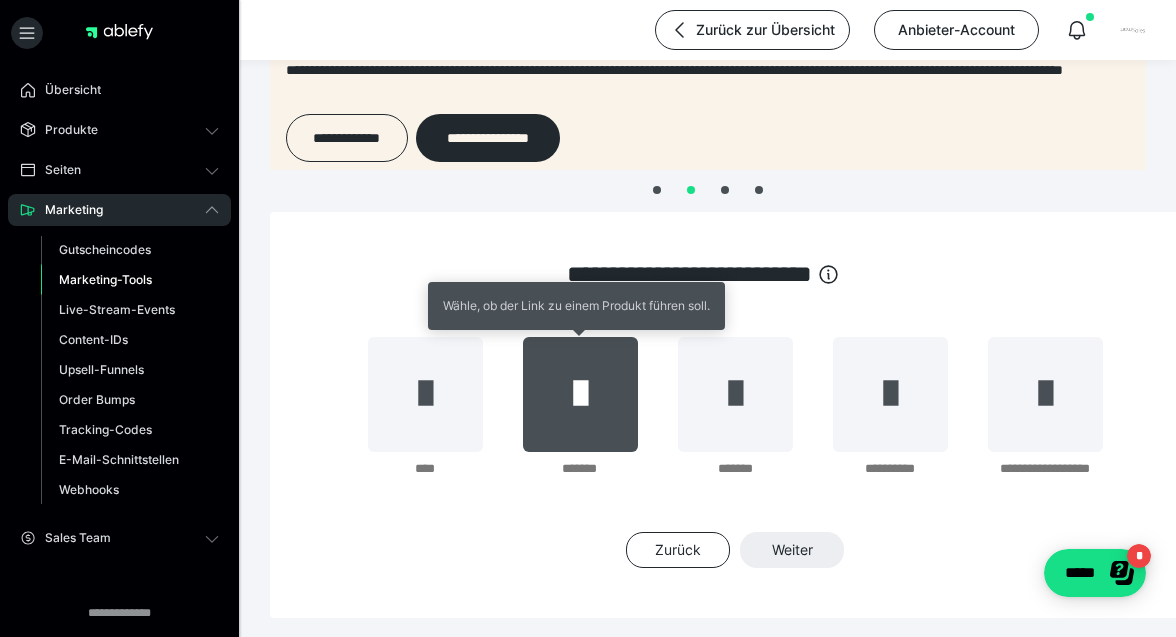 click at bounding box center [580, 394] 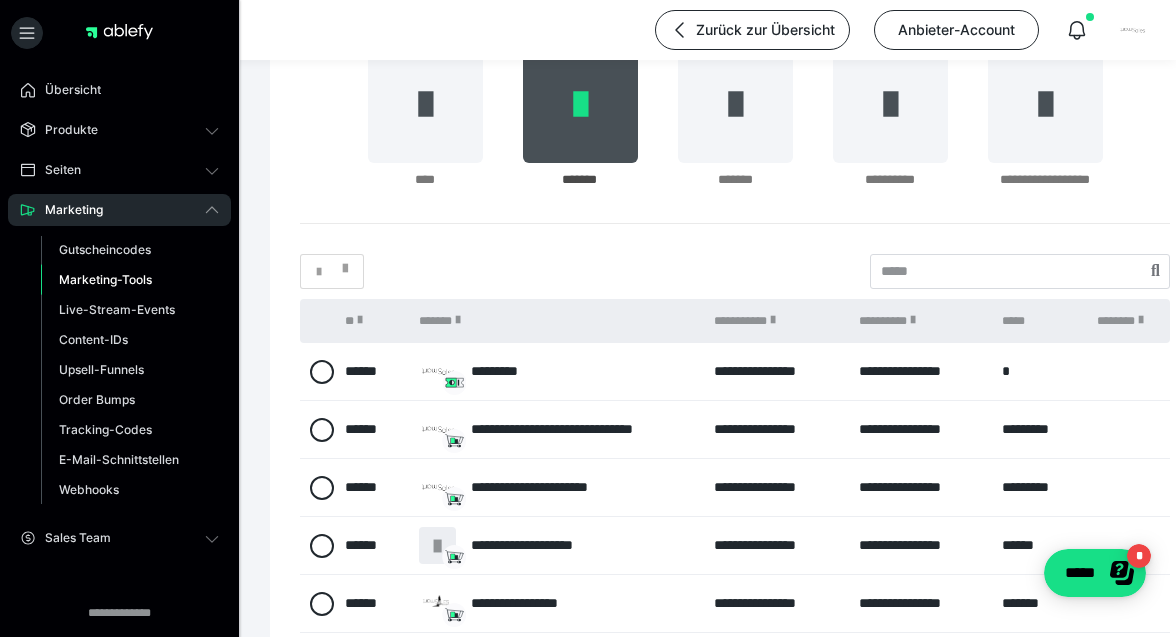 scroll, scrollTop: 406, scrollLeft: 0, axis: vertical 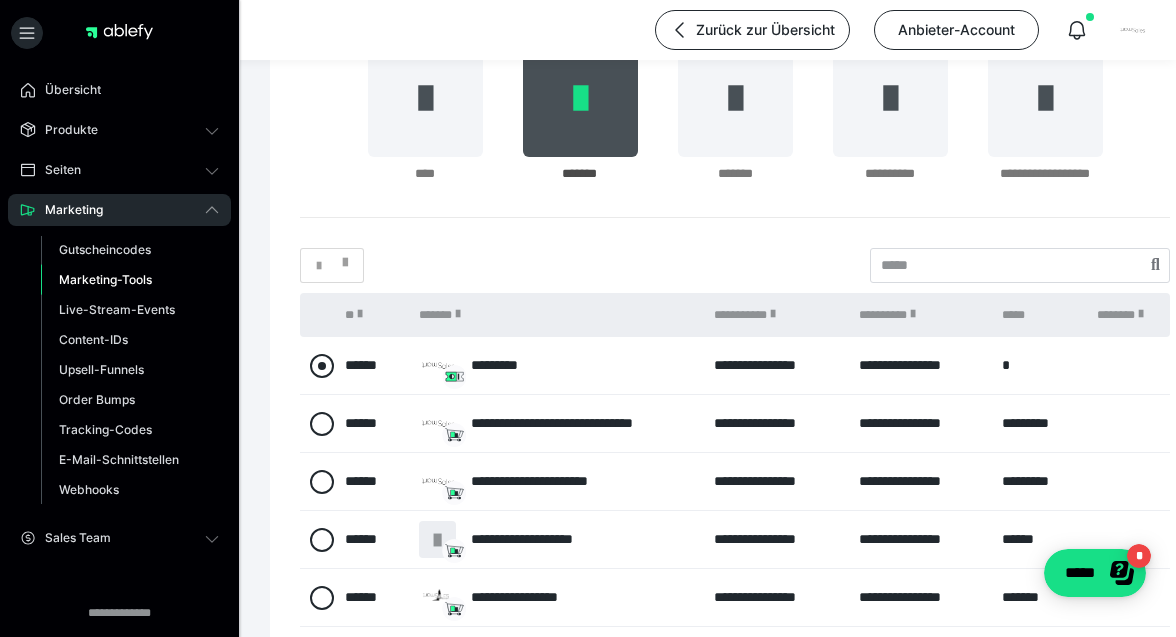 click at bounding box center [322, 366] 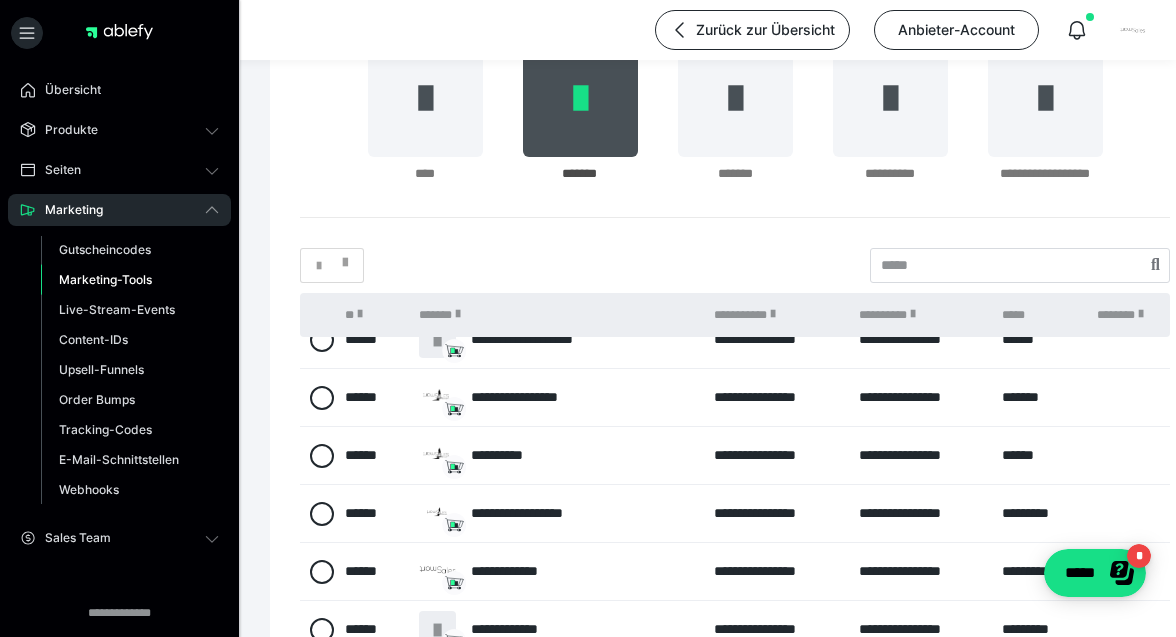 scroll, scrollTop: 271, scrollLeft: 0, axis: vertical 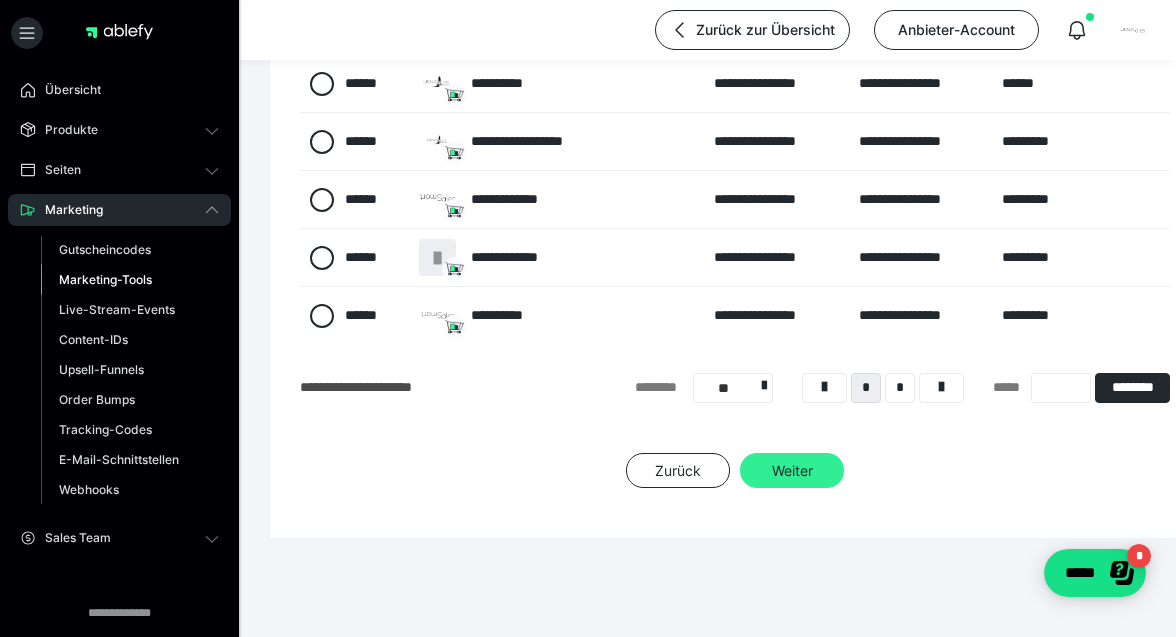 click on "Weiter" at bounding box center (792, 471) 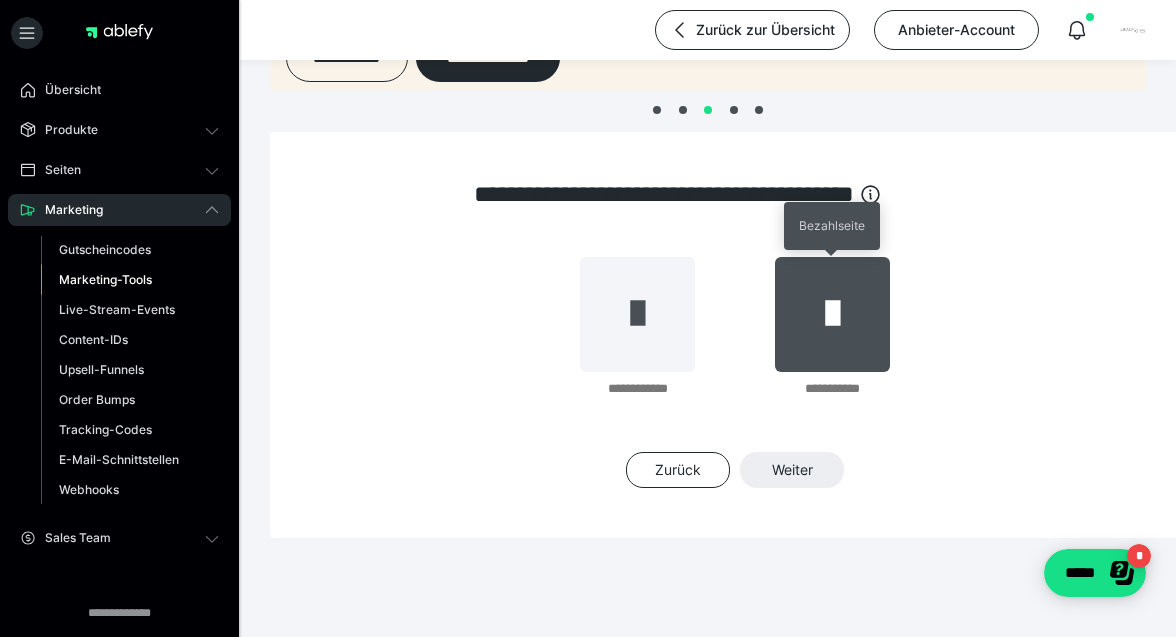 click at bounding box center [832, 314] 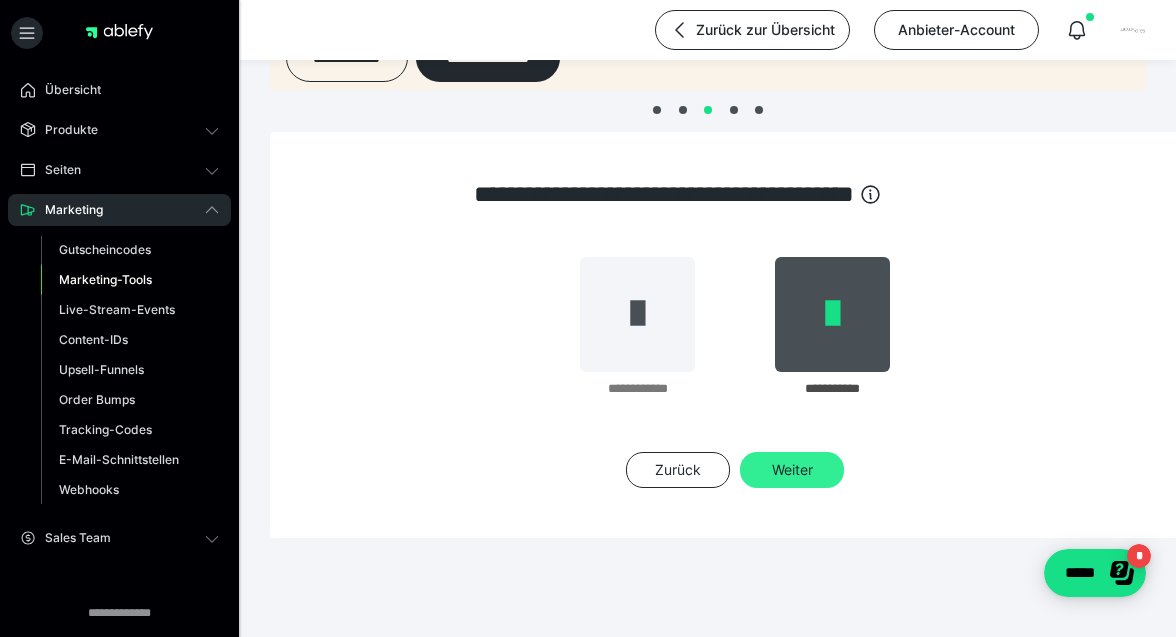 click on "Weiter" at bounding box center (792, 470) 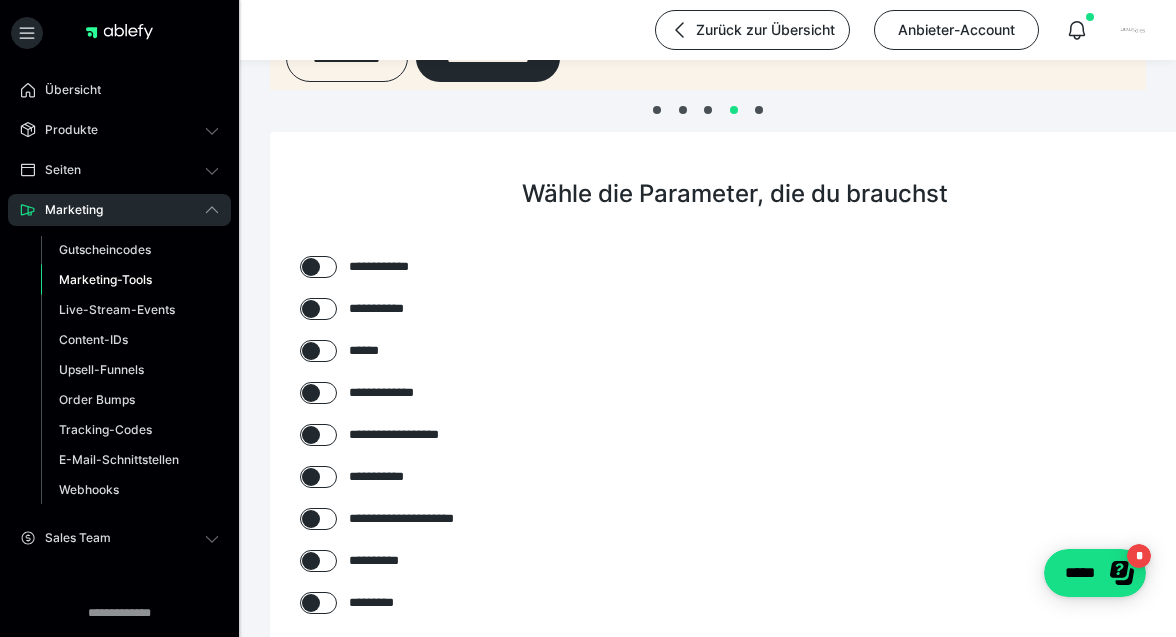 click at bounding box center [311, 267] 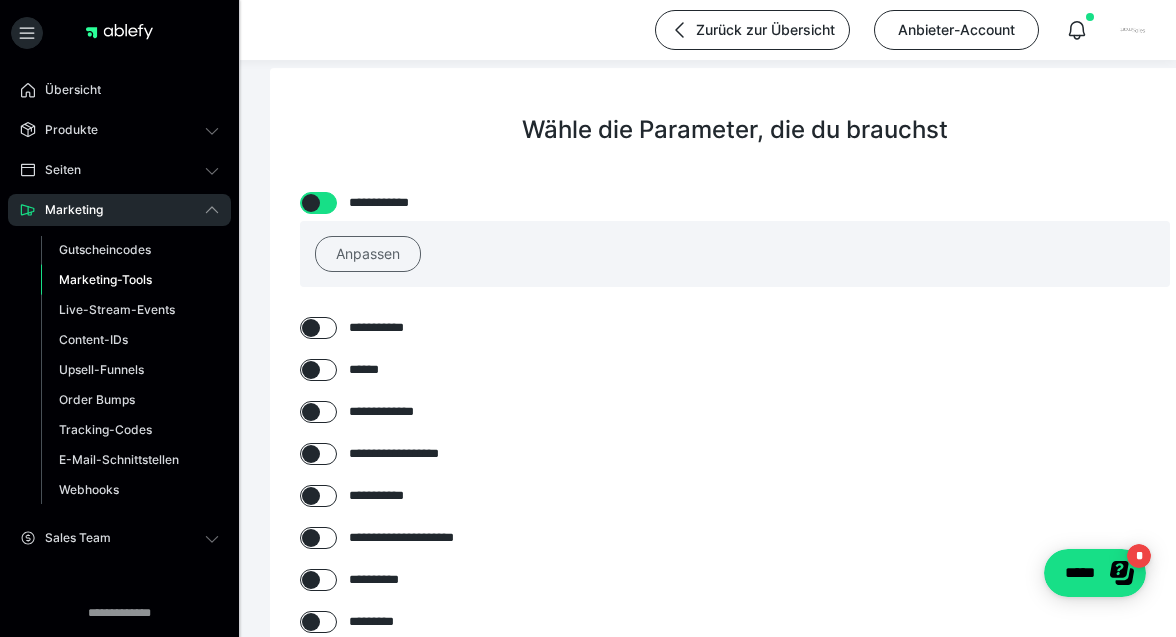 scroll, scrollTop: 252, scrollLeft: 0, axis: vertical 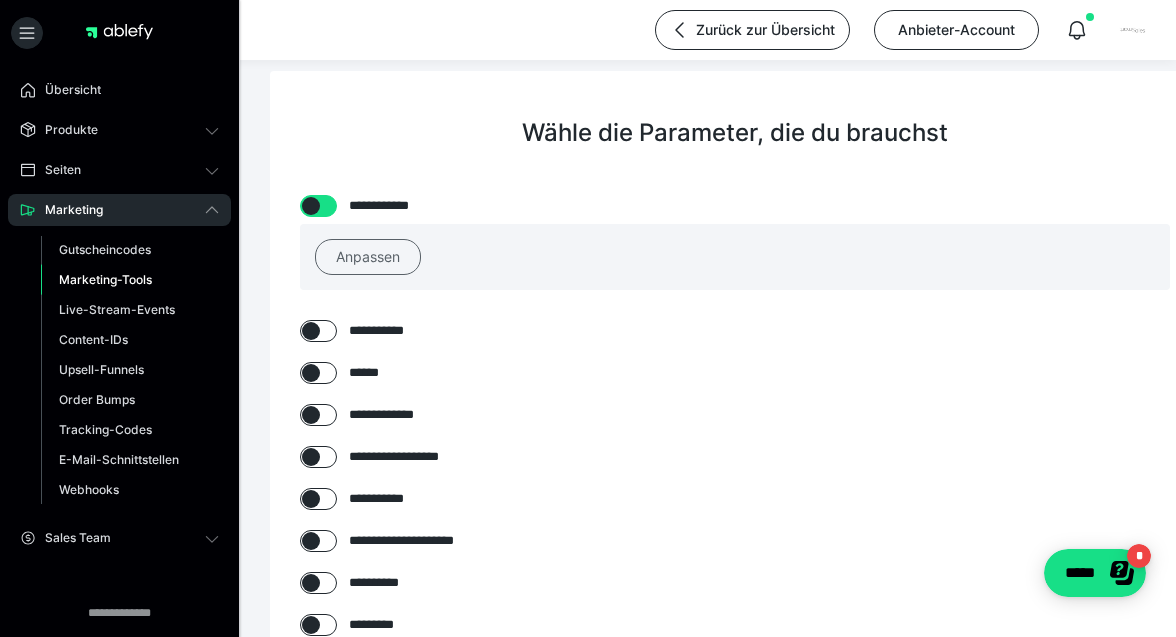 click on "Anpassen" at bounding box center (368, 257) 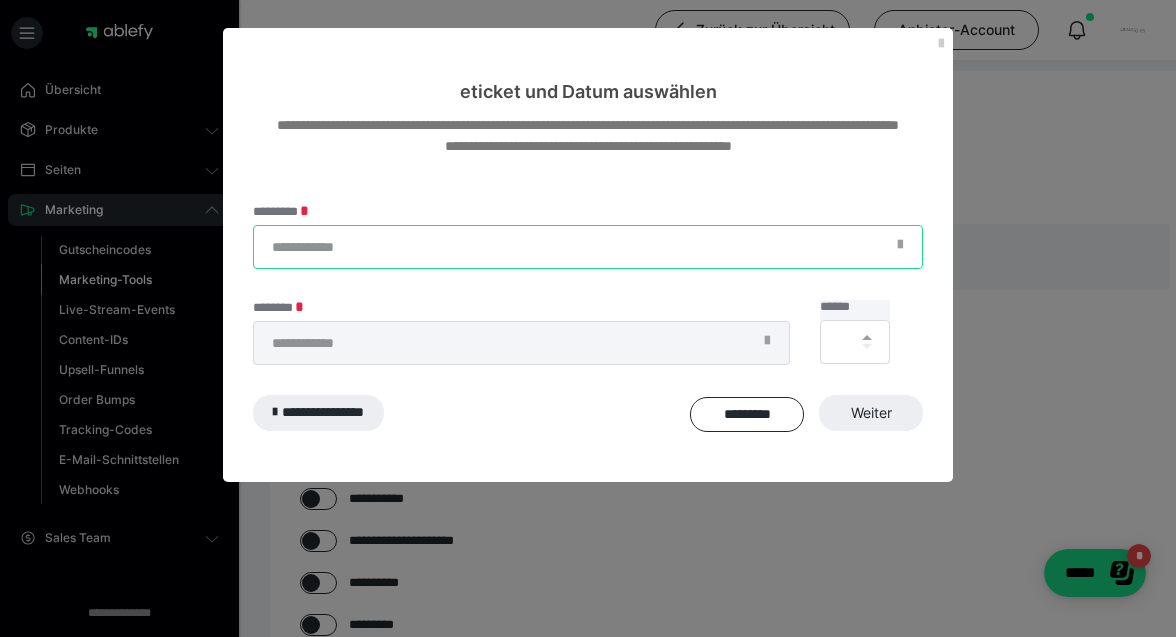 click on "*********" at bounding box center [588, 247] 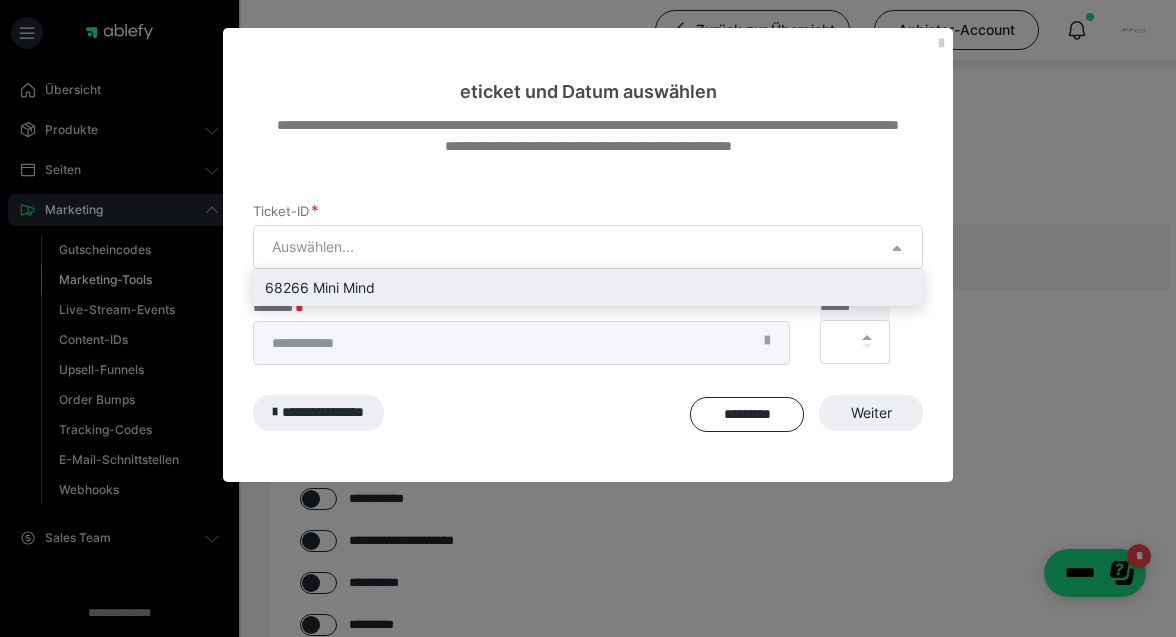 click on "68266 Mini Mind" at bounding box center [588, 287] 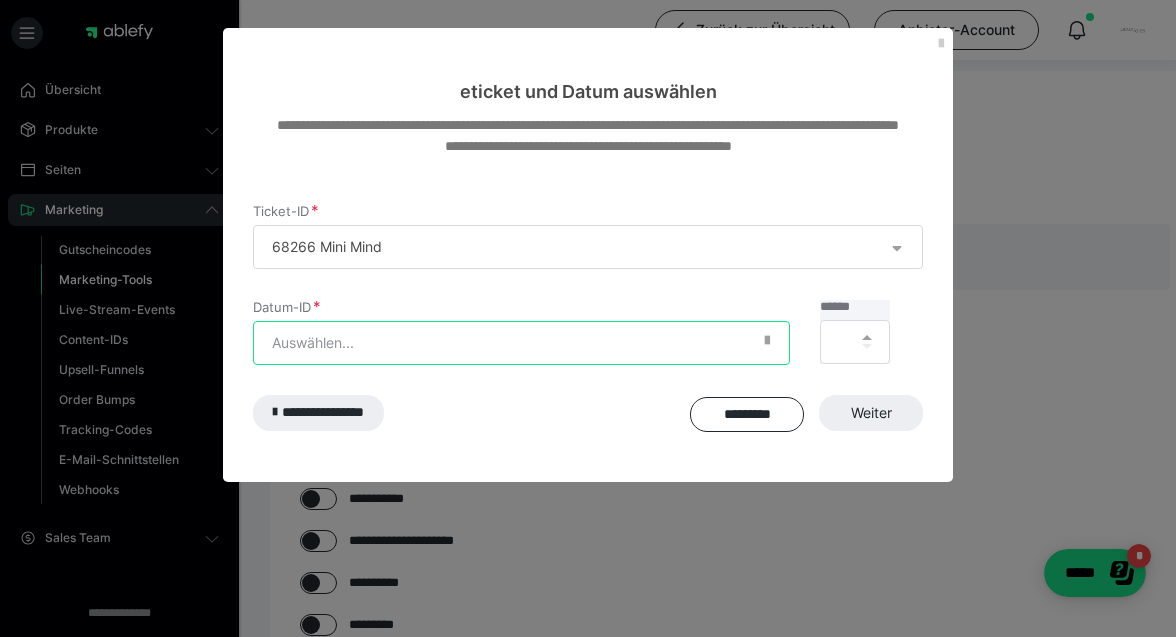 click on "Datum-ID" at bounding box center [521, 343] 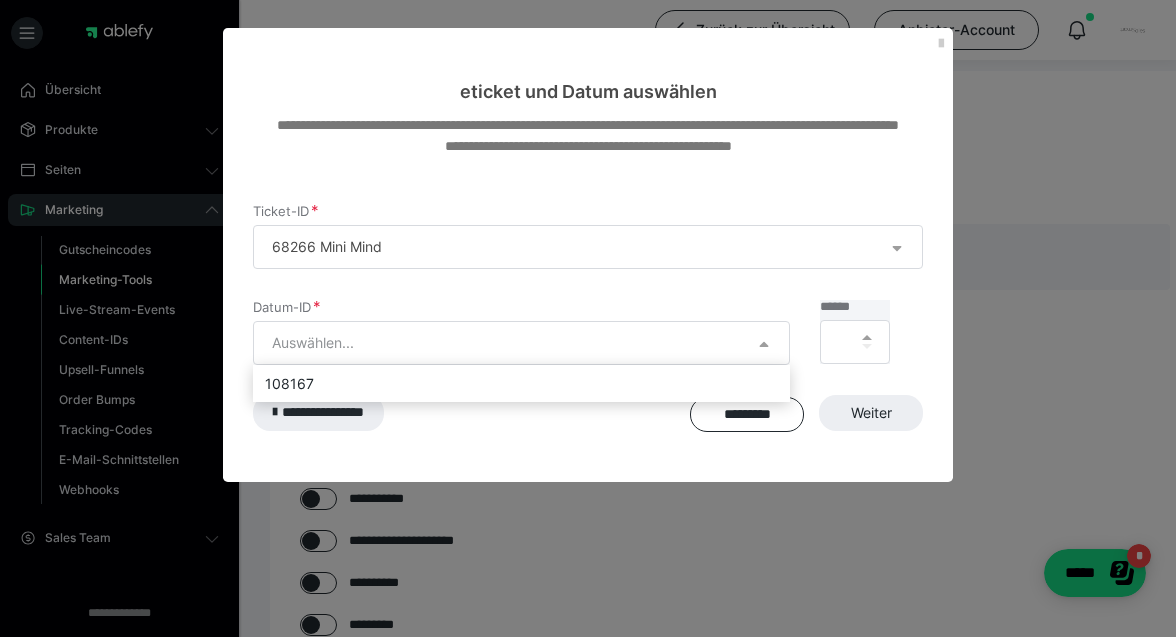 click at bounding box center (588, 318) 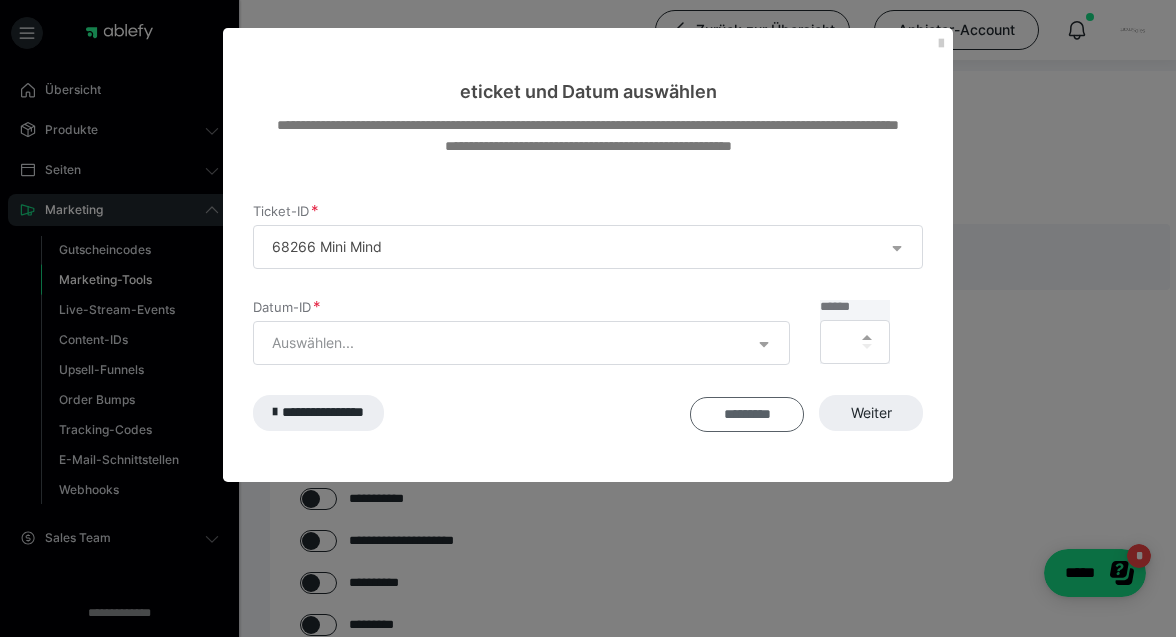 click on "*********" at bounding box center [747, 414] 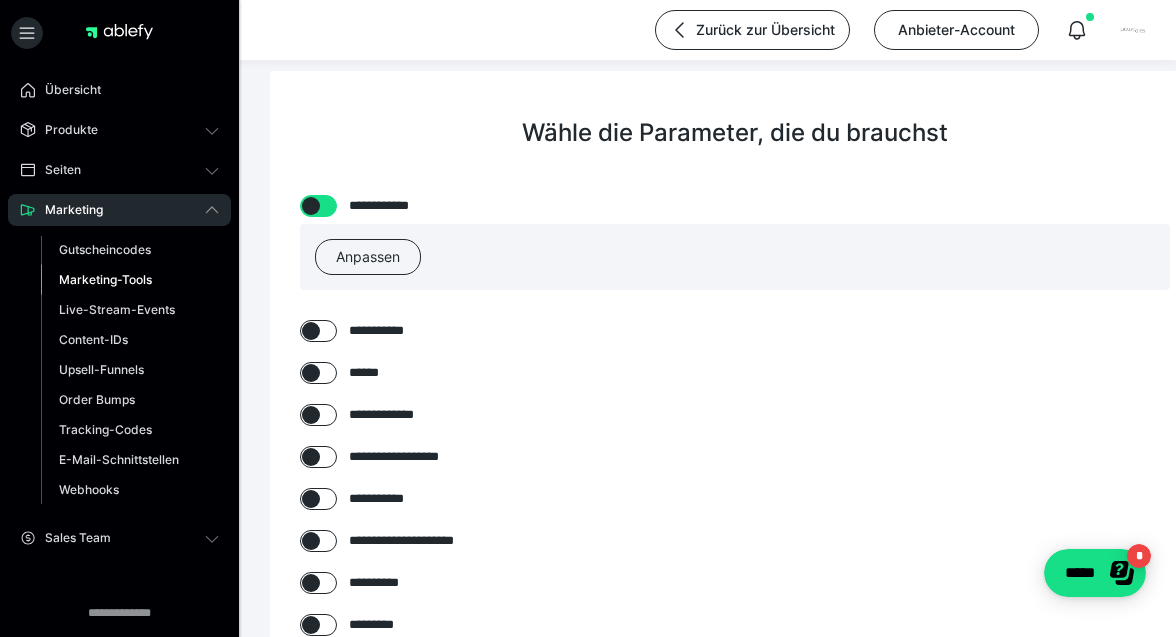 click at bounding box center [311, 206] 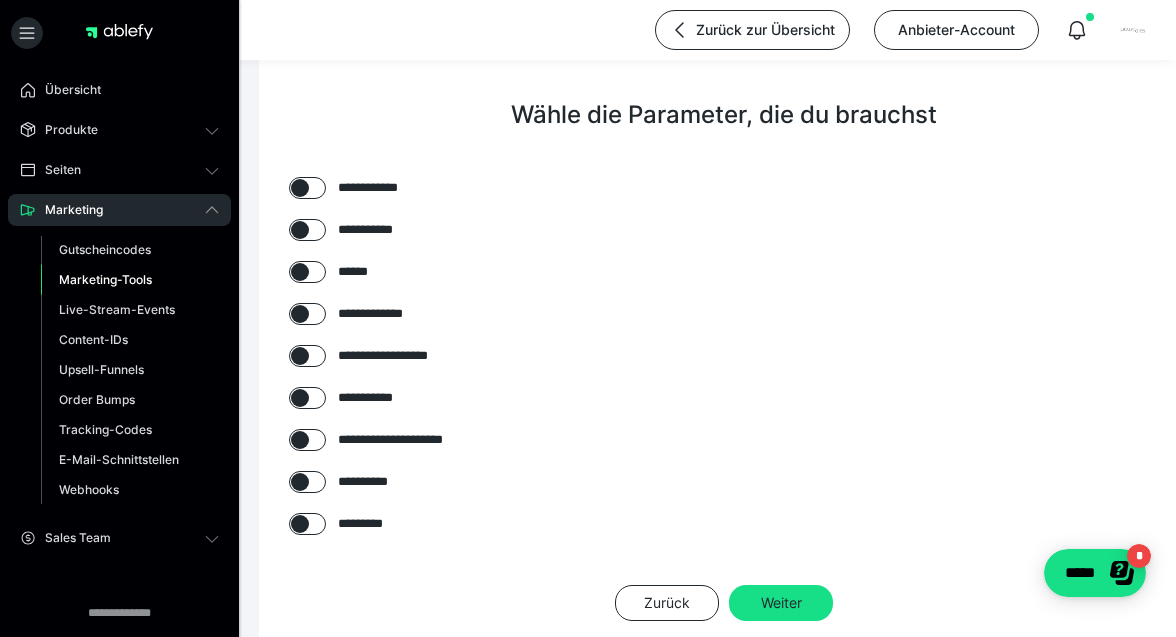 scroll, scrollTop: 276, scrollLeft: 11, axis: both 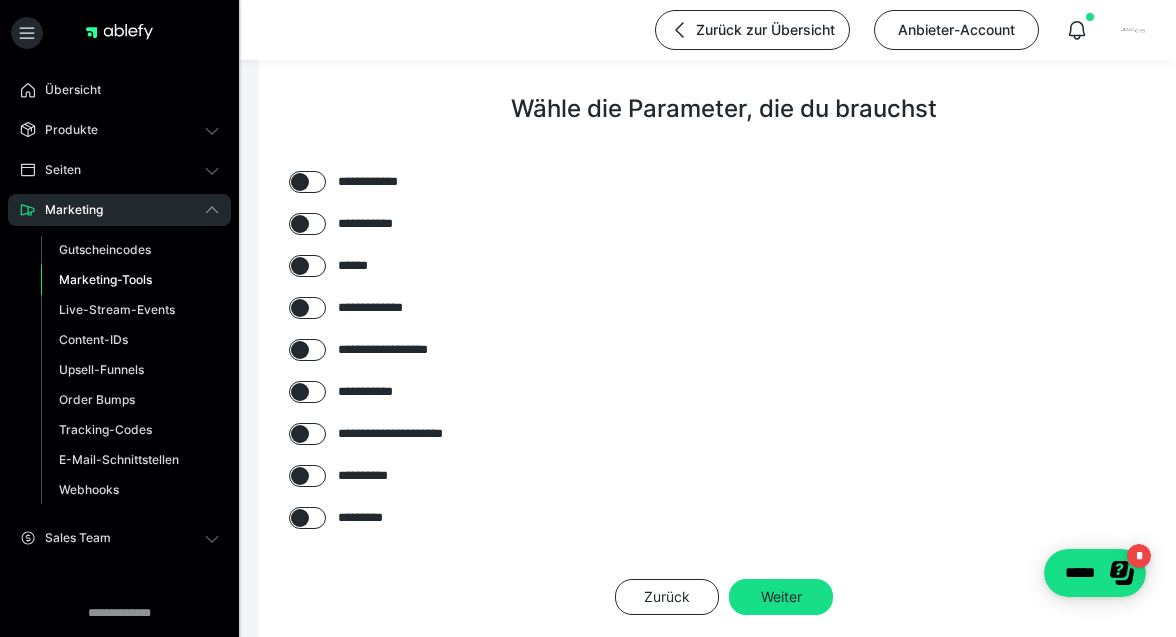 click at bounding box center [300, 434] 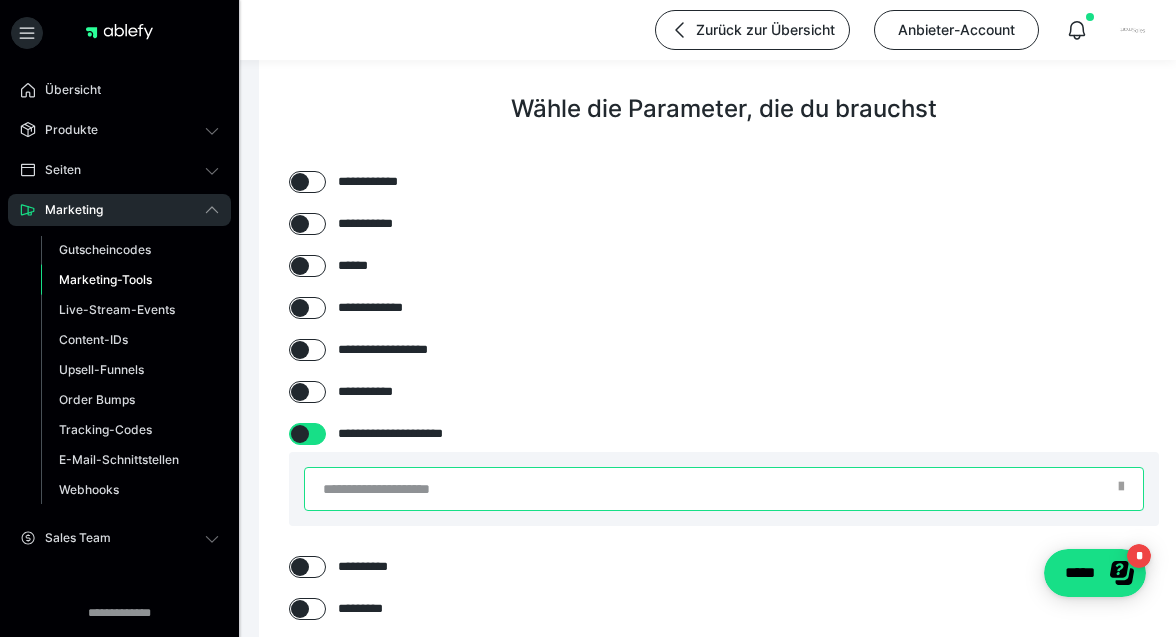 click at bounding box center (724, 489) 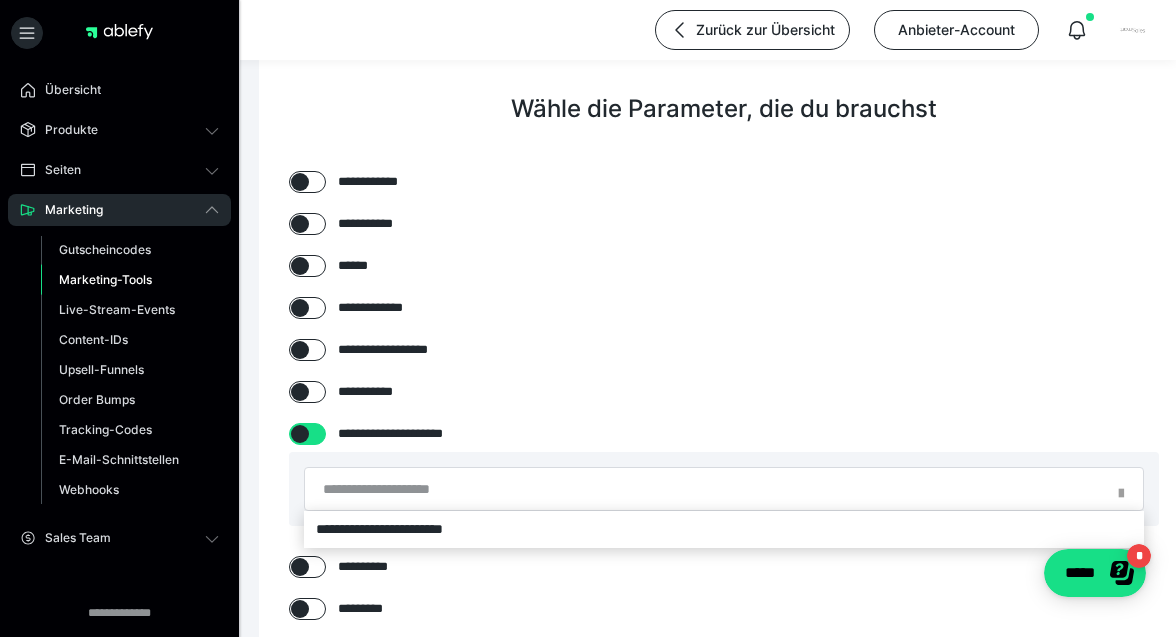 click at bounding box center (588, 318) 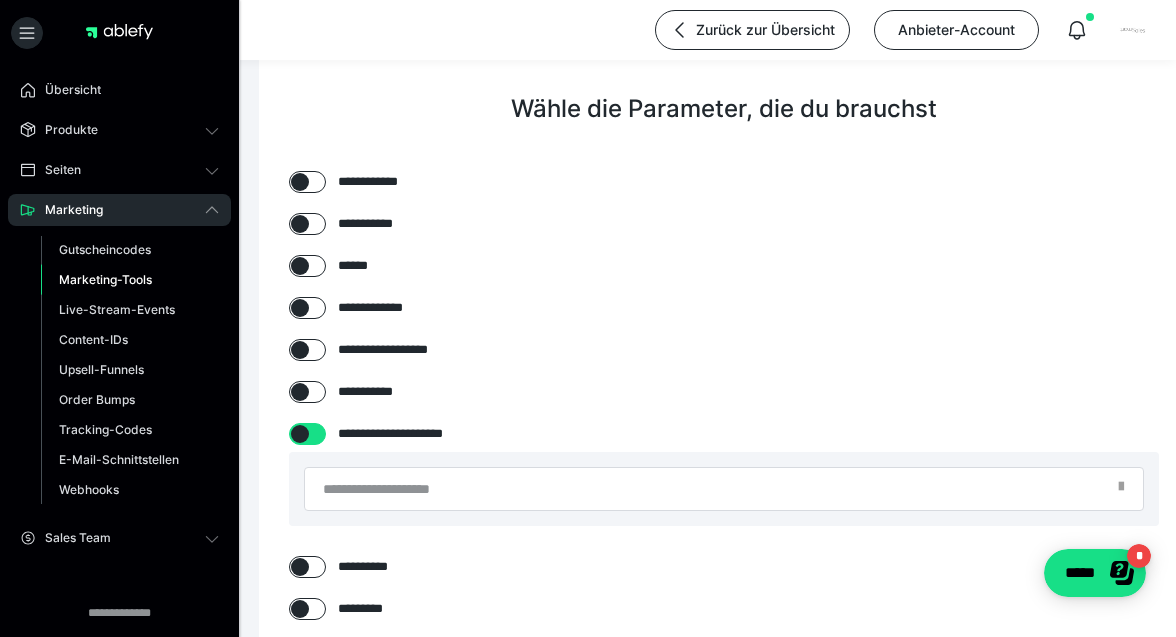click at bounding box center (300, 434) 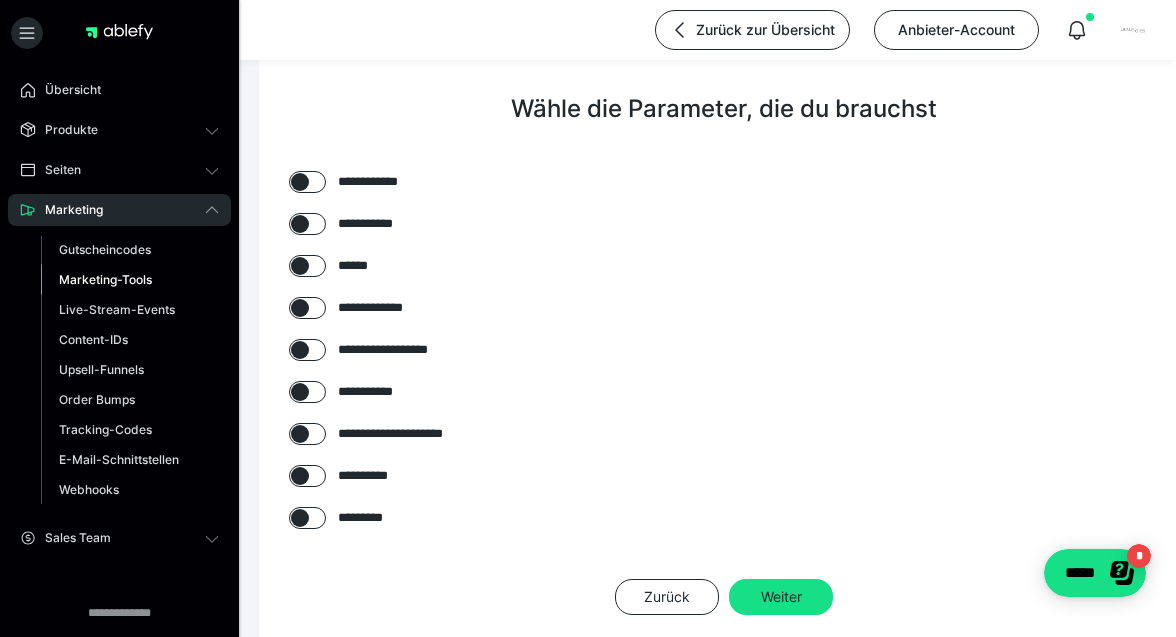 scroll, scrollTop: 403, scrollLeft: 11, axis: both 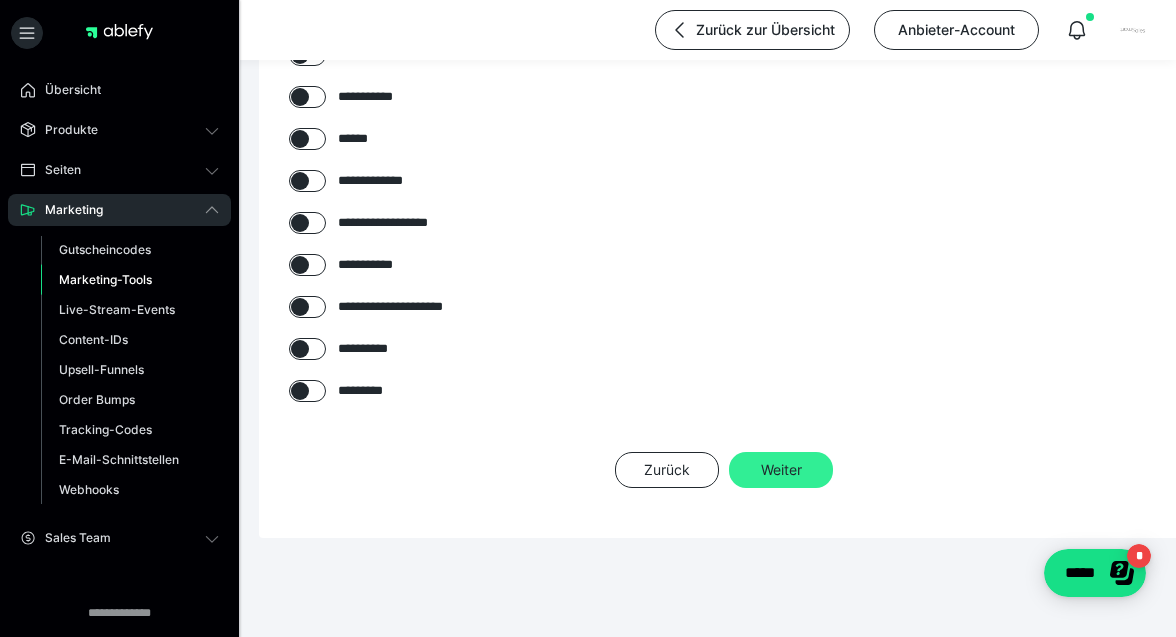 click on "Weiter" at bounding box center (781, 470) 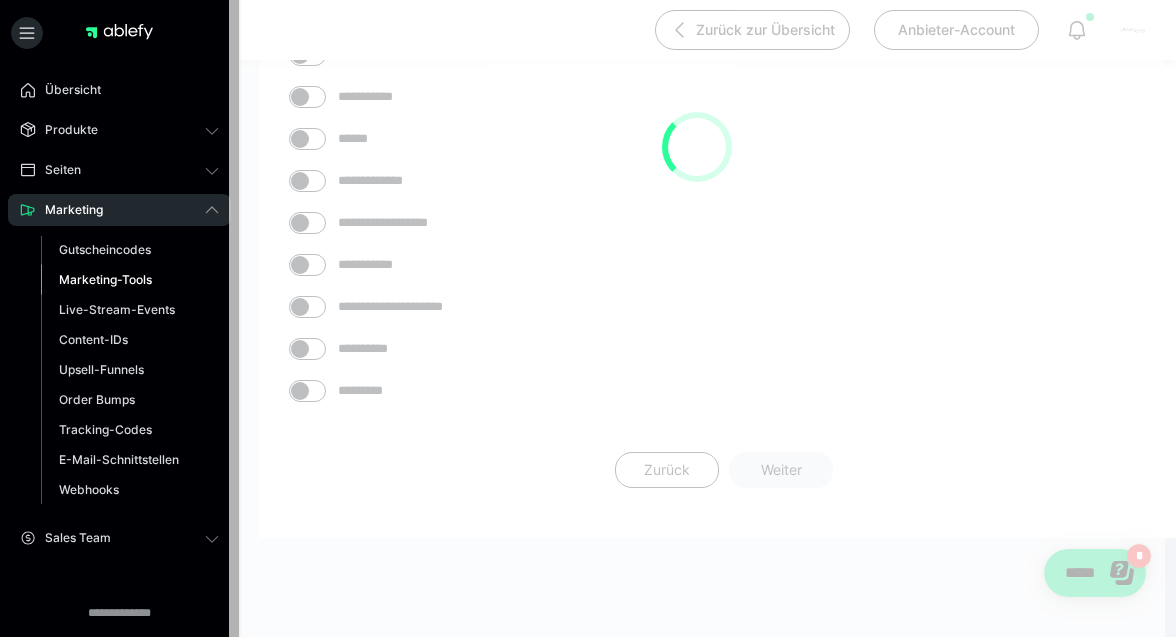 scroll, scrollTop: 364, scrollLeft: 11, axis: both 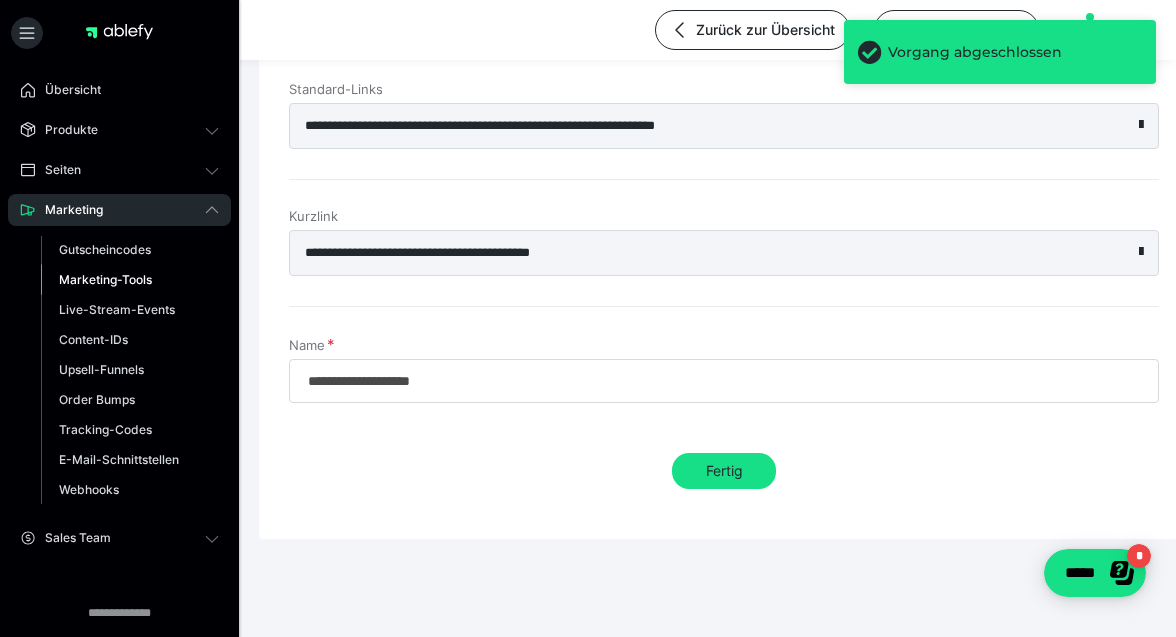 click on "**********" at bounding box center [724, 126] 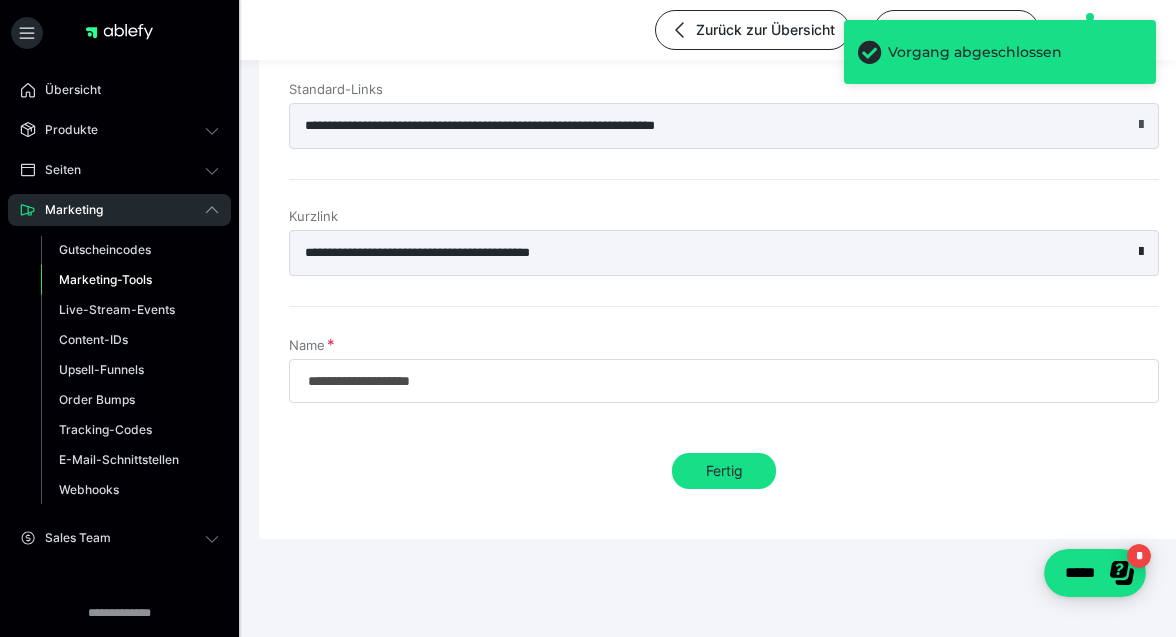 click at bounding box center (1141, 125) 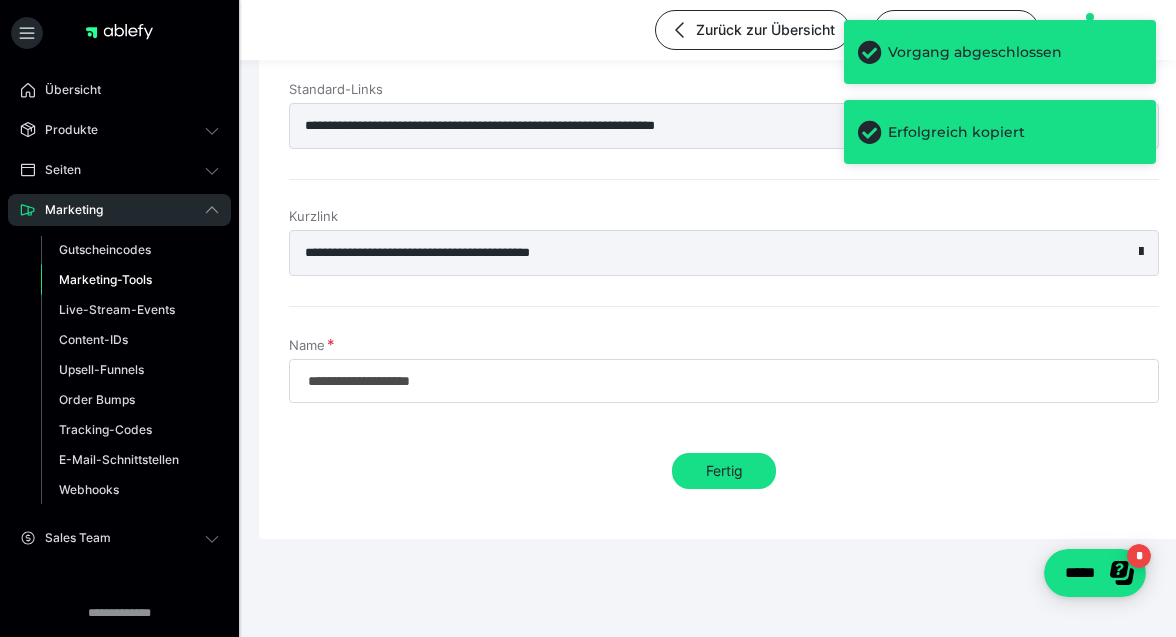 click on "**********" at bounding box center [679, 126] 